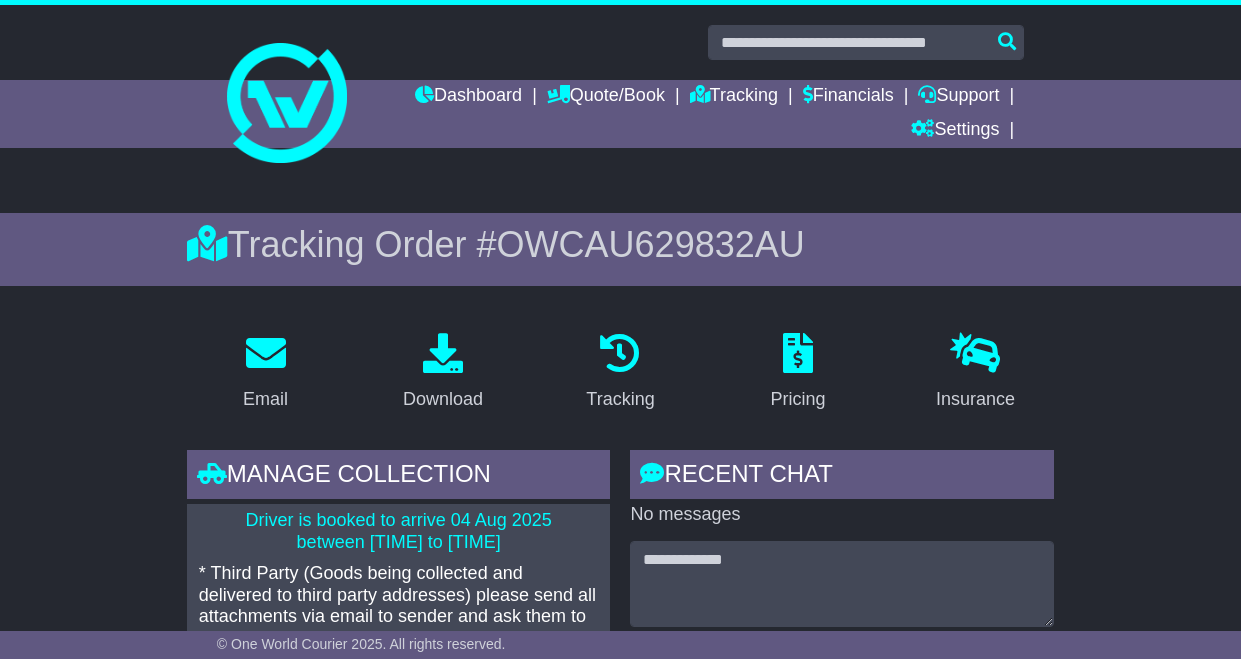 scroll, scrollTop: 0, scrollLeft: 0, axis: both 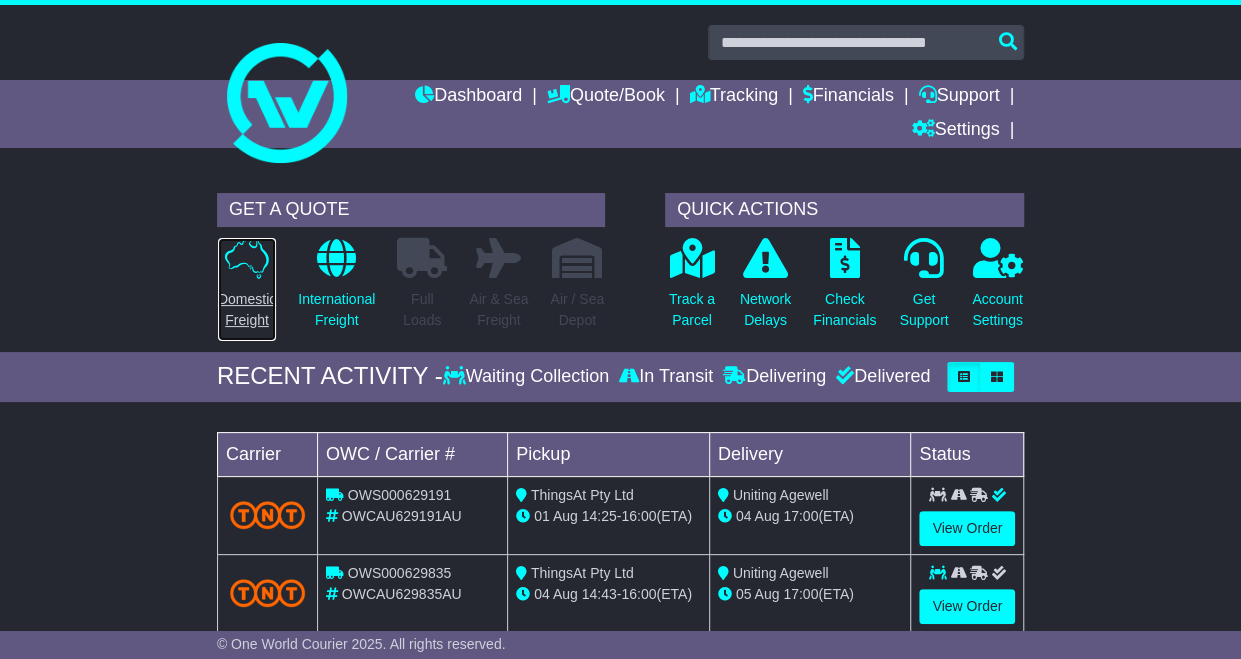 click on "Domestic Freight" at bounding box center [247, 289] 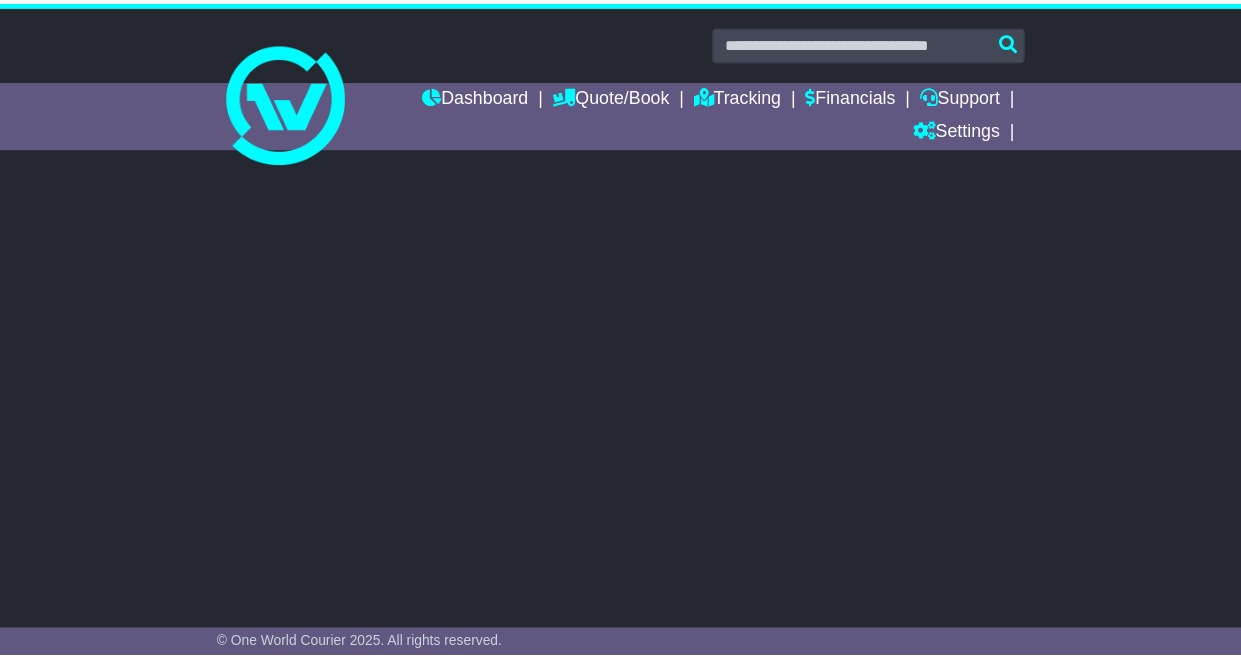 scroll, scrollTop: 0, scrollLeft: 0, axis: both 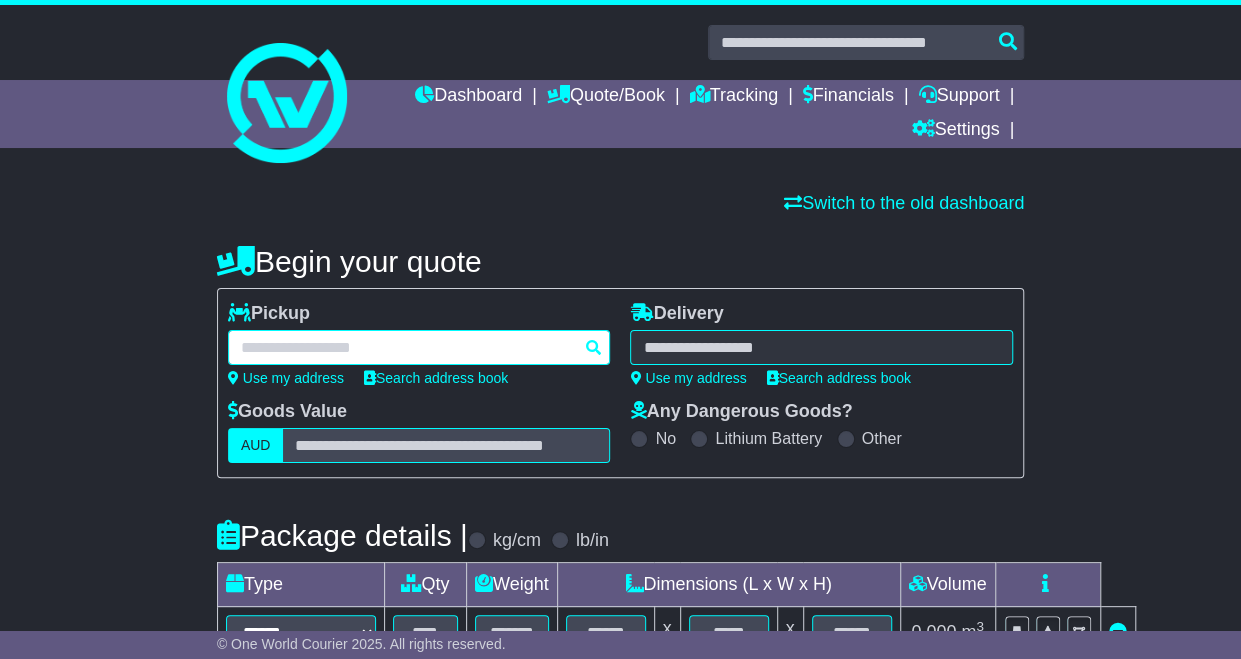 click at bounding box center (419, 347) 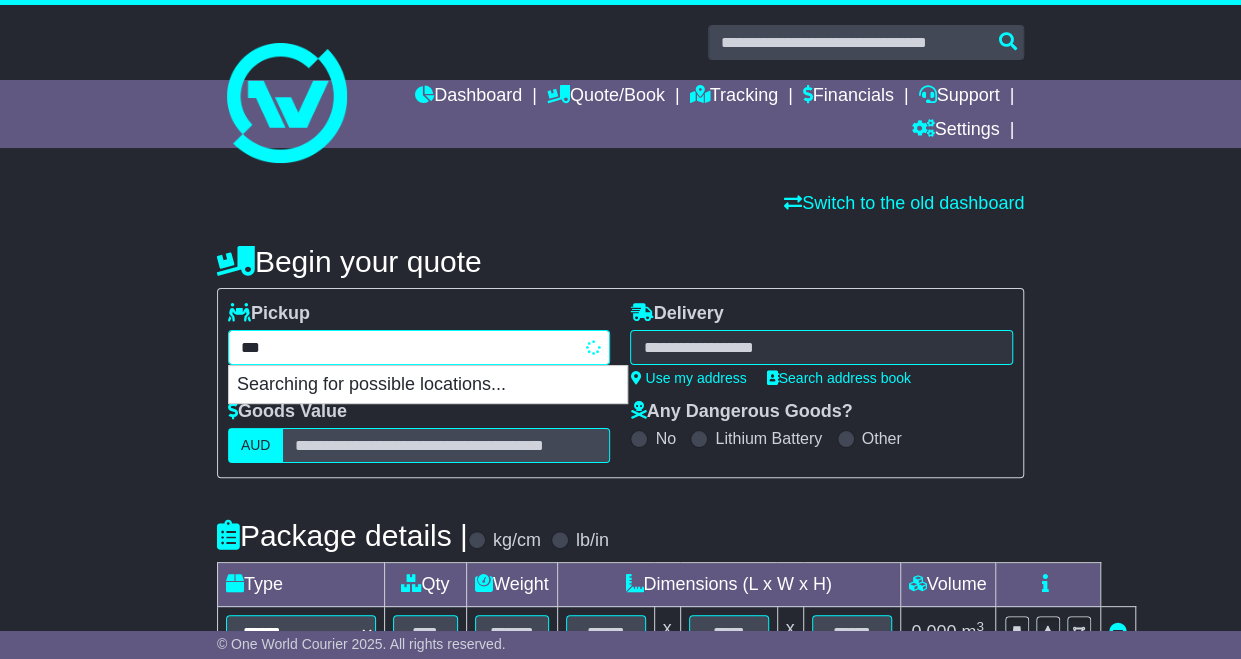 type on "****" 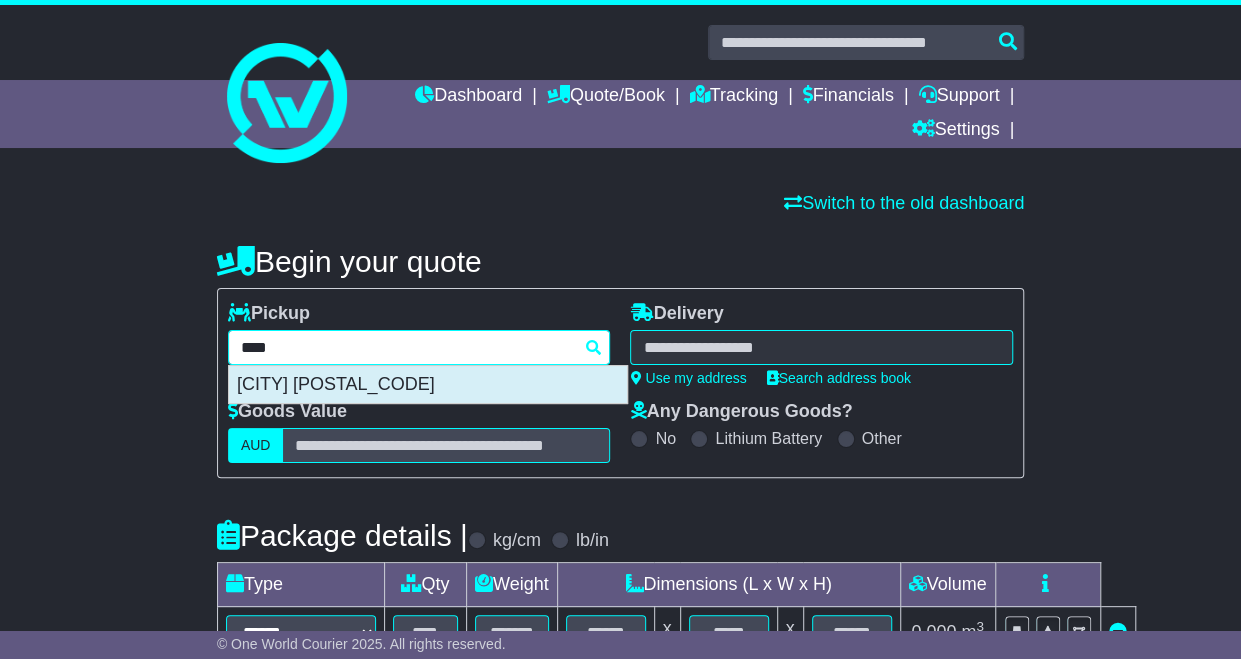 click on "MELBOURNE 3000" at bounding box center [428, 385] 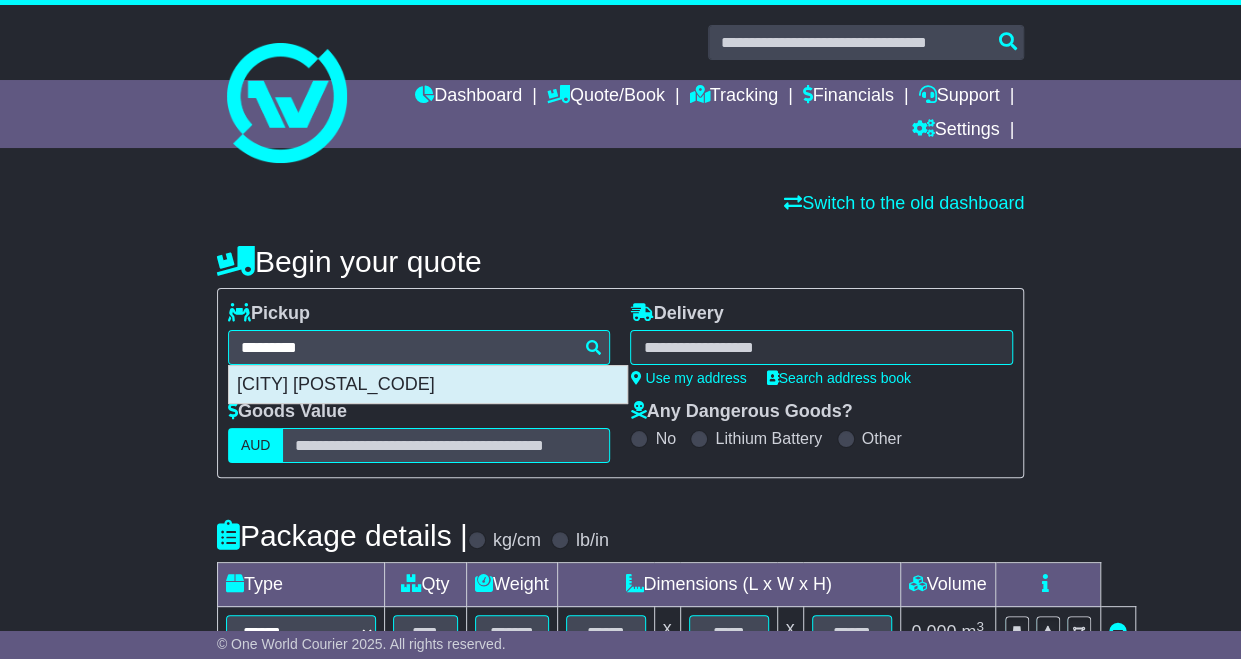 type on "**********" 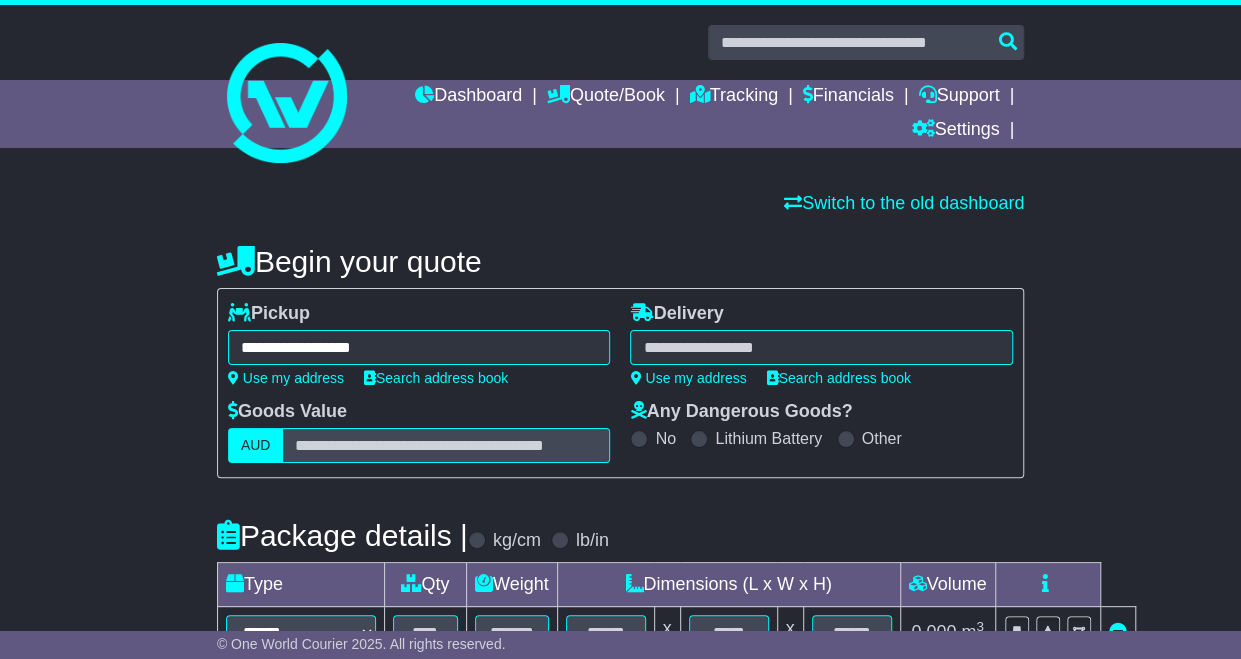 click on "**********" at bounding box center (821, 344) 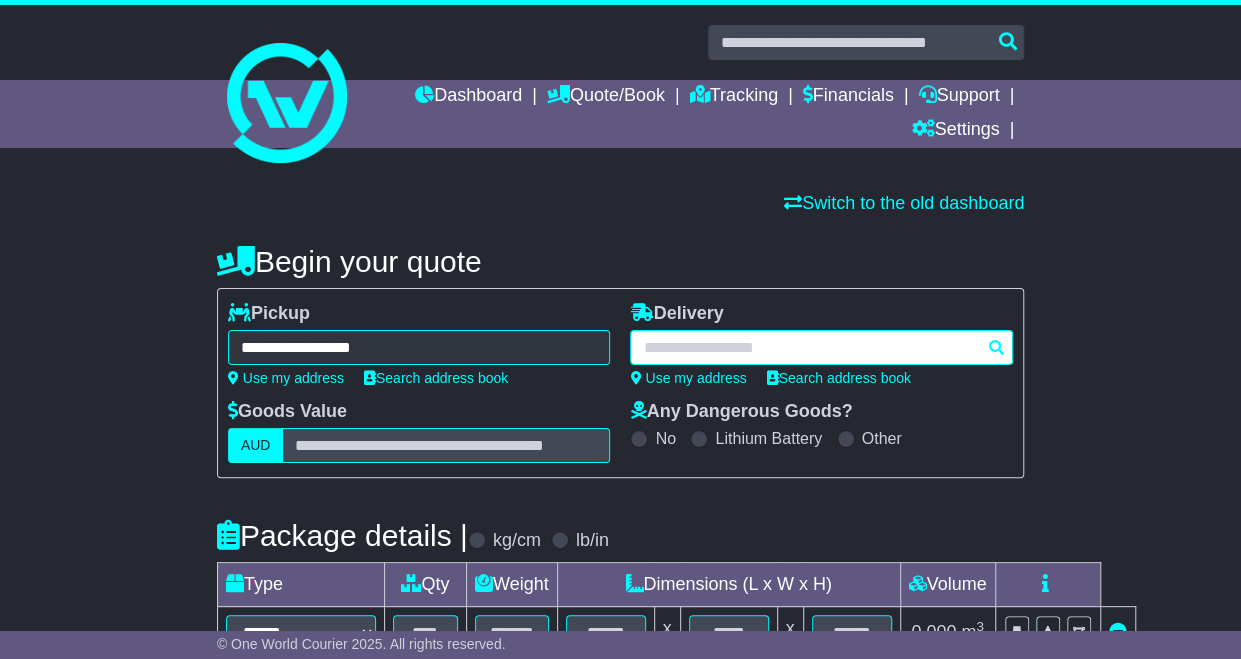 type on "*" 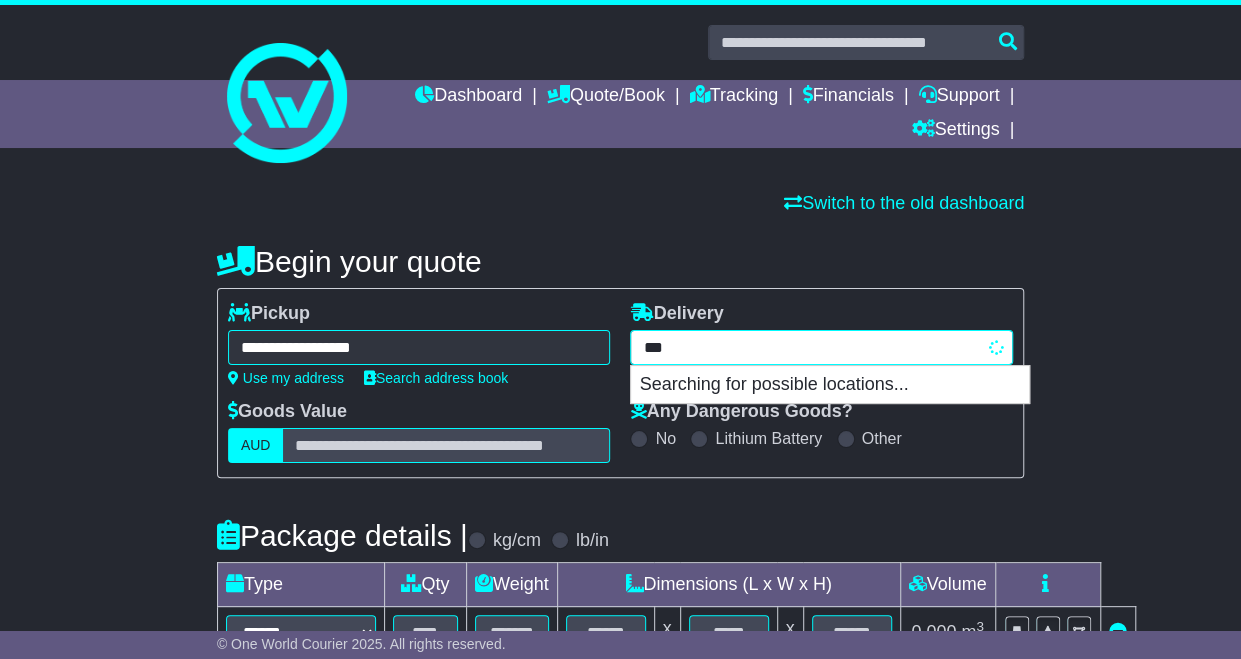 type on "****" 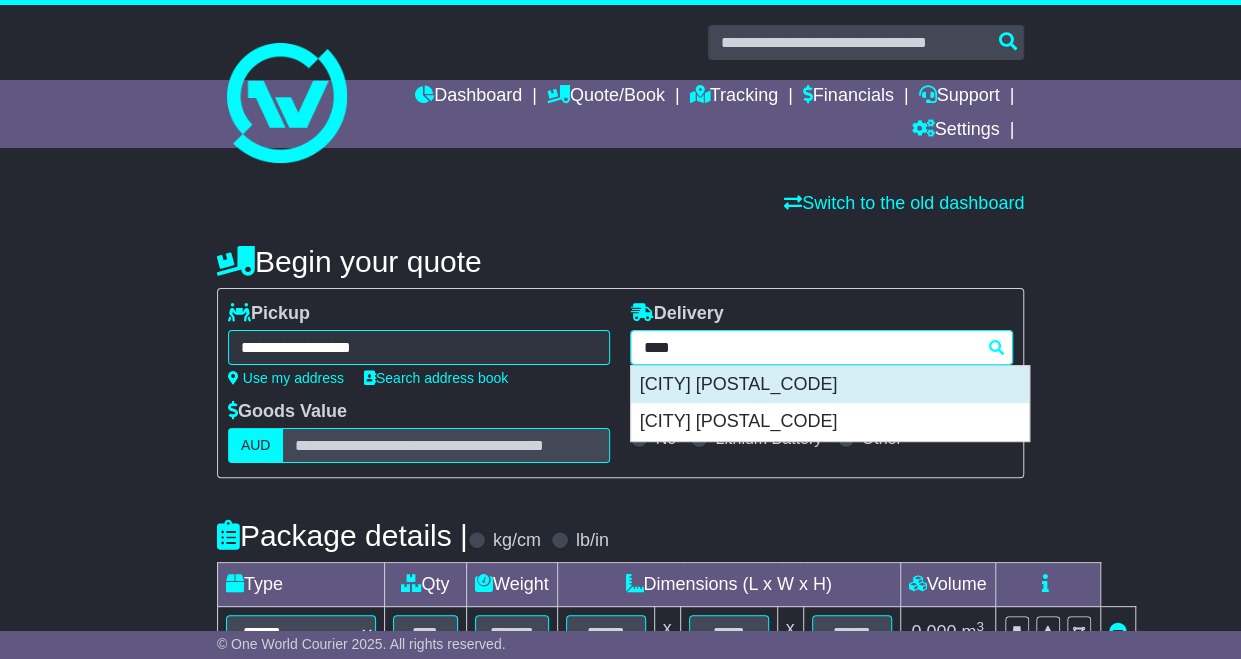 click on "BRAYBROOK 3019" at bounding box center [830, 385] 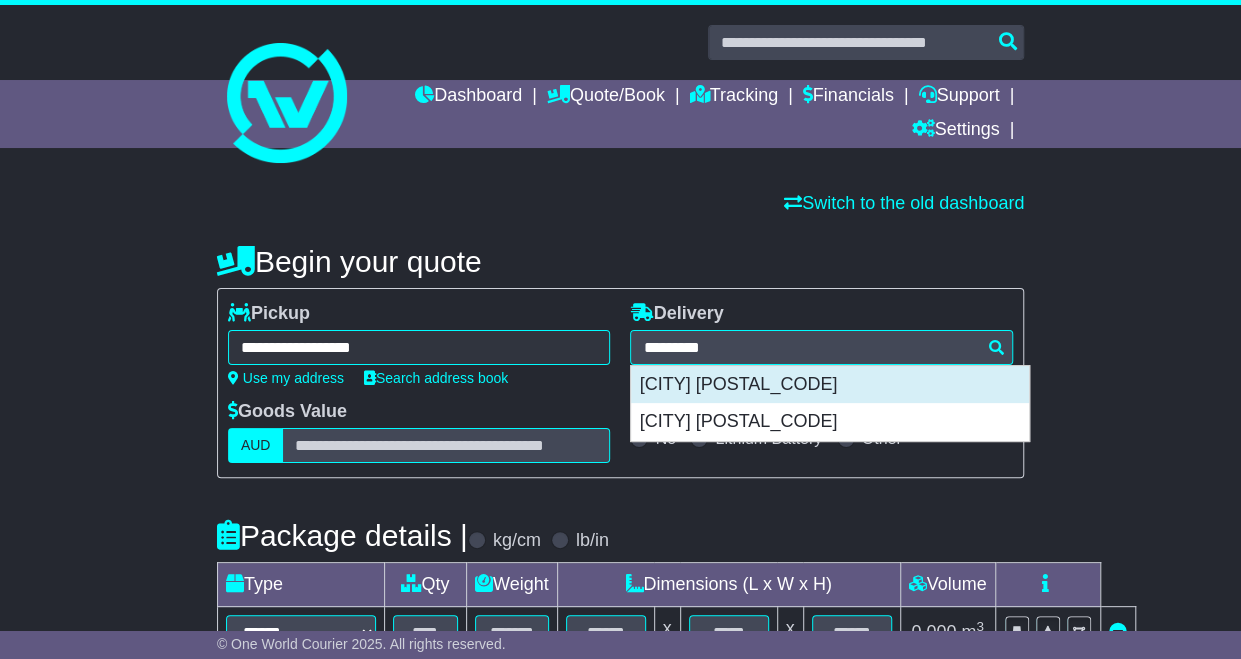 type on "**********" 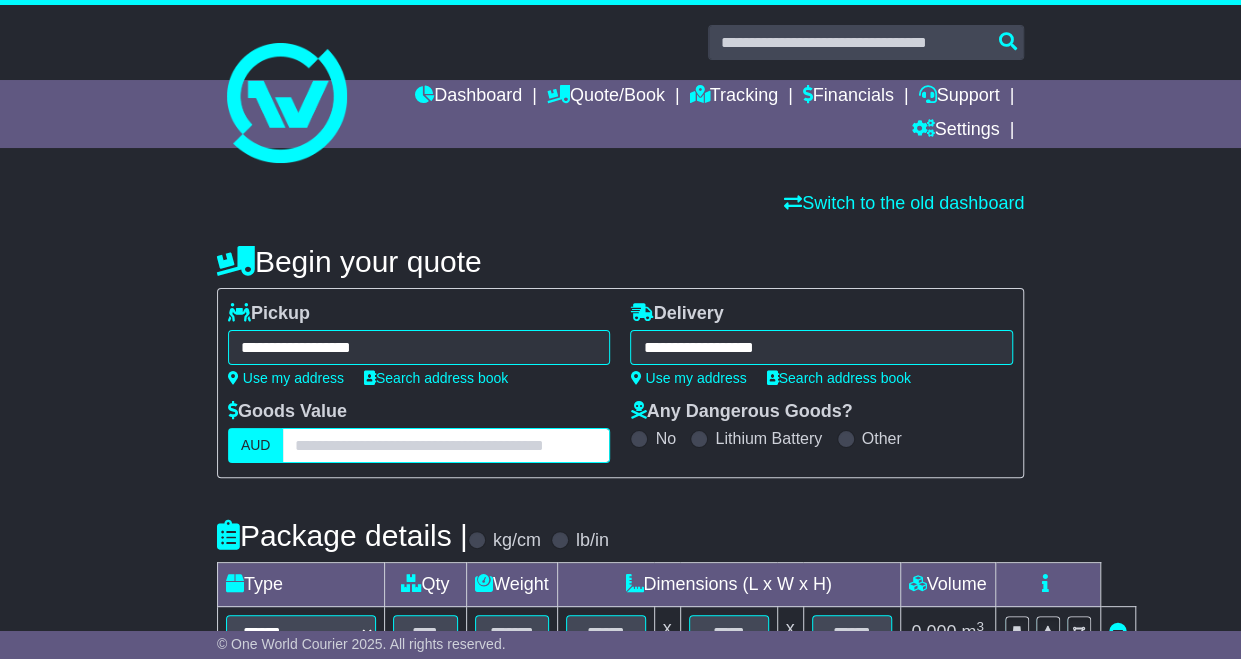 click at bounding box center (446, 445) 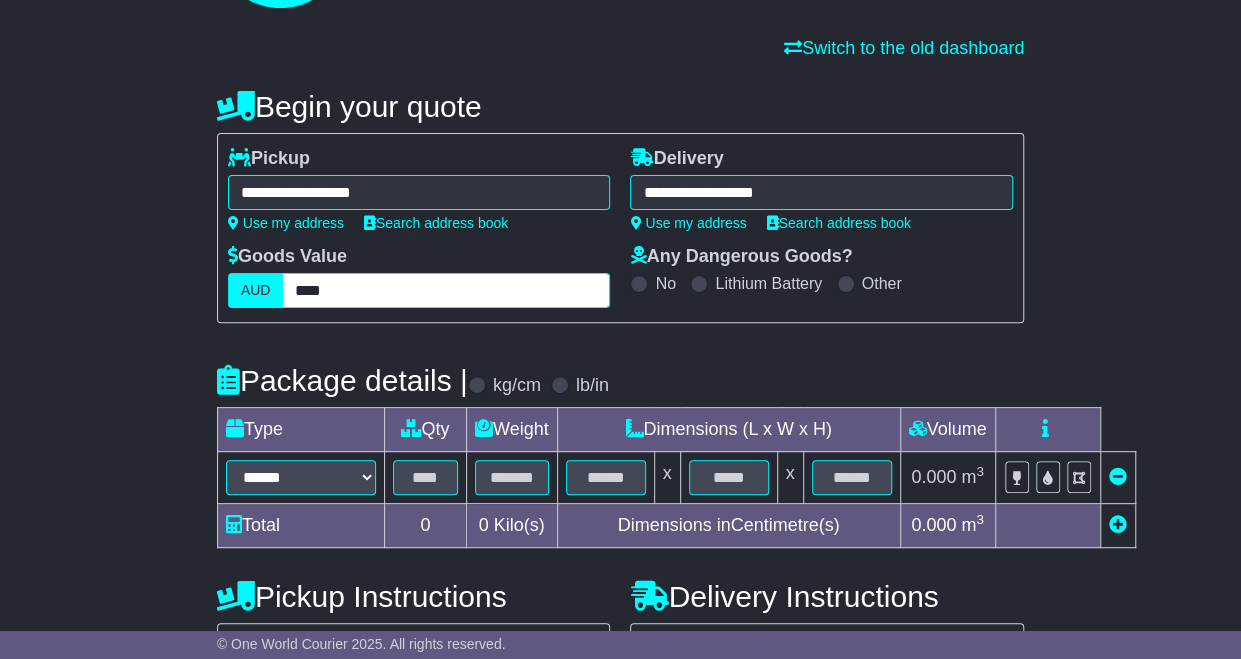 scroll, scrollTop: 164, scrollLeft: 0, axis: vertical 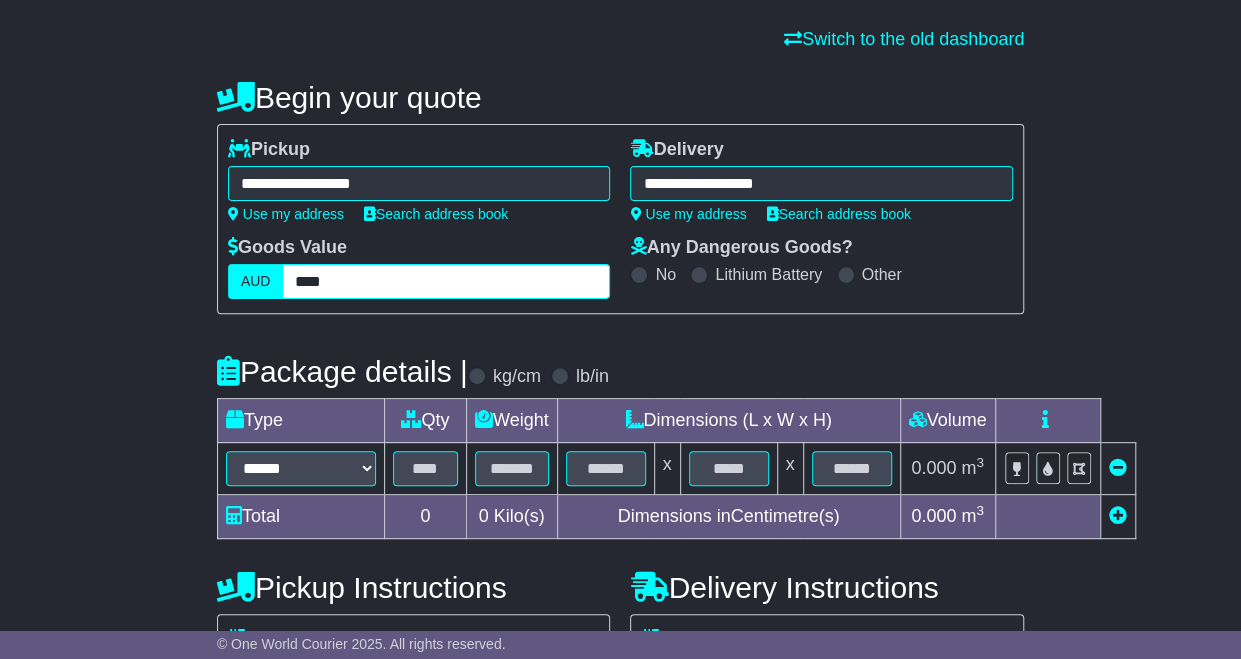 type on "****" 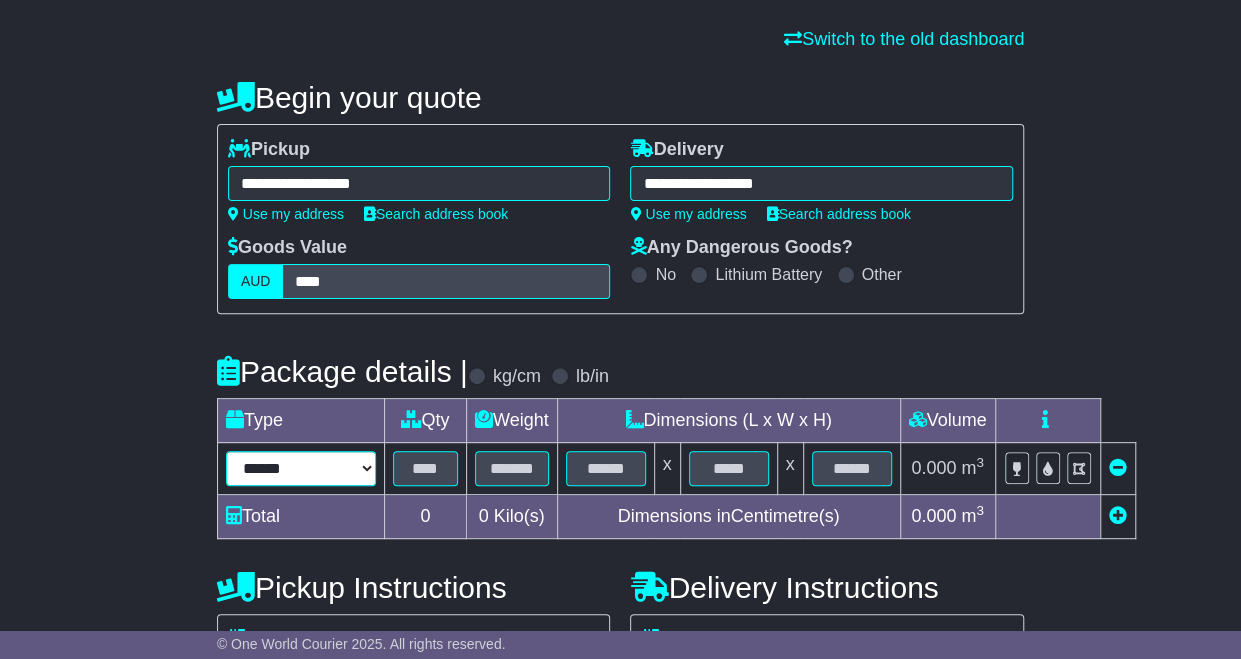 click on "****** ****** *** ******** ***** **** **** ****** *** *******" at bounding box center (301, 468) 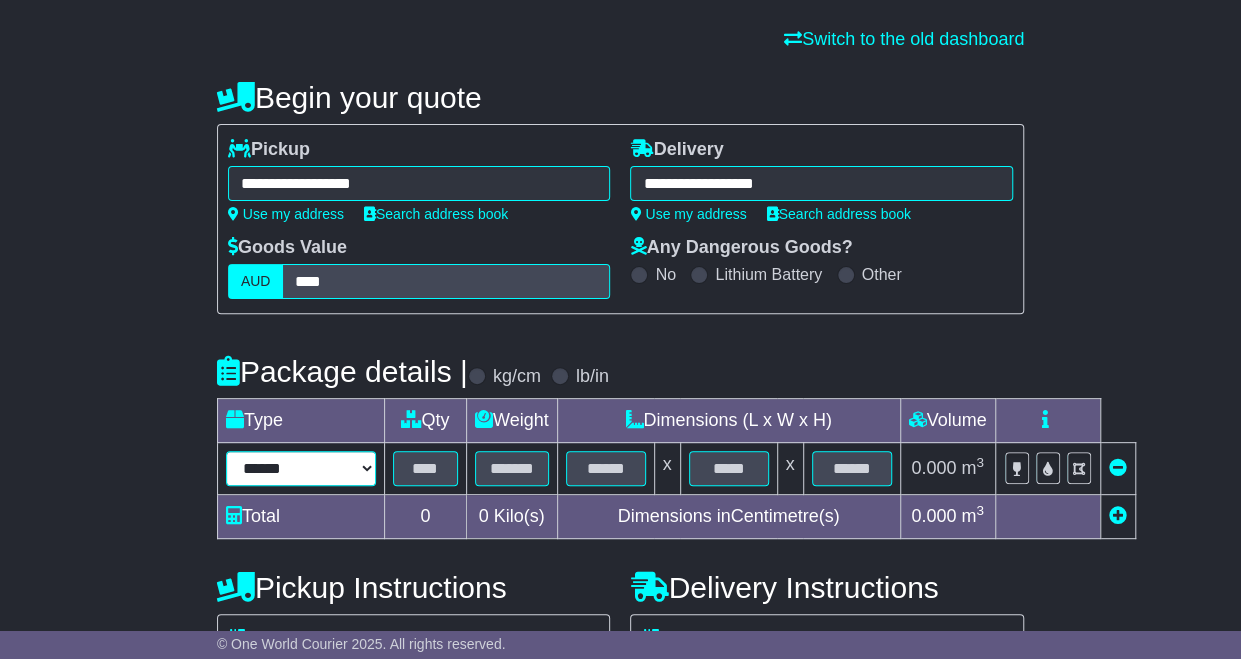 select on "*****" 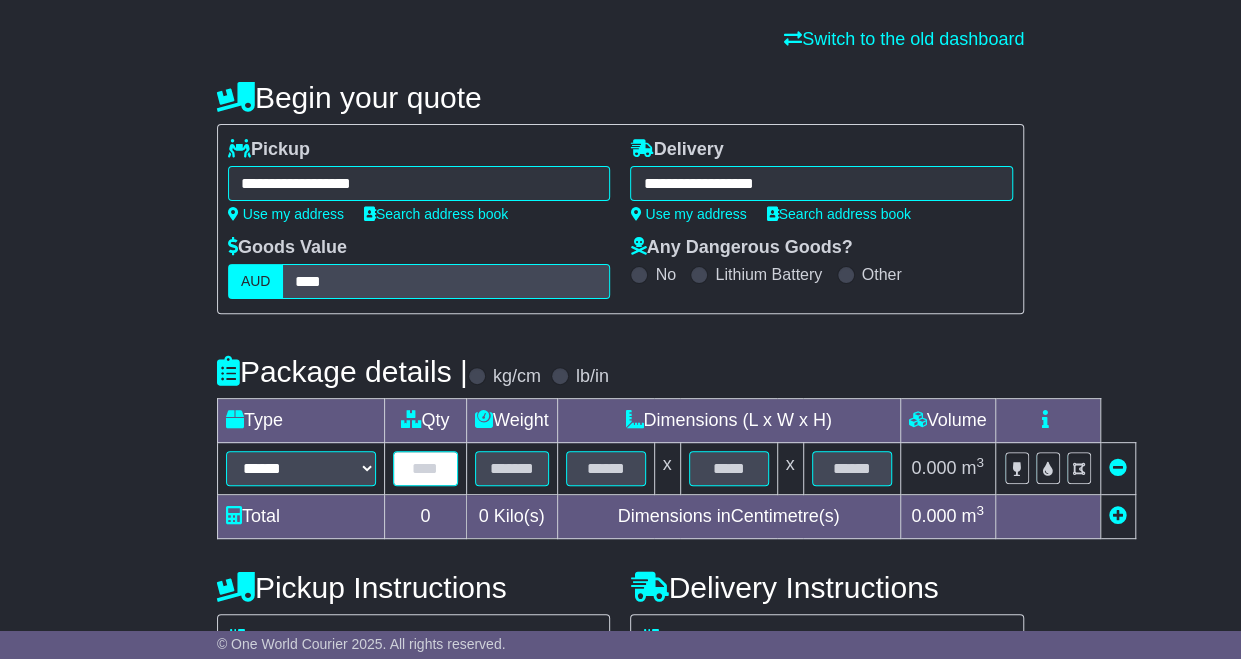 click at bounding box center (425, 468) 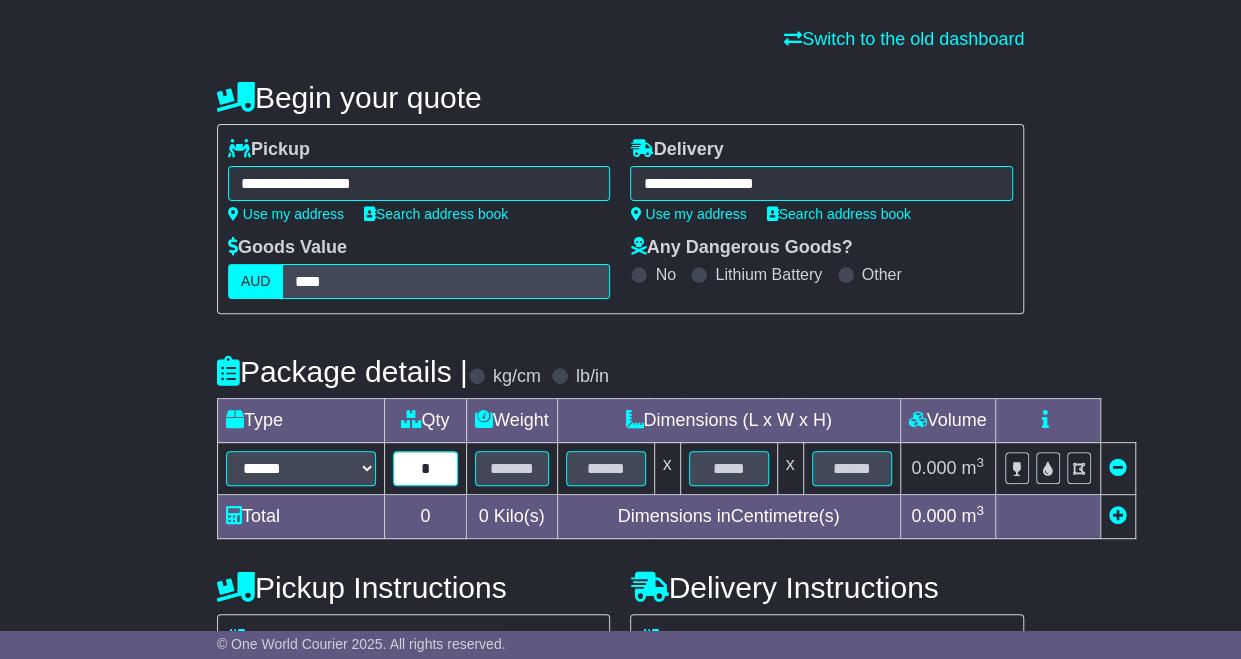 type on "*" 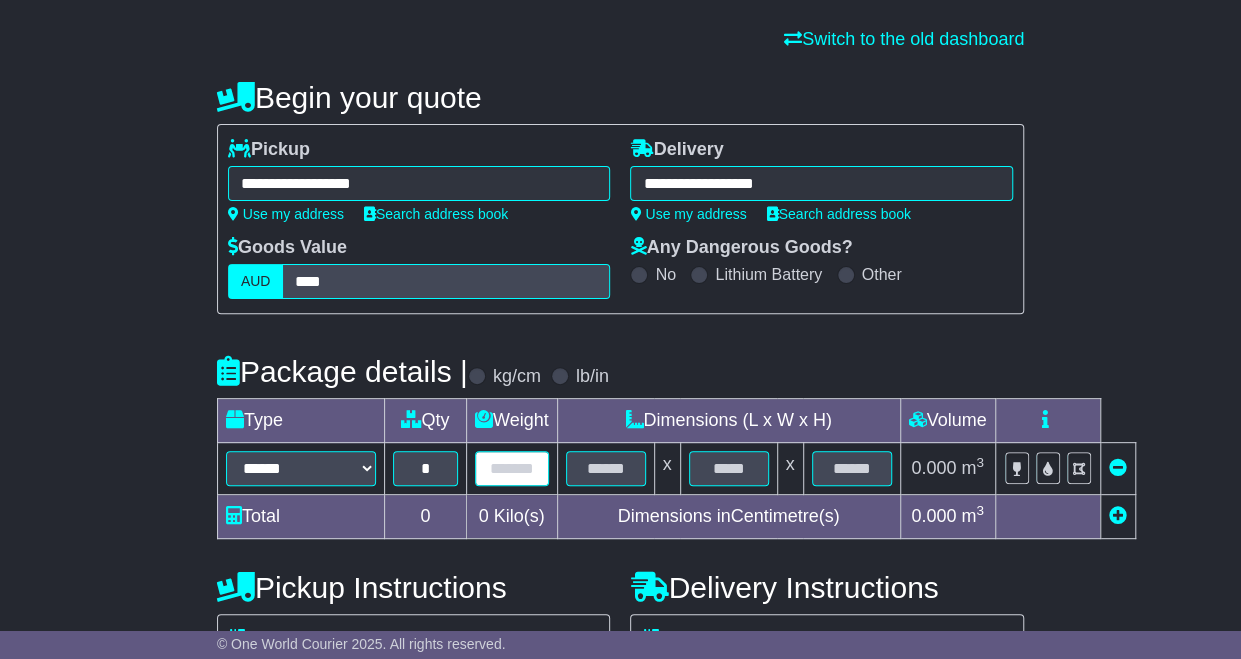 click at bounding box center [512, 468] 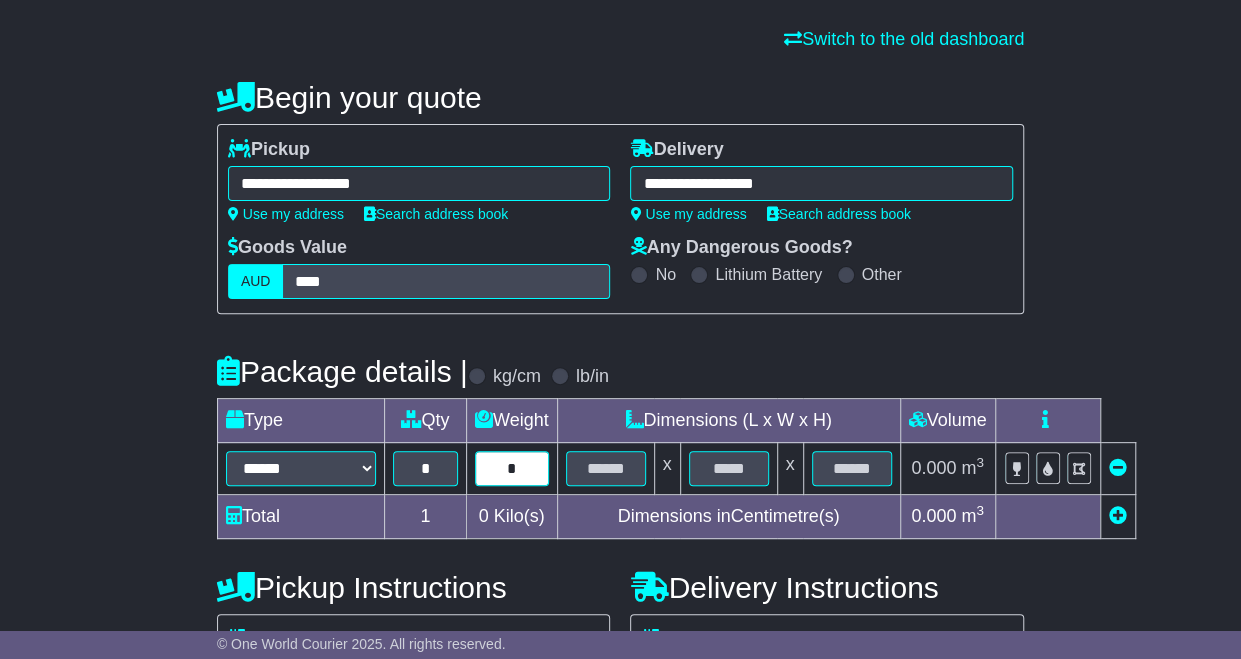 type on "*" 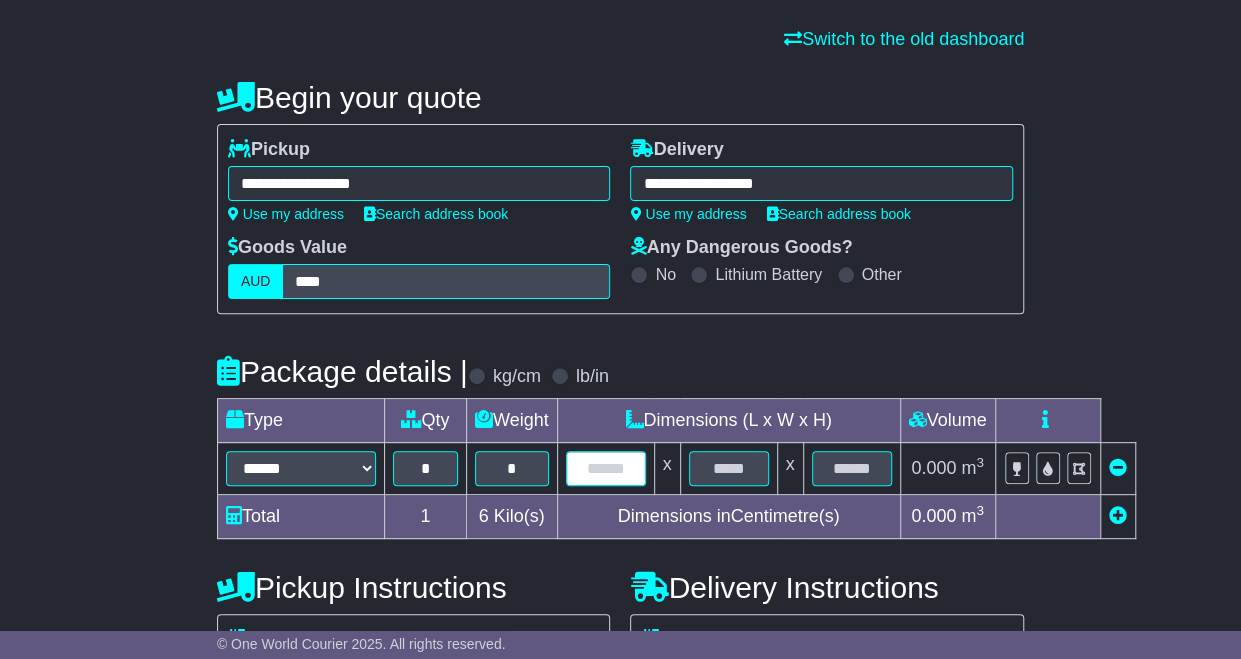 click at bounding box center [606, 468] 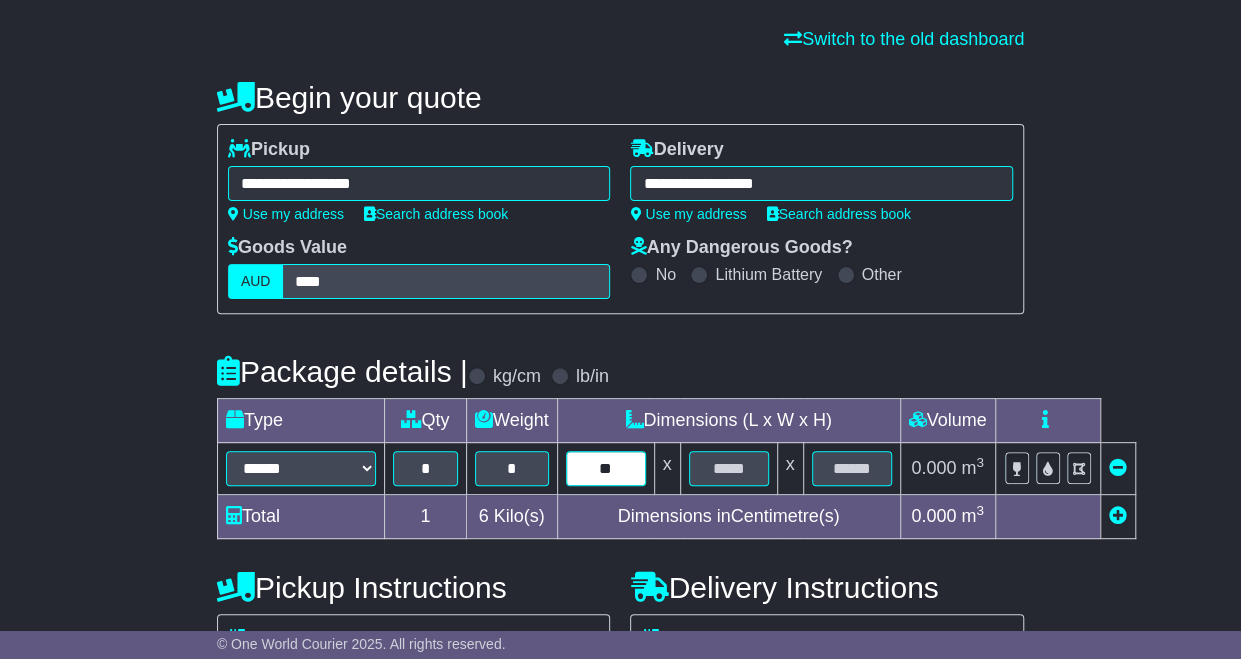 type on "**" 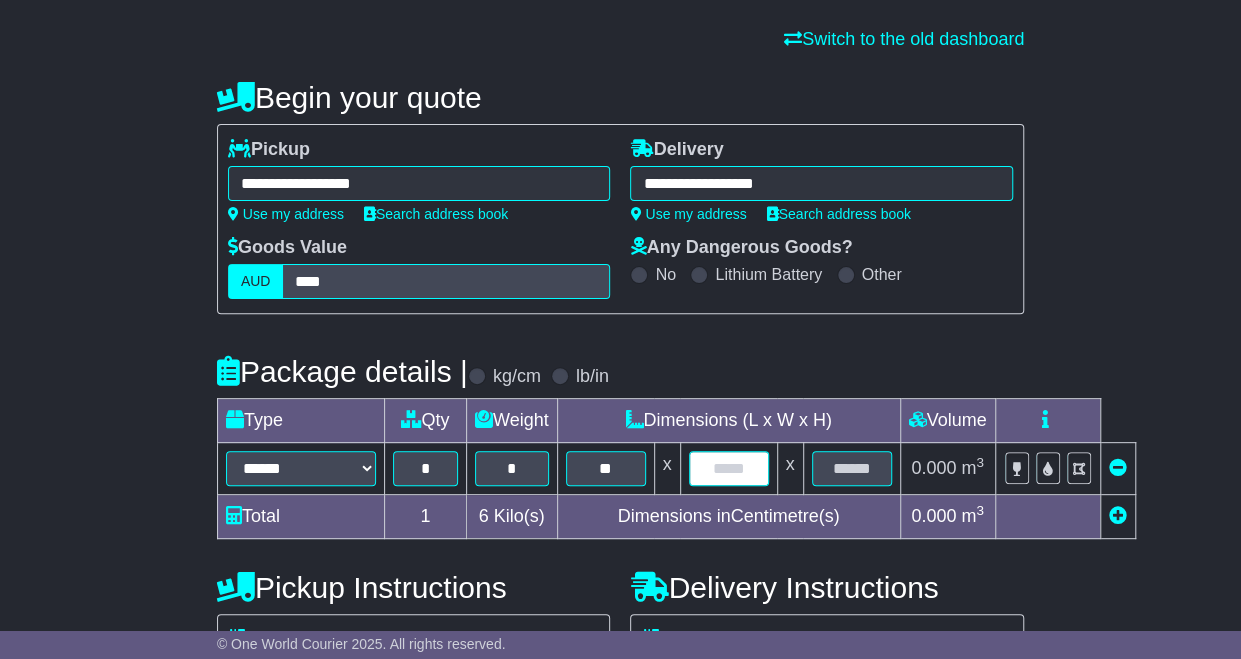 click at bounding box center (729, 468) 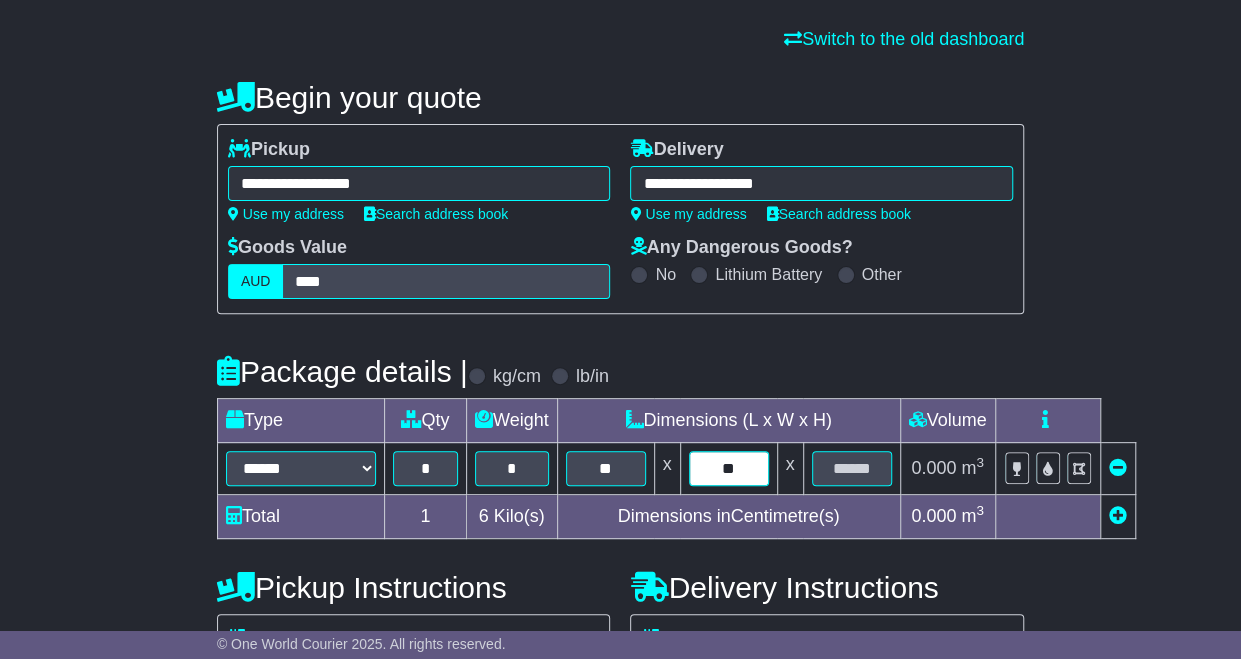 type on "**" 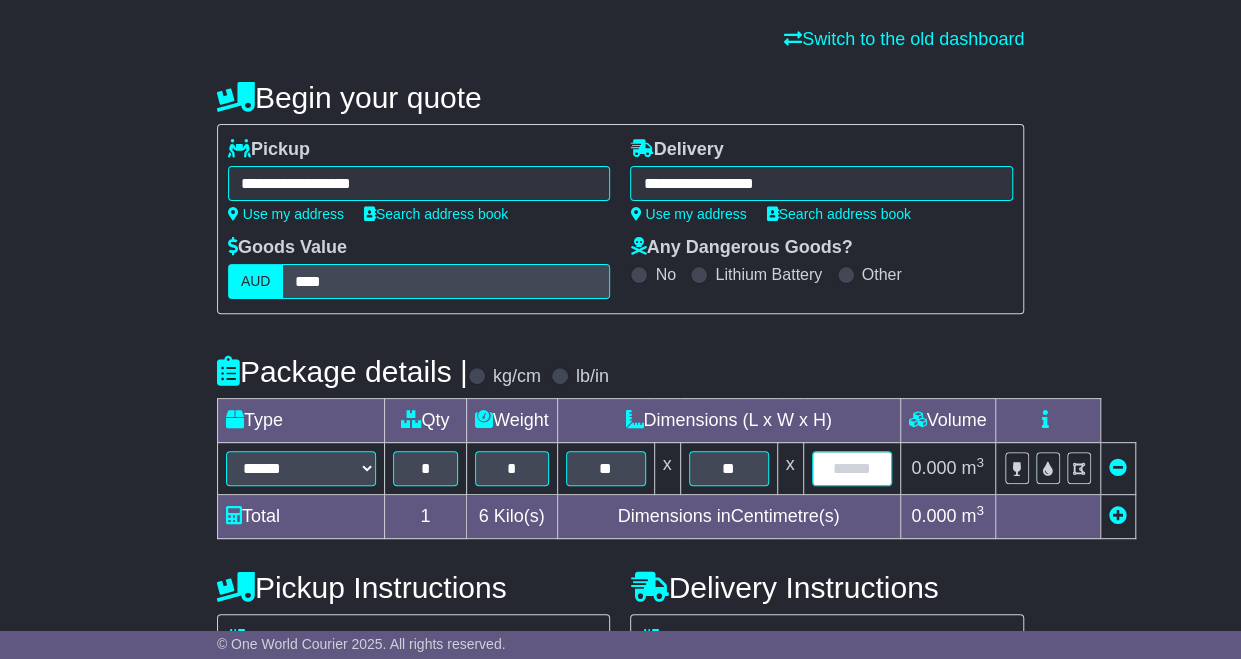 click at bounding box center [852, 468] 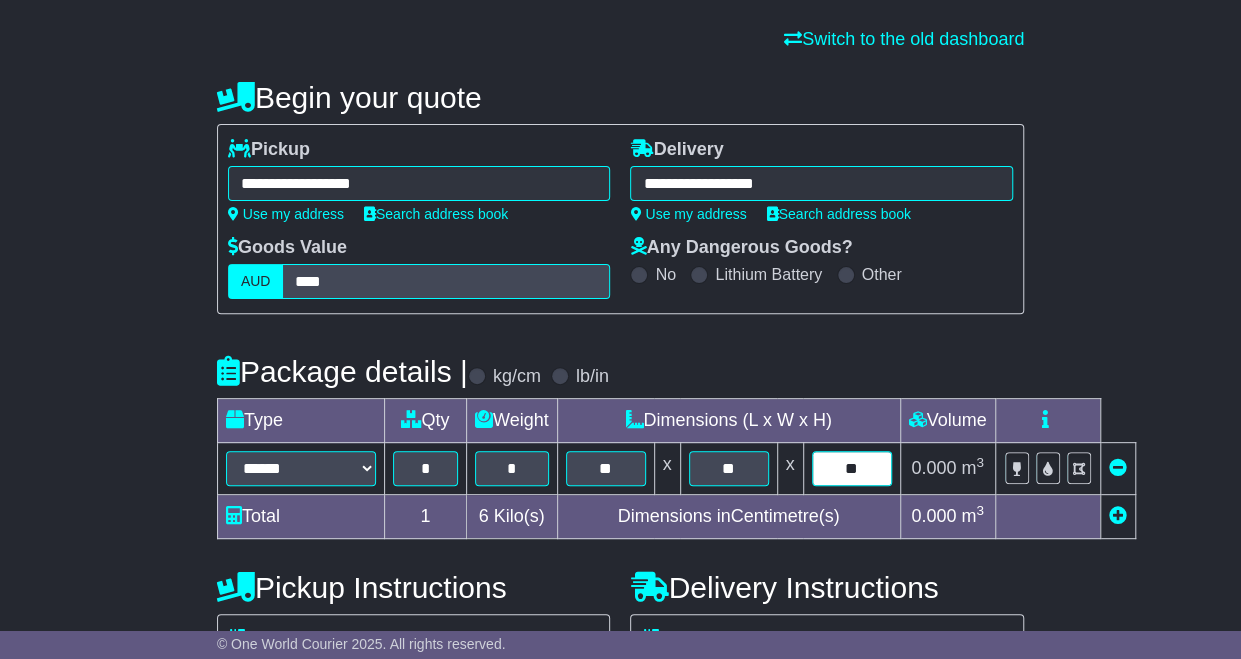 type on "**" 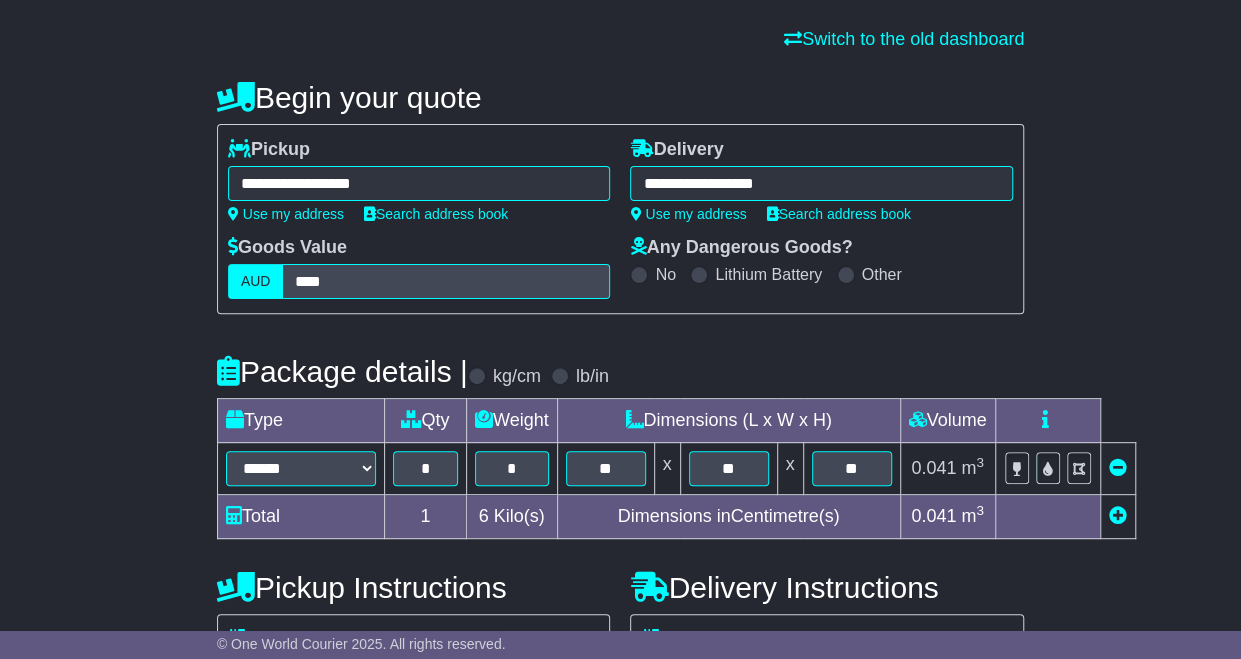 click on "**********" at bounding box center [620, 566] 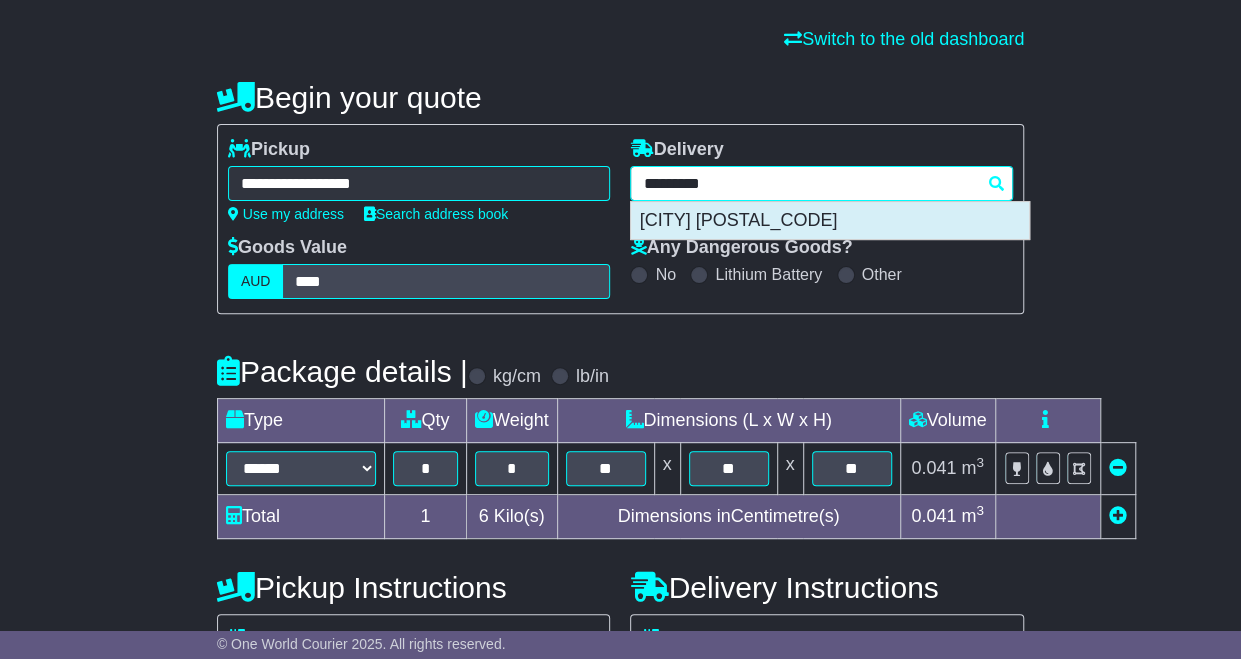 click on "BRAYBROOK 3019" at bounding box center (830, 221) 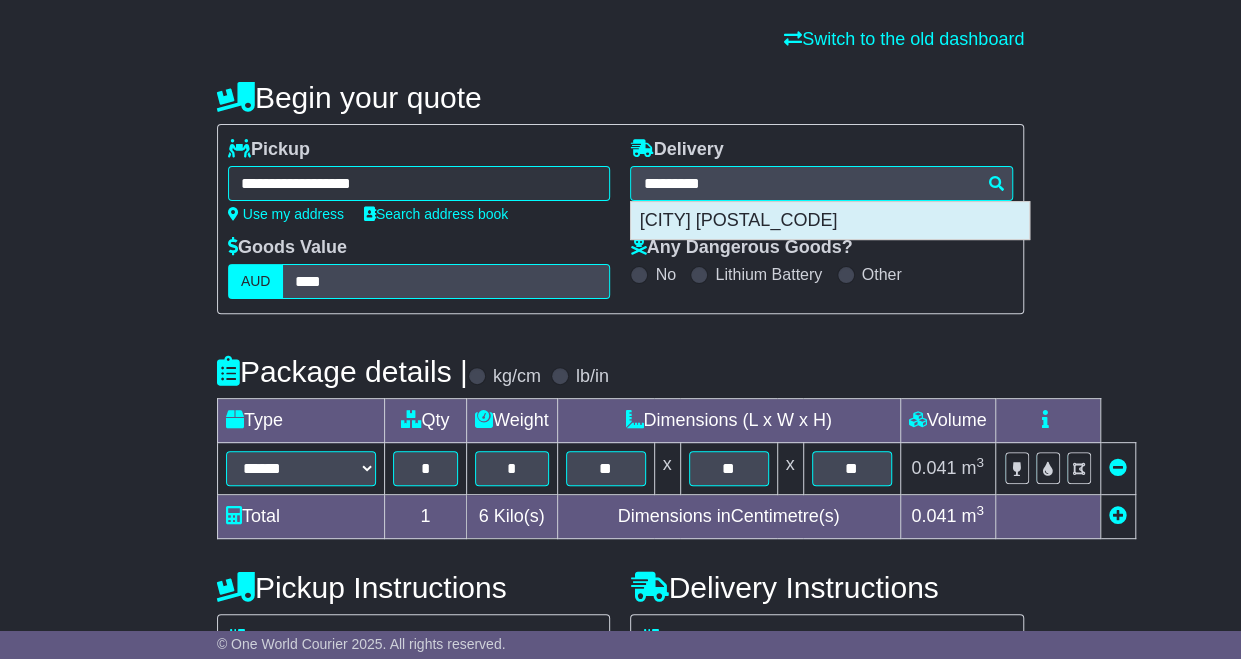 type on "**********" 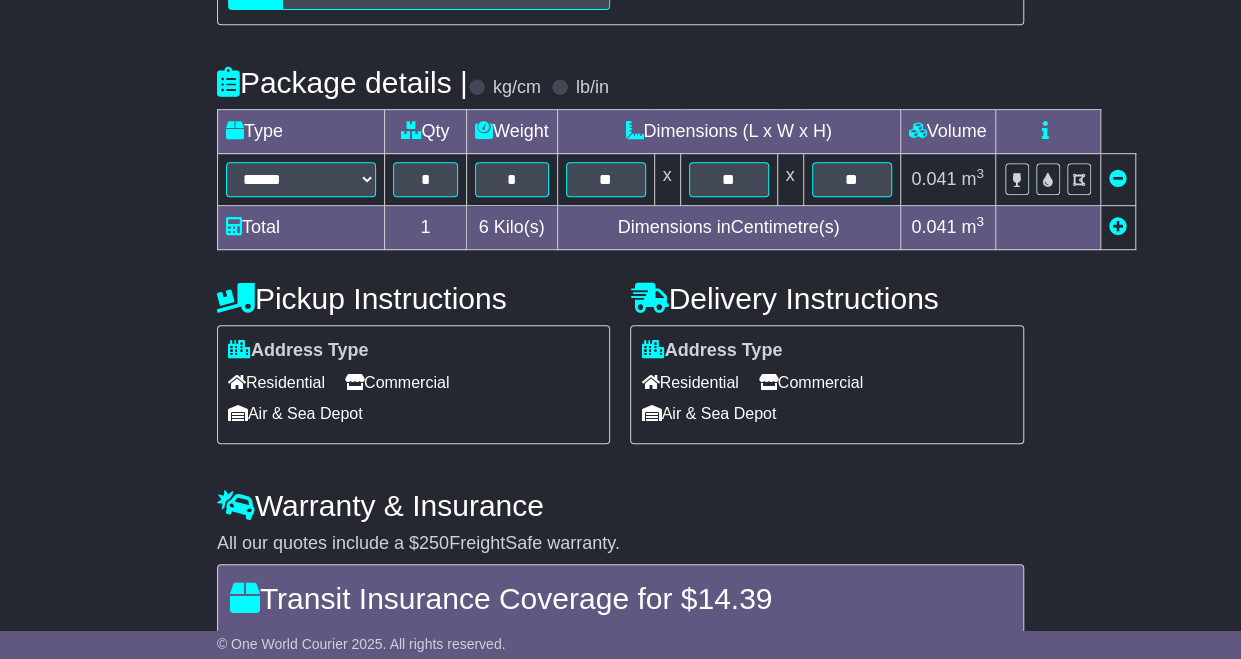scroll, scrollTop: 454, scrollLeft: 0, axis: vertical 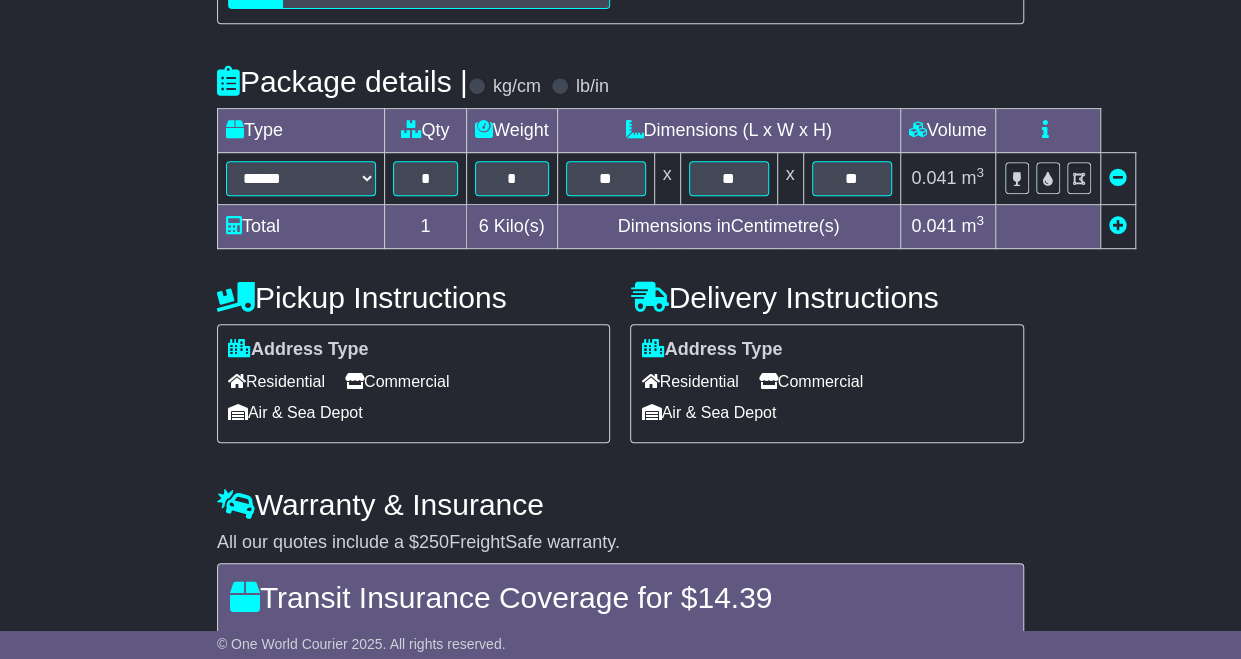 click on "Commercial" at bounding box center (397, 381) 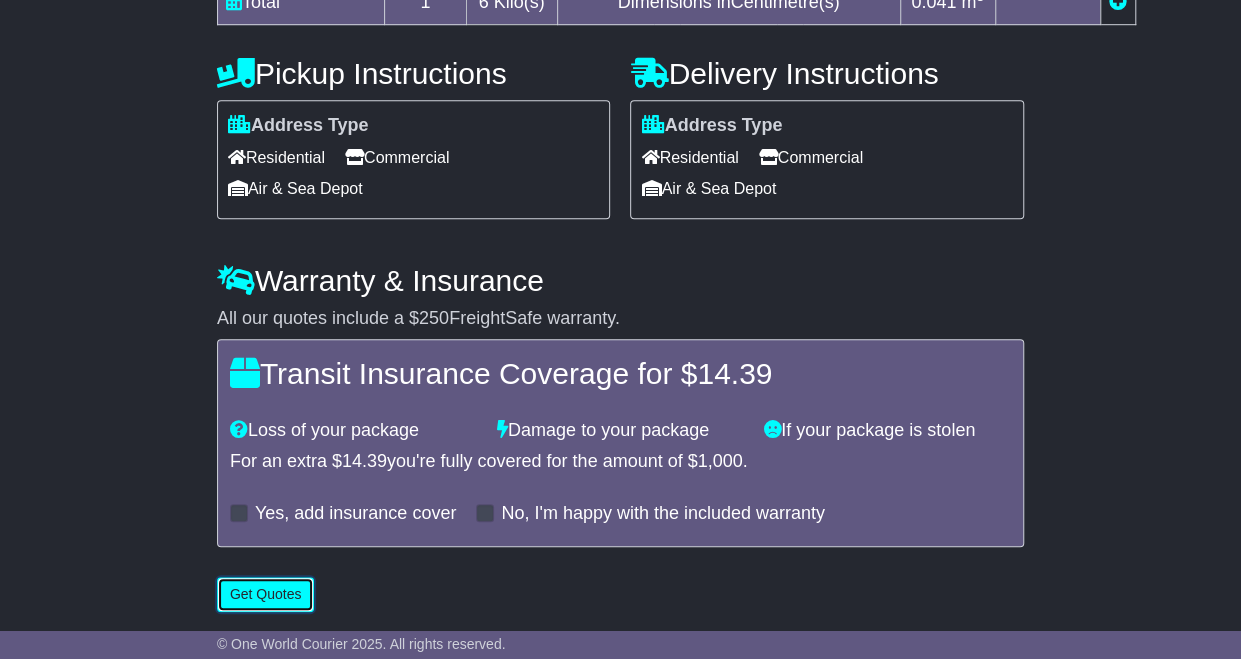 click on "Get Quotes" at bounding box center [266, 594] 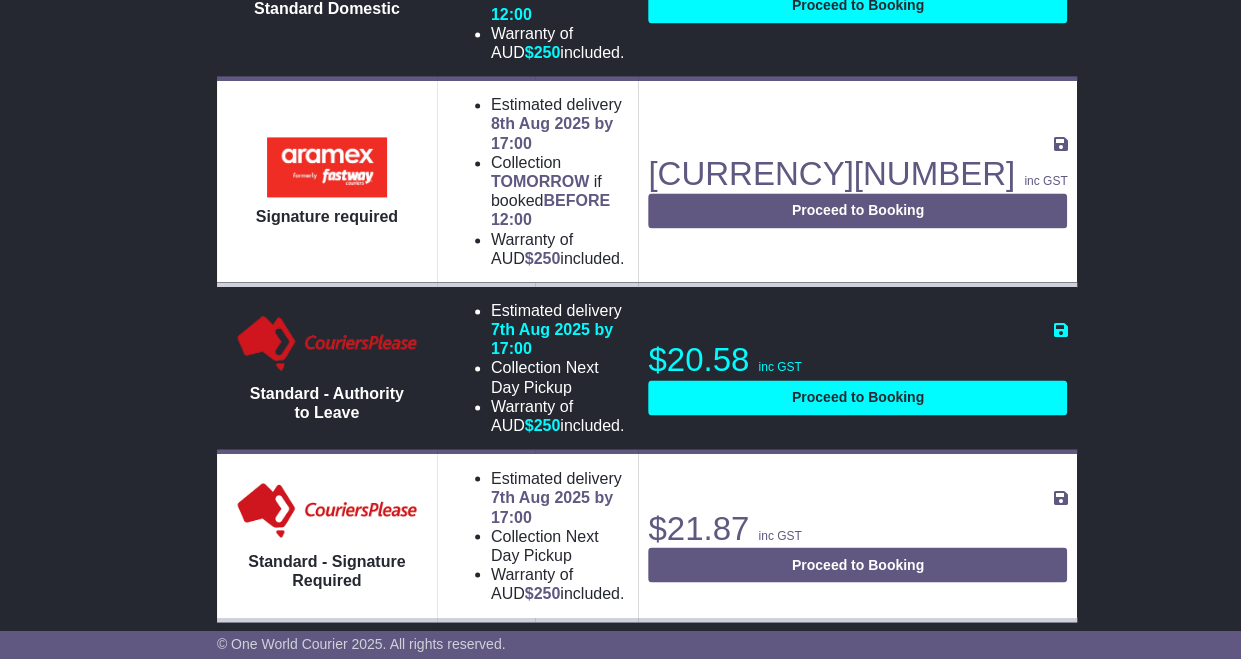 scroll, scrollTop: 1410, scrollLeft: 0, axis: vertical 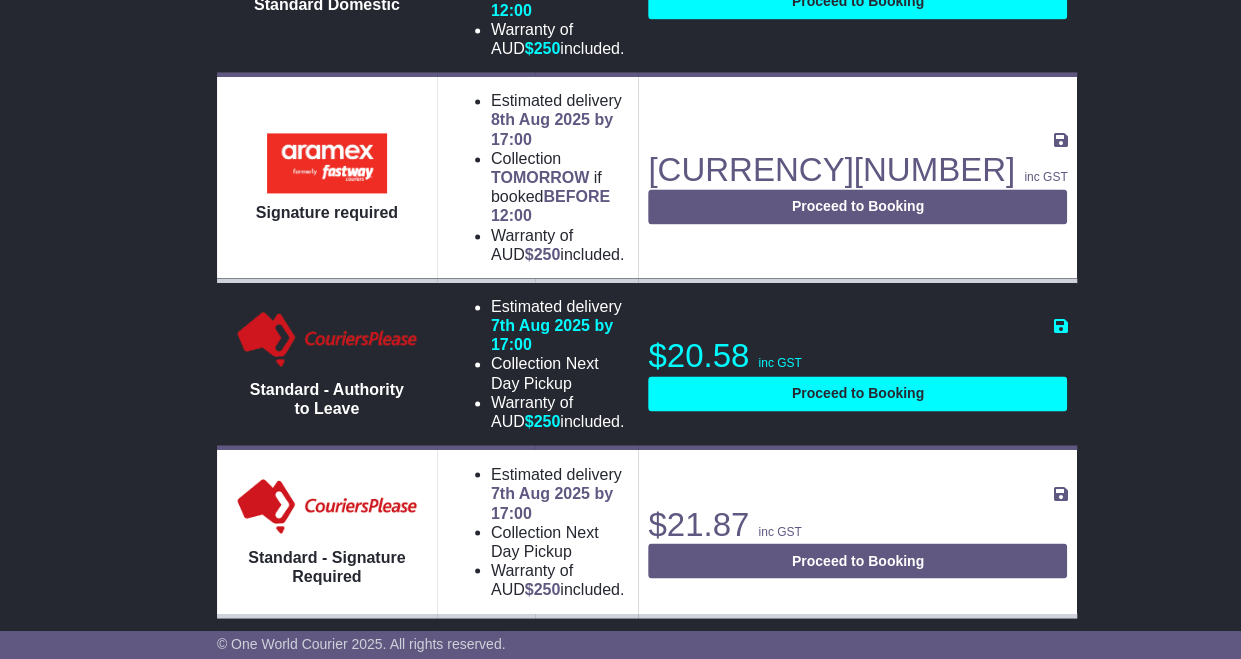 click on "Proceed to Booking" at bounding box center [857, 747] 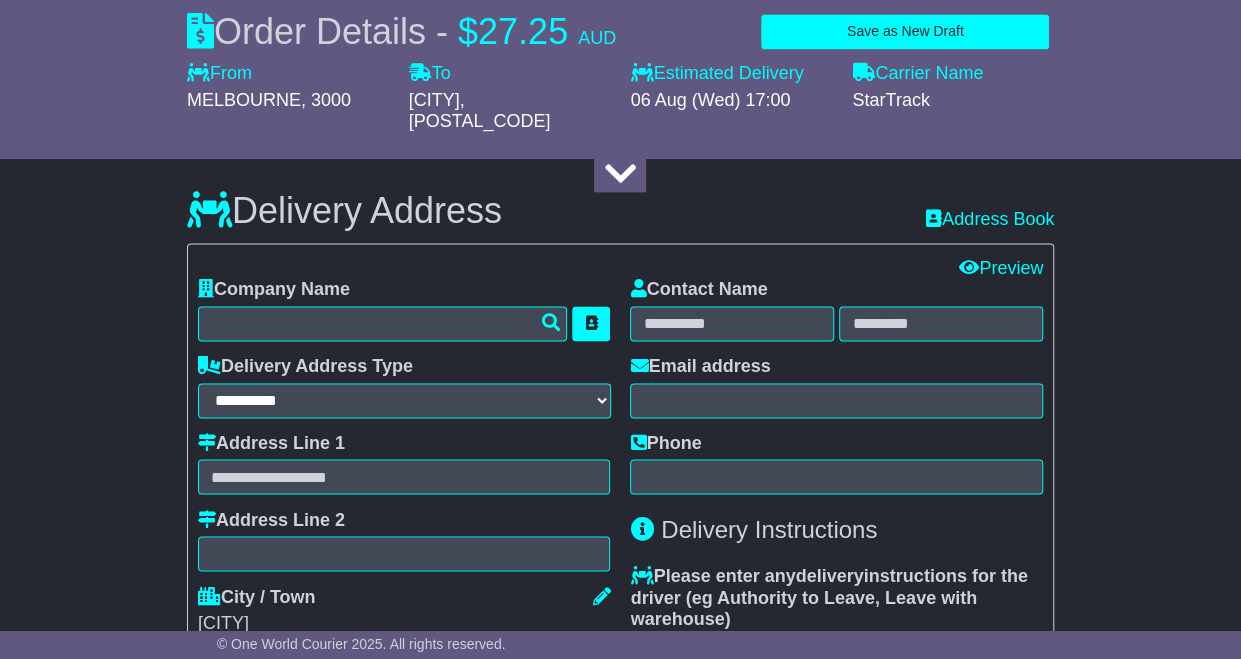 select 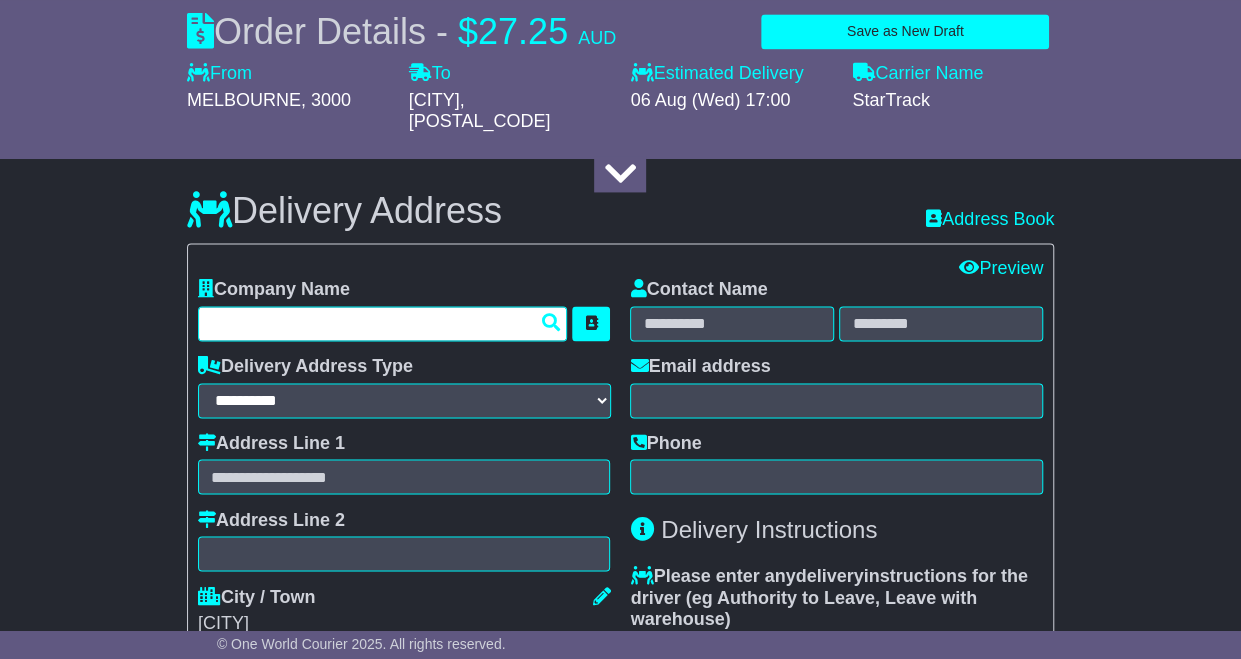 click at bounding box center [383, 323] 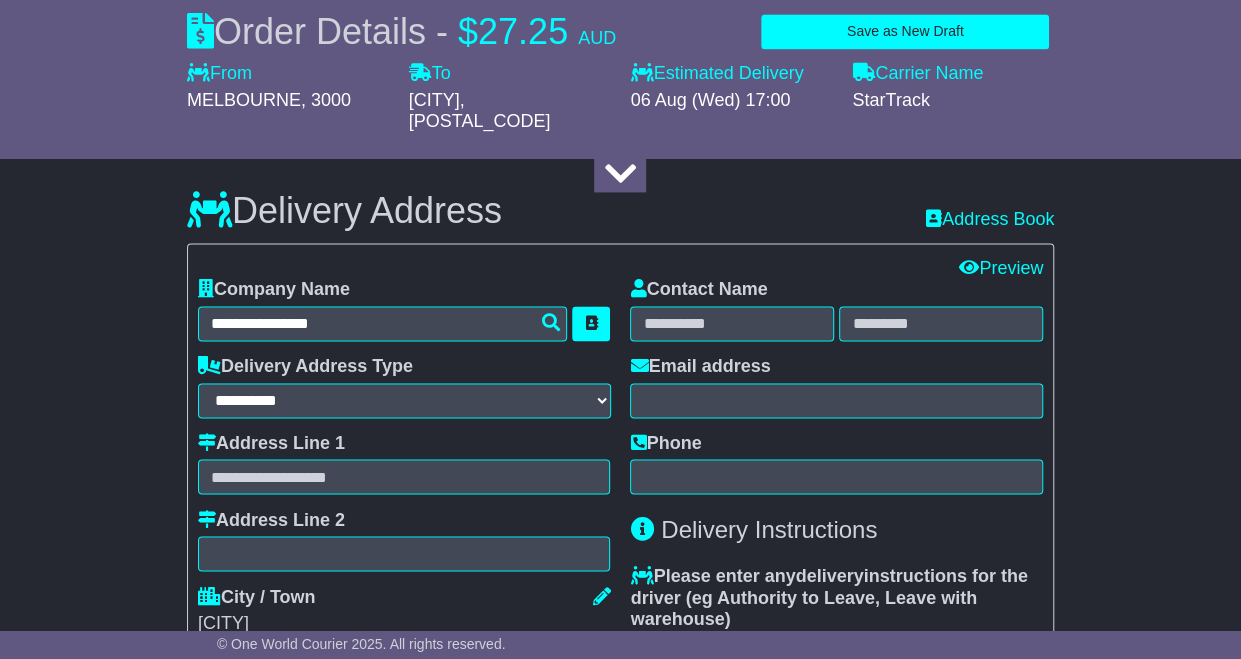 type on "**********" 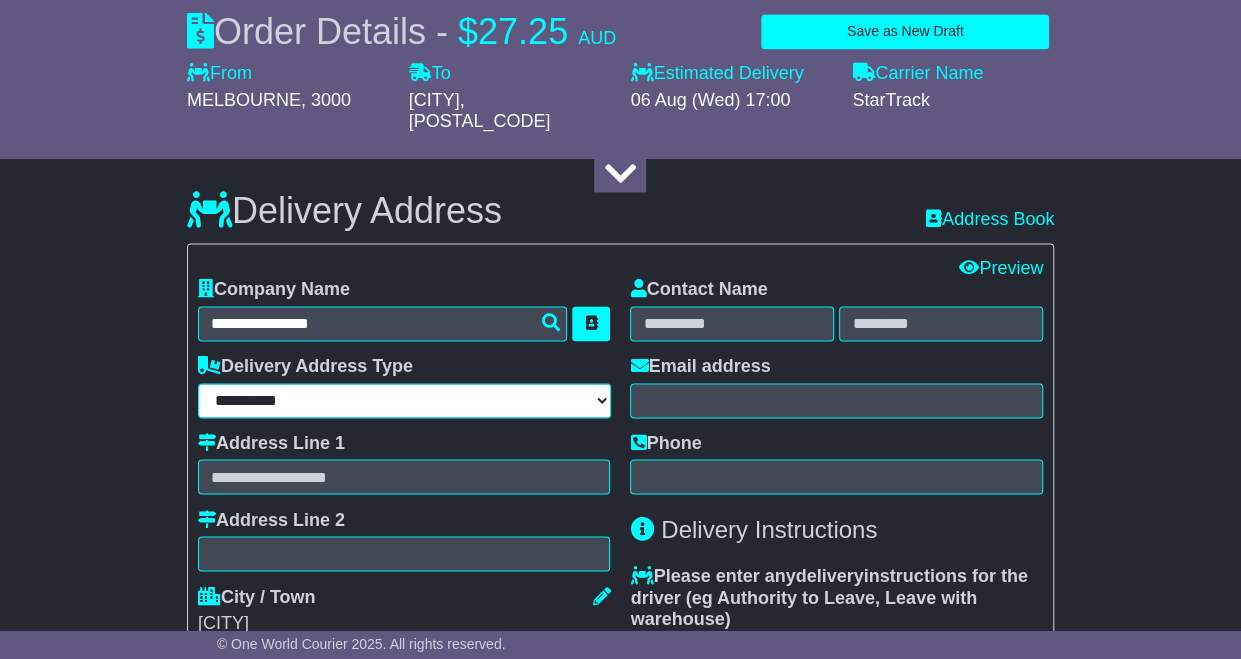 type on "**********" 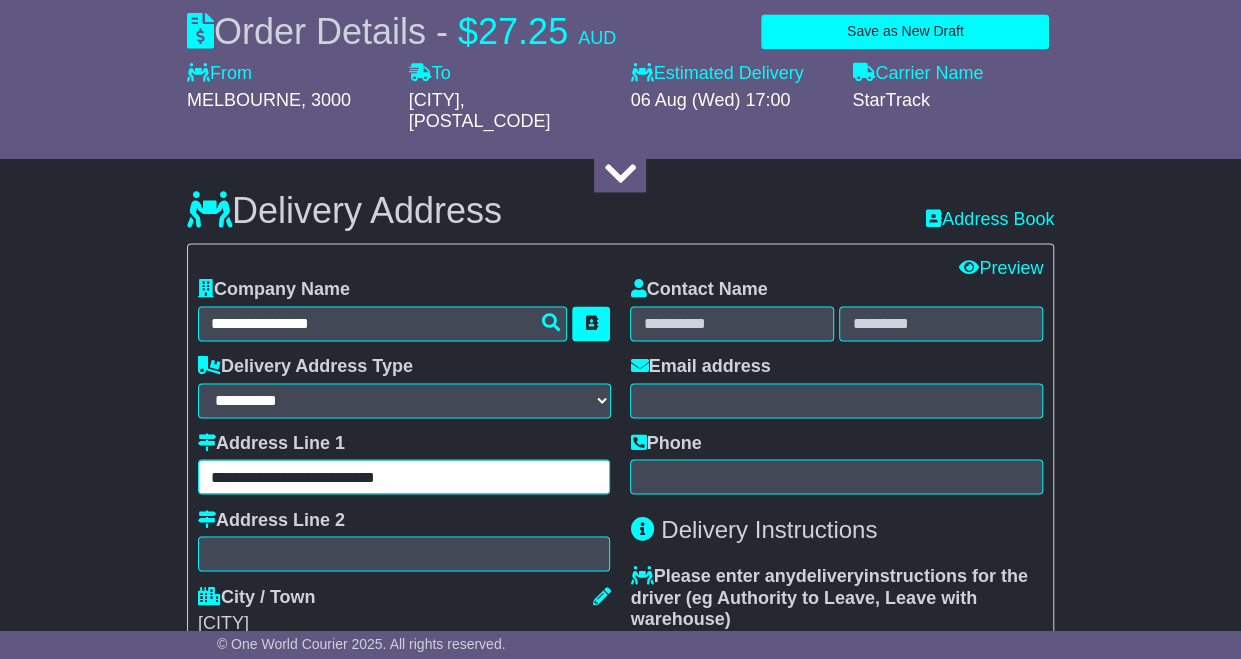 type on "******" 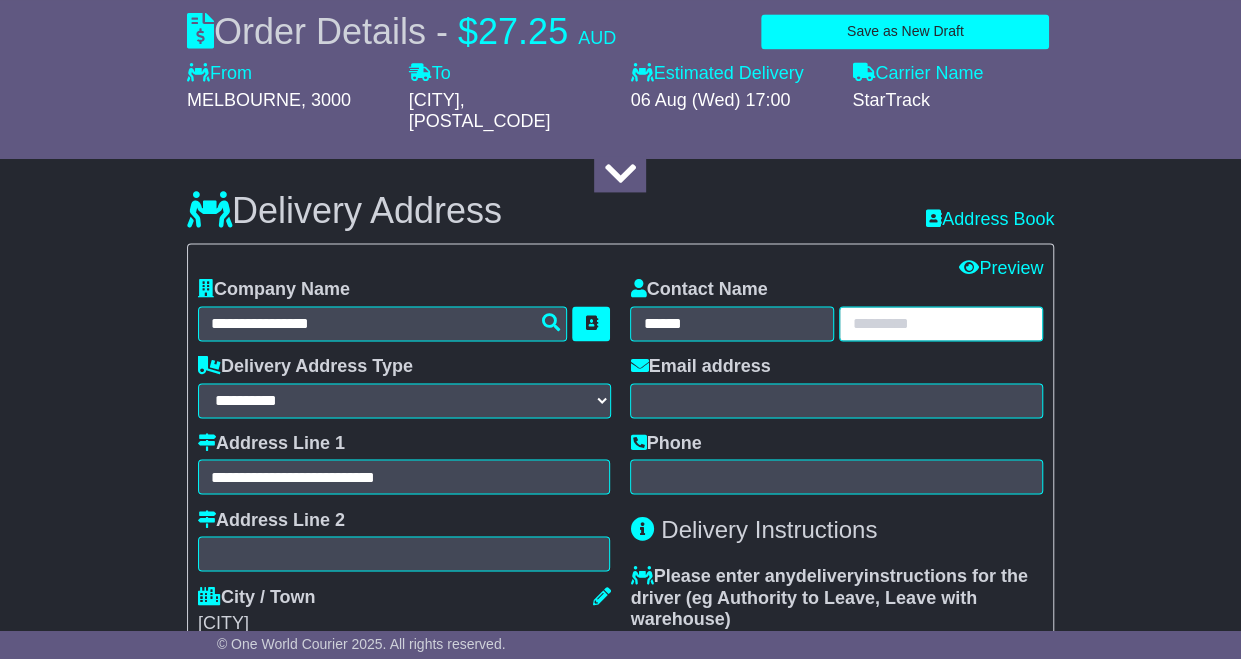 type on "********" 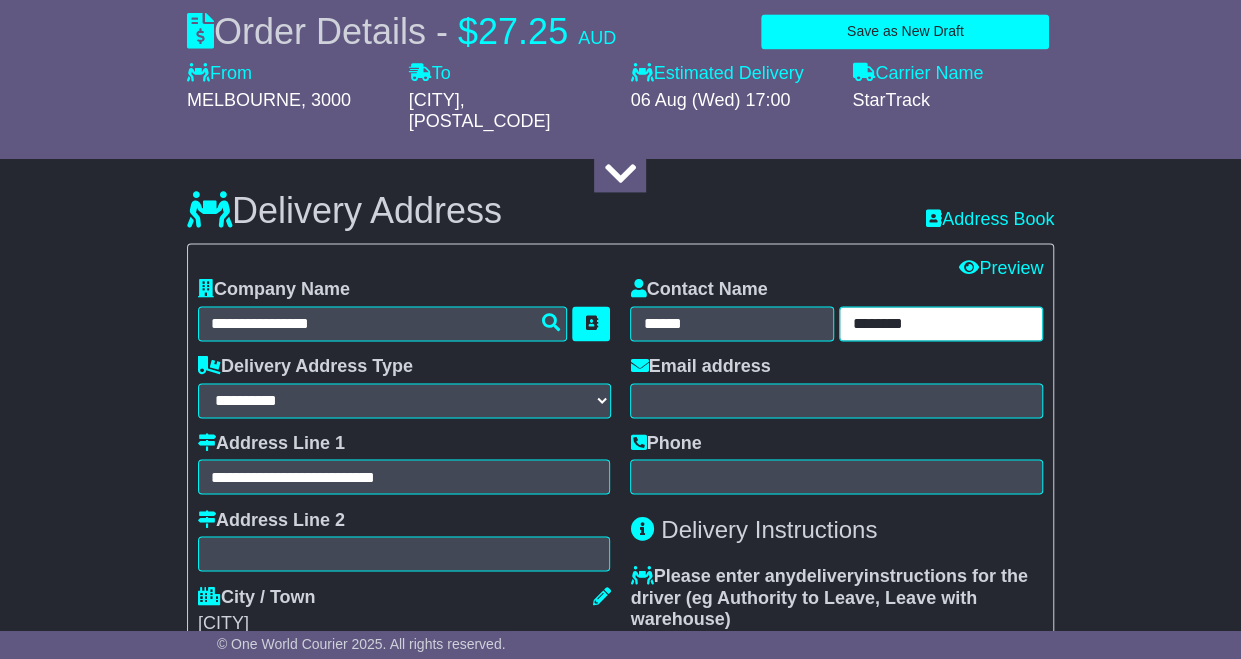 type on "**********" 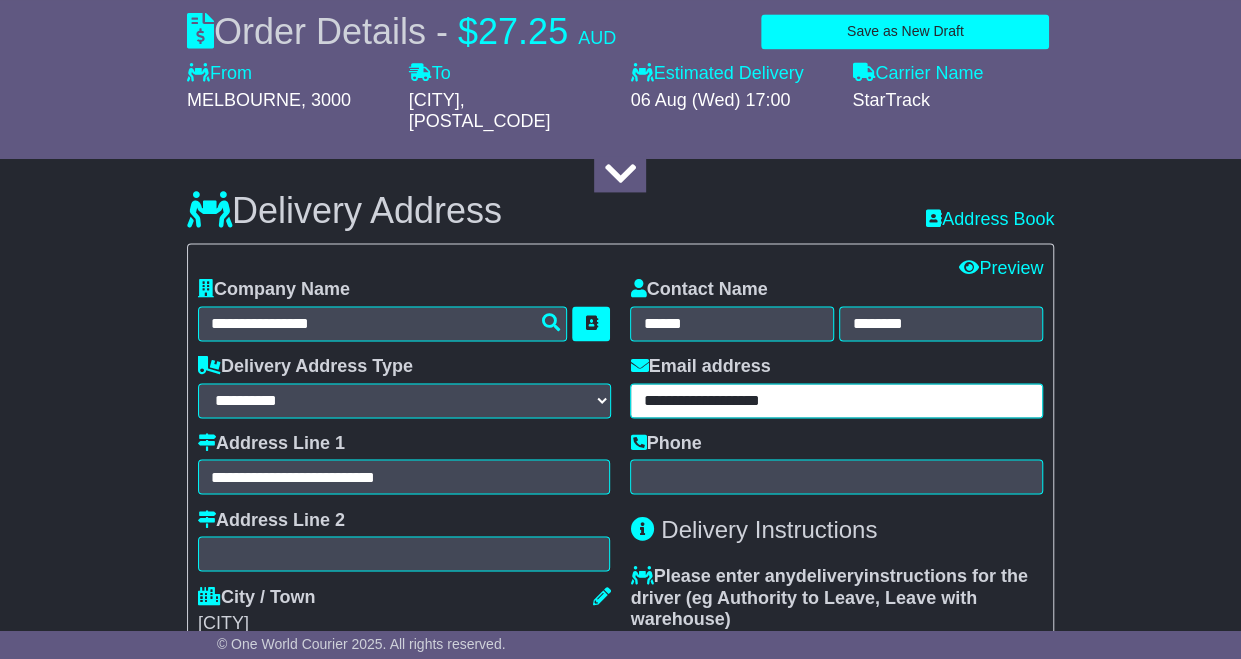 type on "**********" 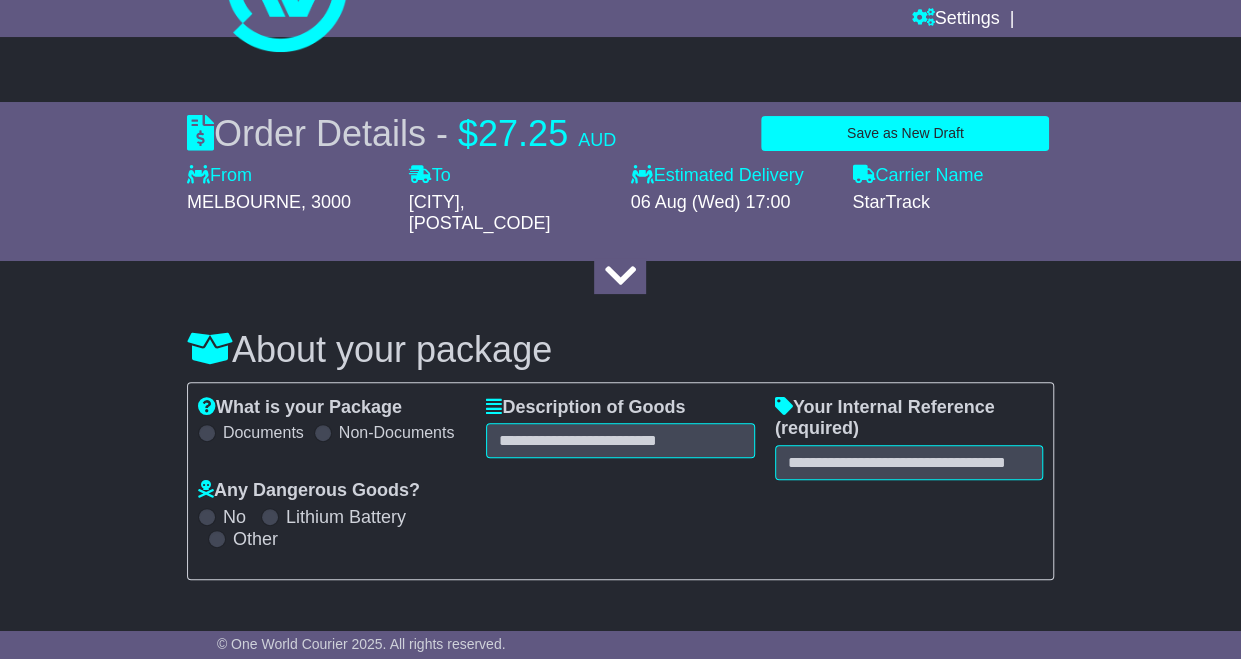 scroll, scrollTop: 0, scrollLeft: 0, axis: both 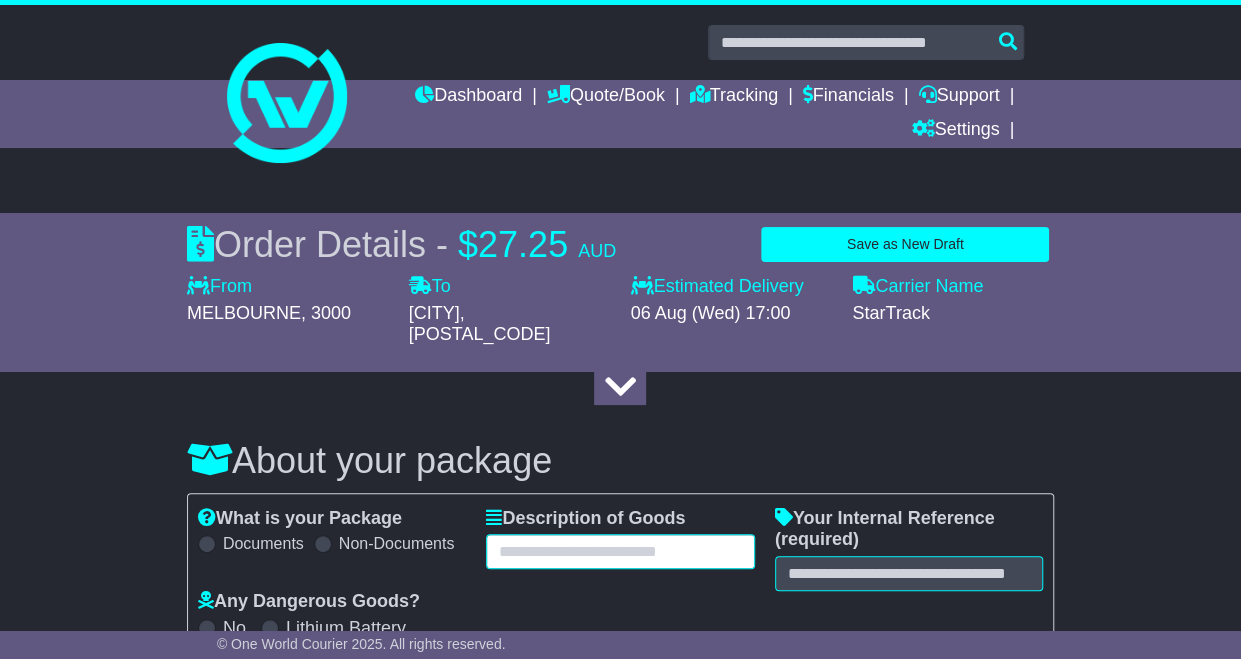click at bounding box center (620, 551) 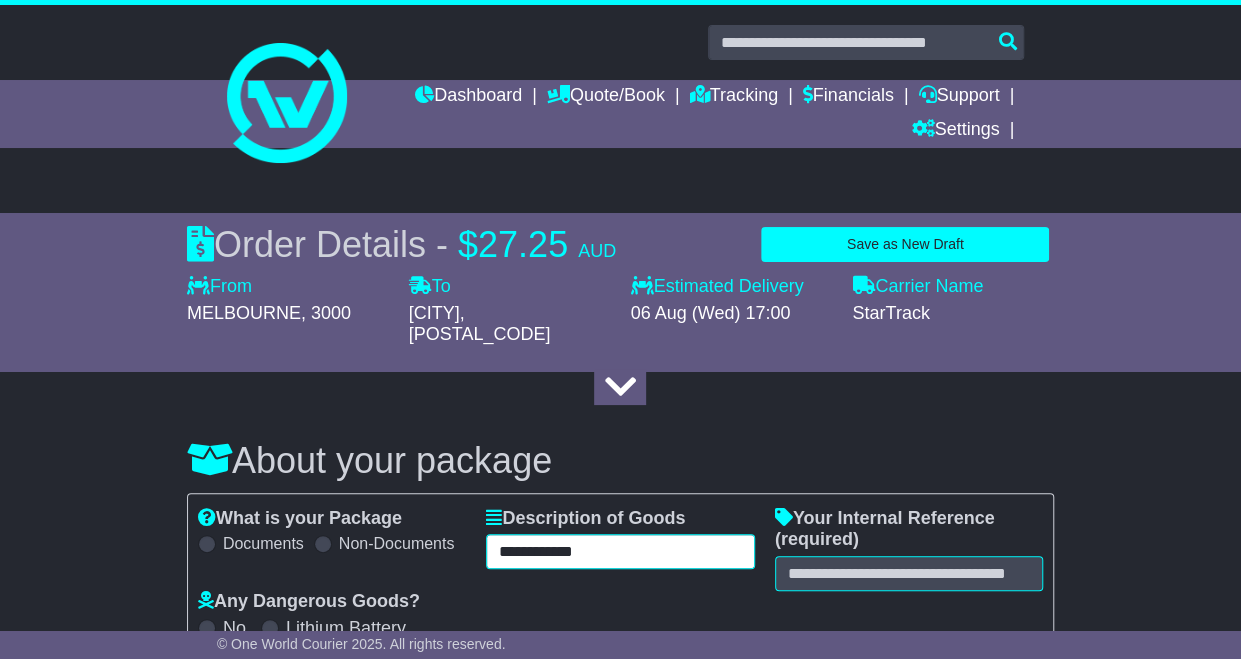 type on "**********" 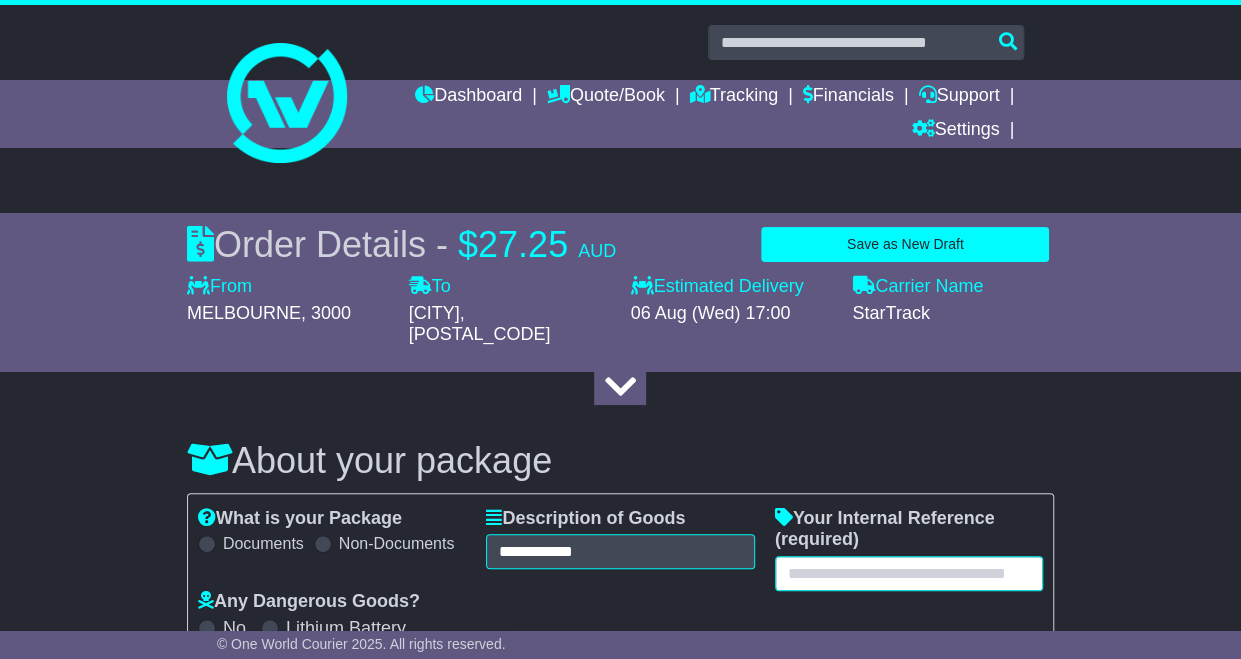 click at bounding box center [909, 573] 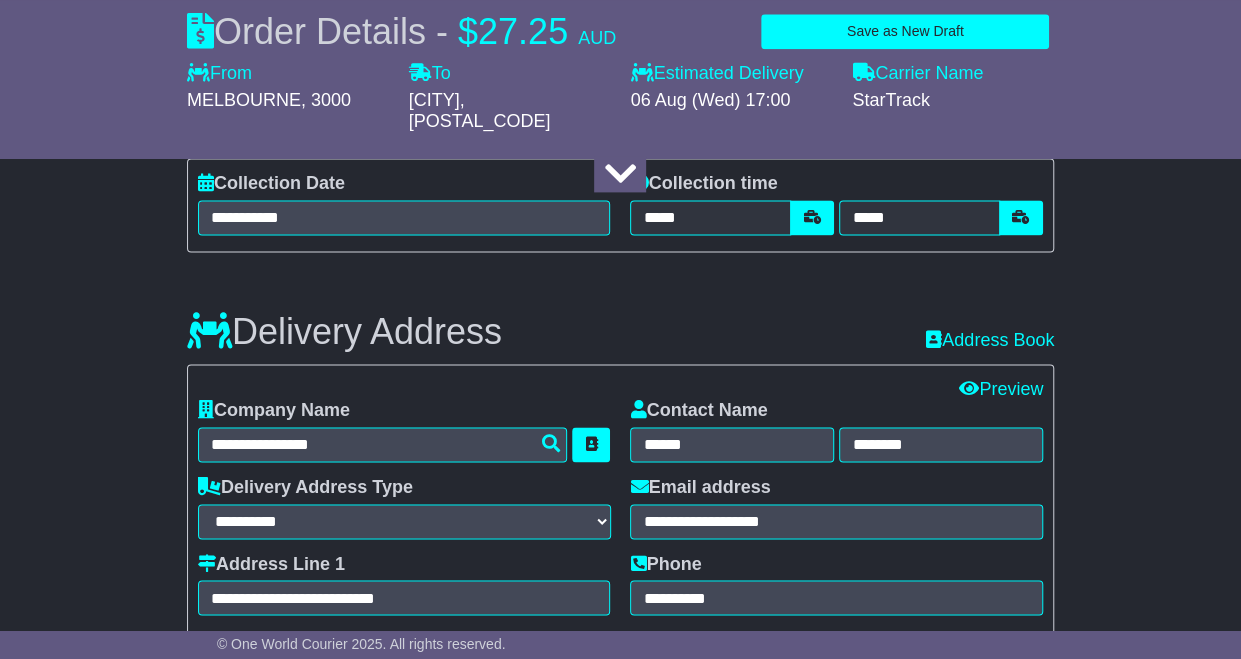 scroll, scrollTop: 1290, scrollLeft: 0, axis: vertical 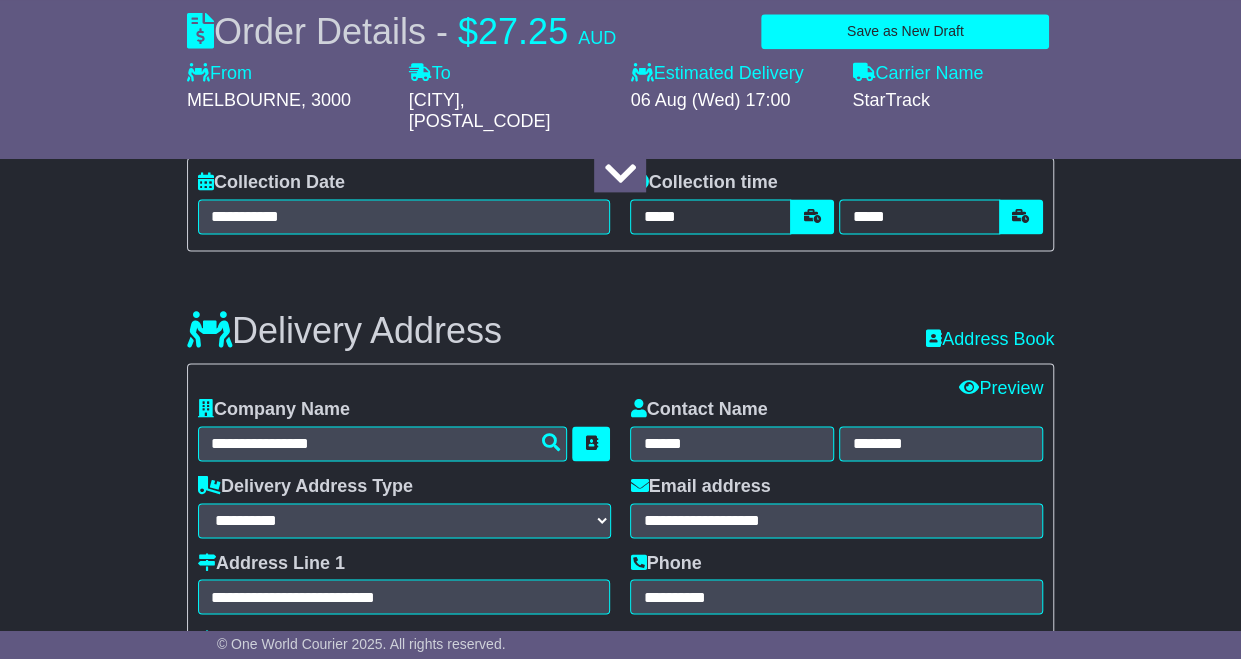 type on "***" 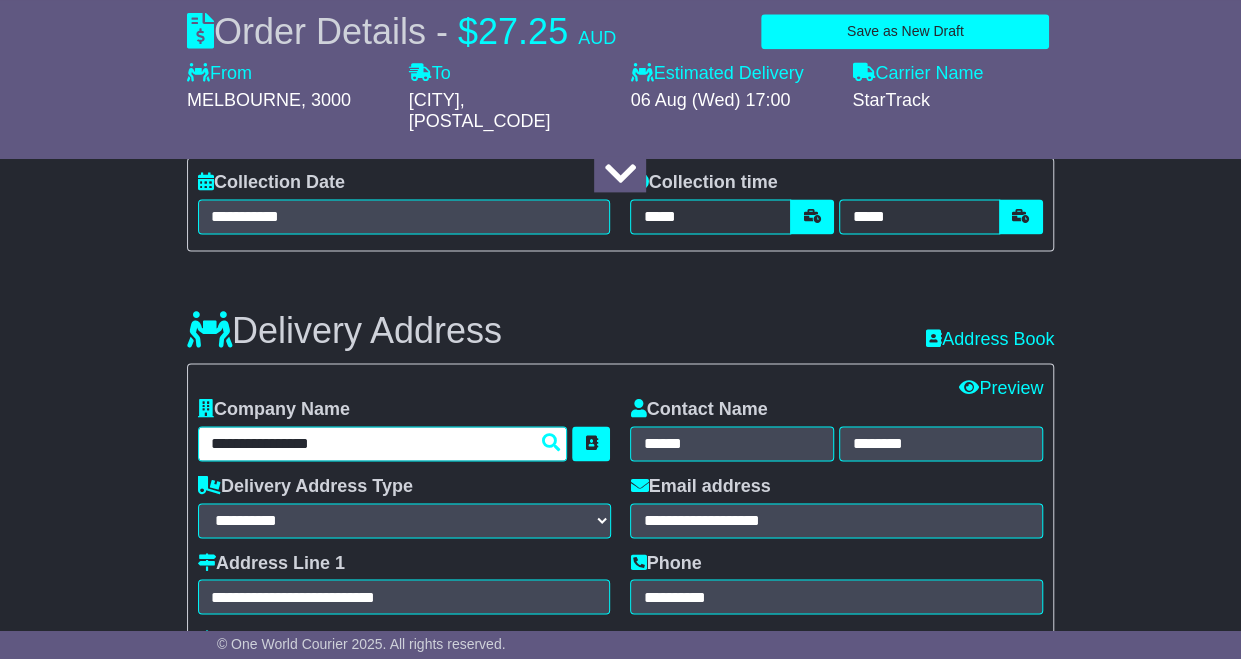 click on "**********" at bounding box center (383, 443) 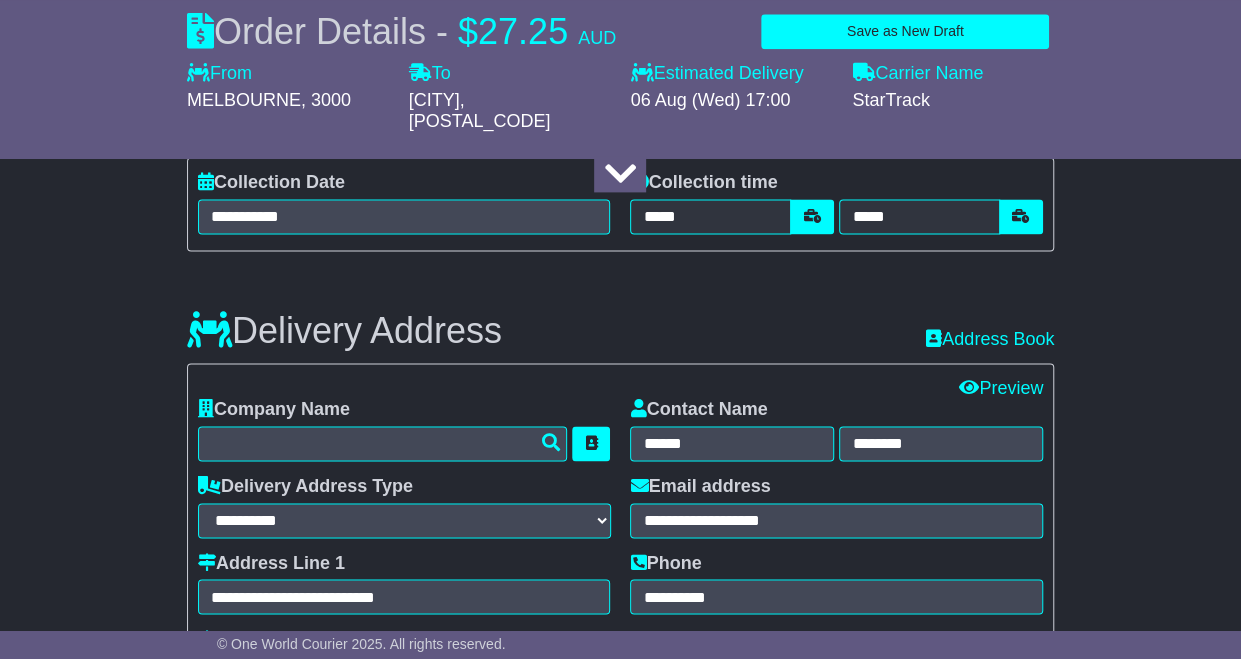 type 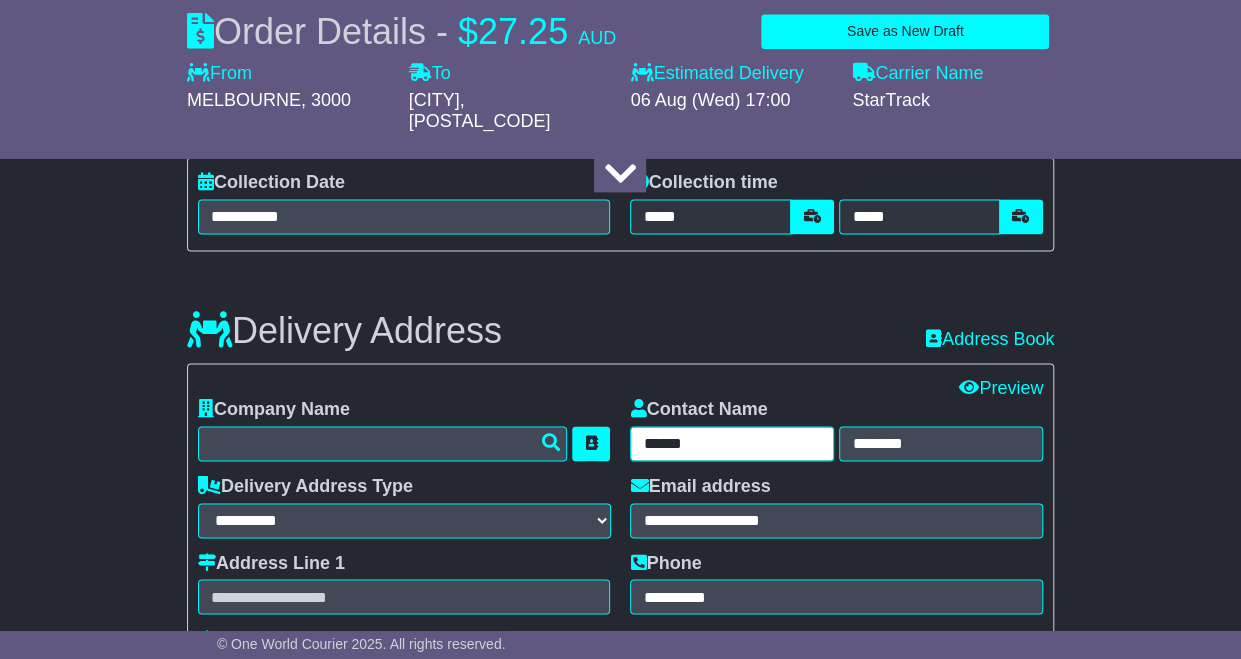type 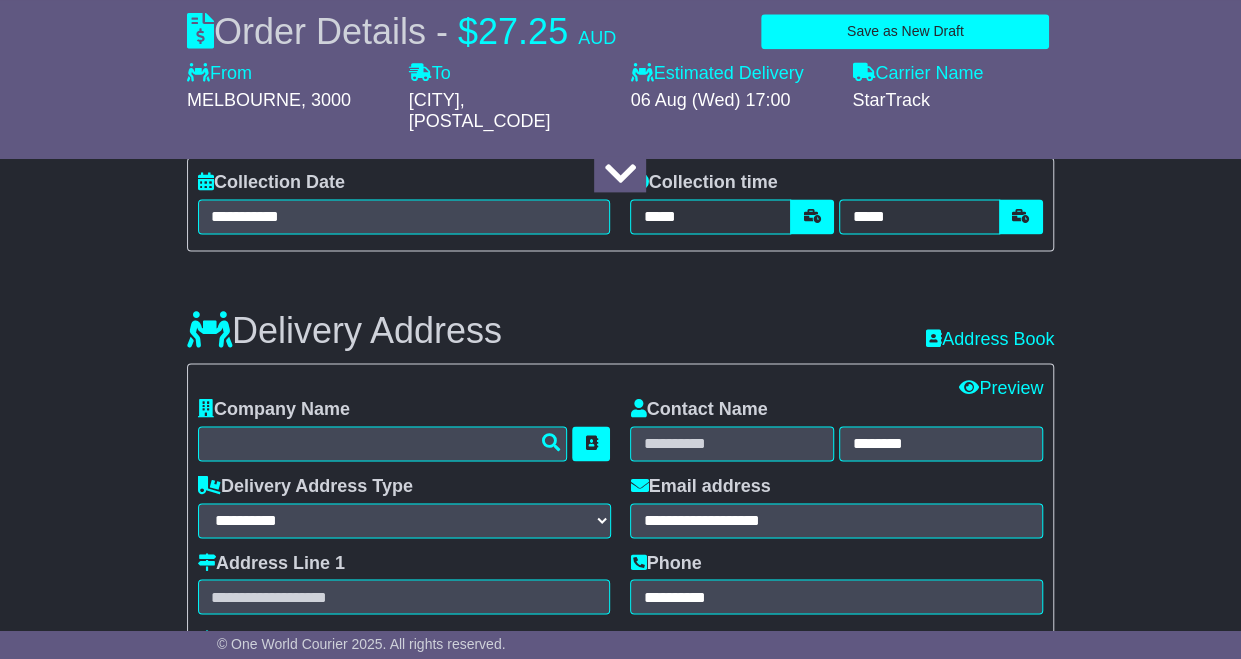 type 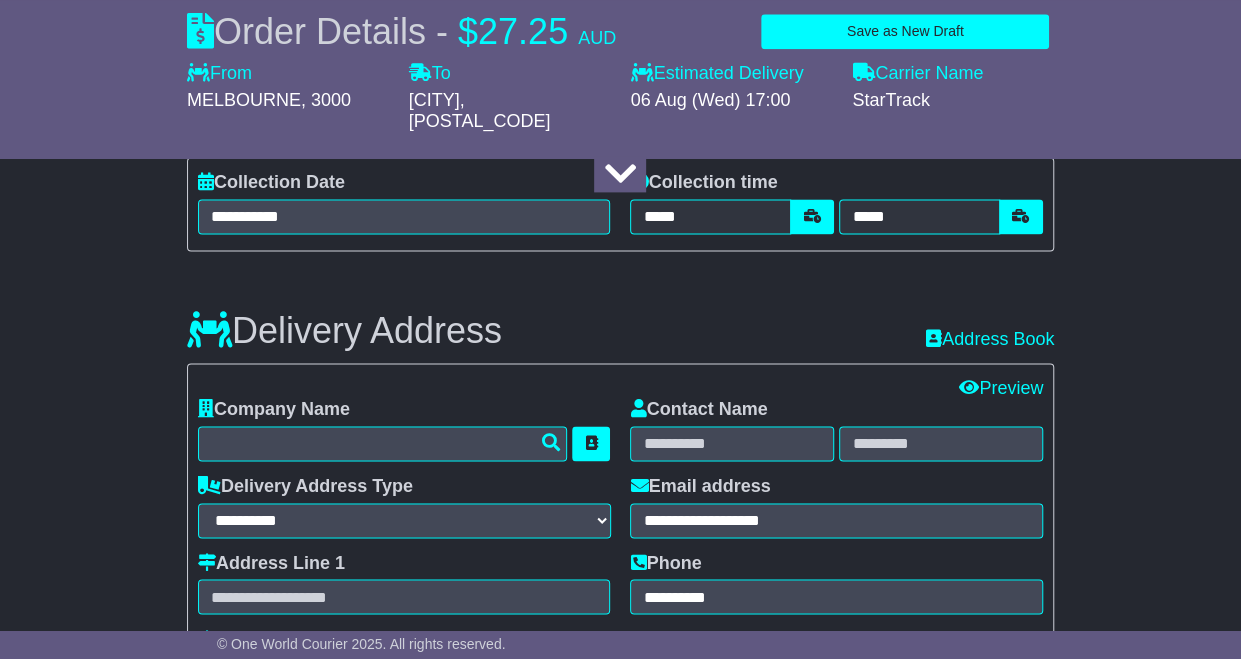 type 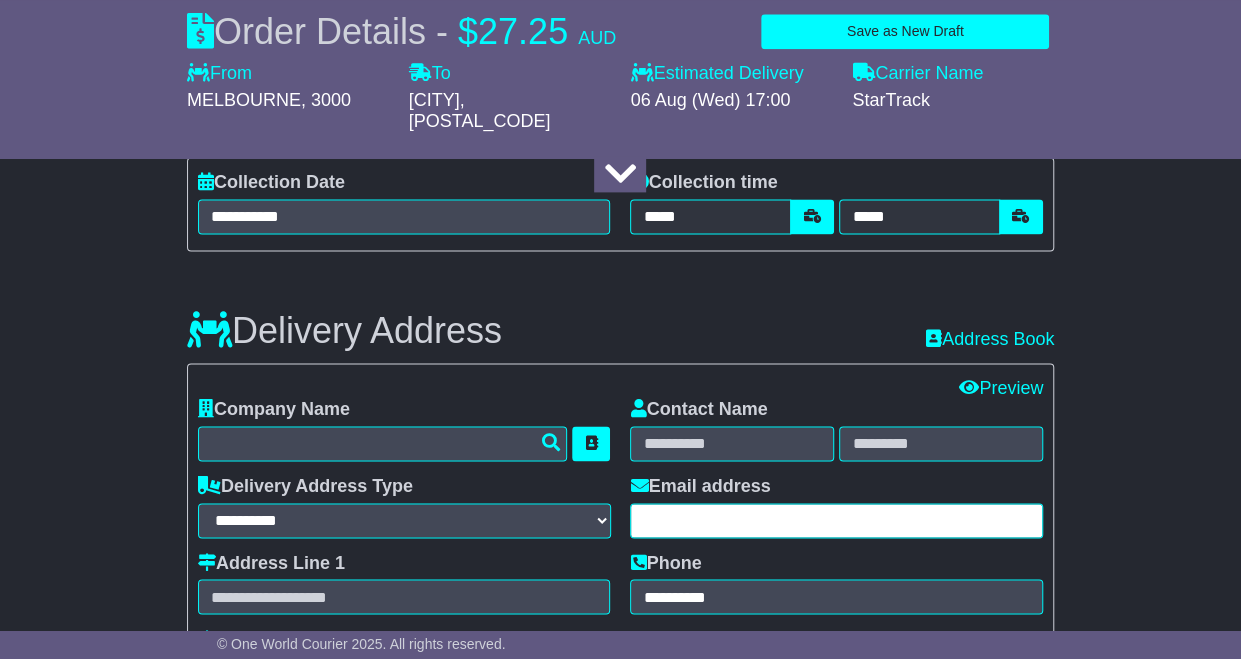 type 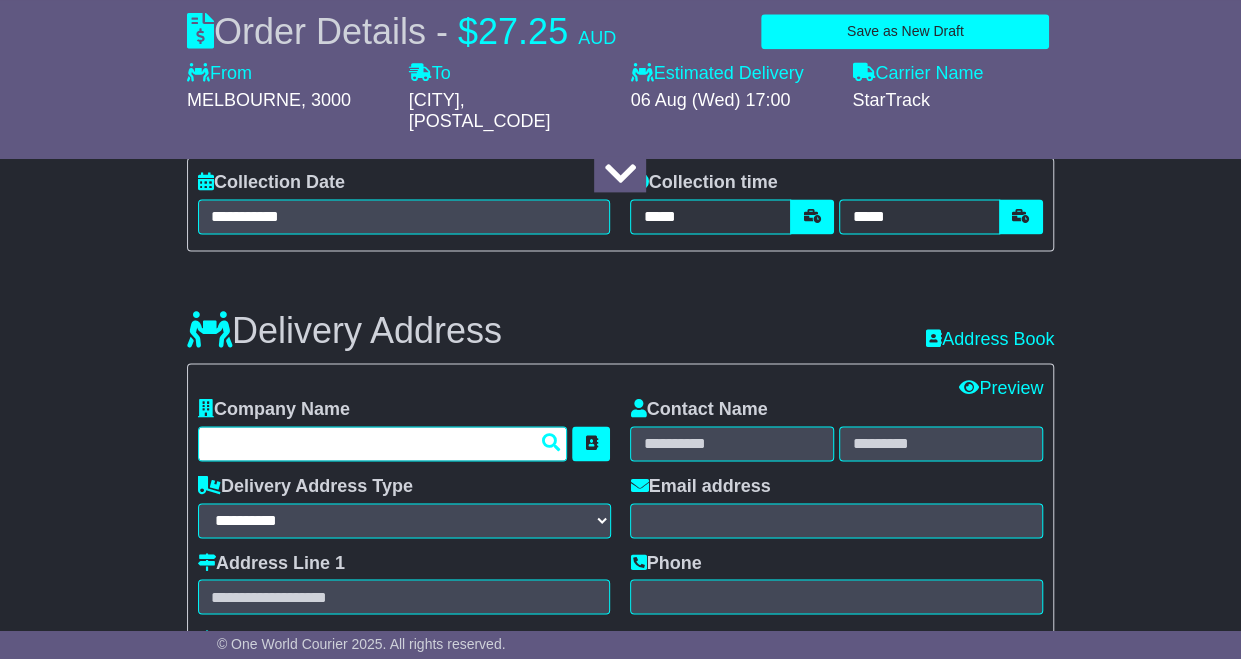 scroll, scrollTop: 1304, scrollLeft: 0, axis: vertical 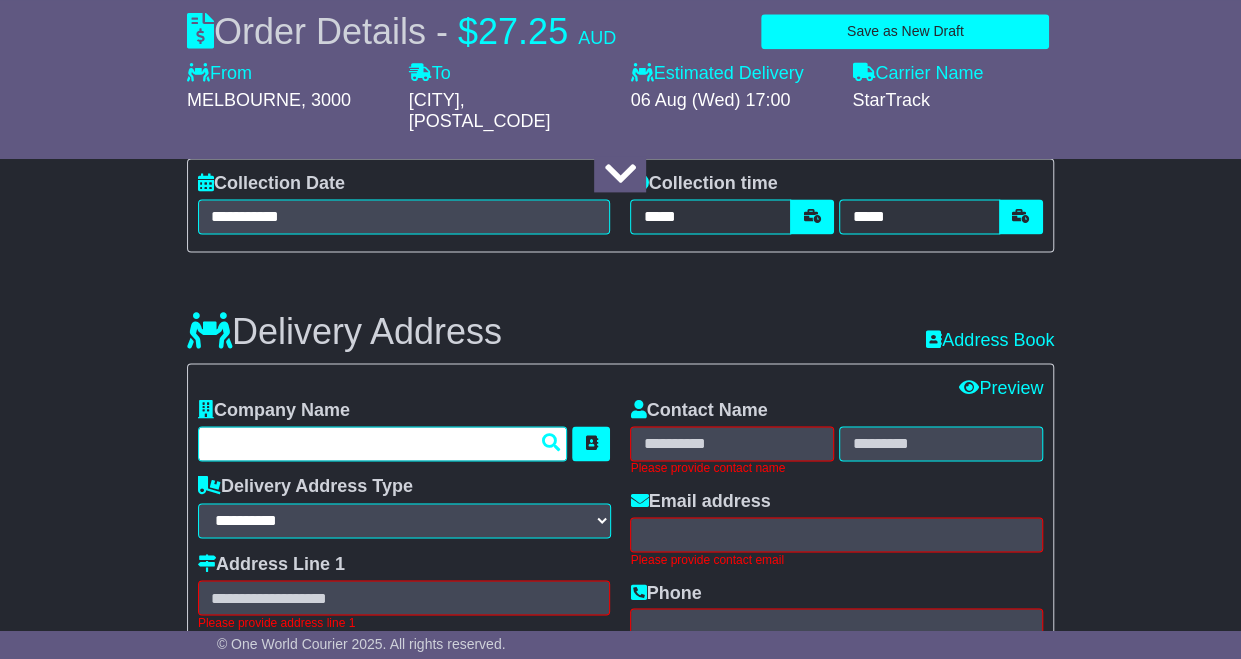 click at bounding box center (383, 443) 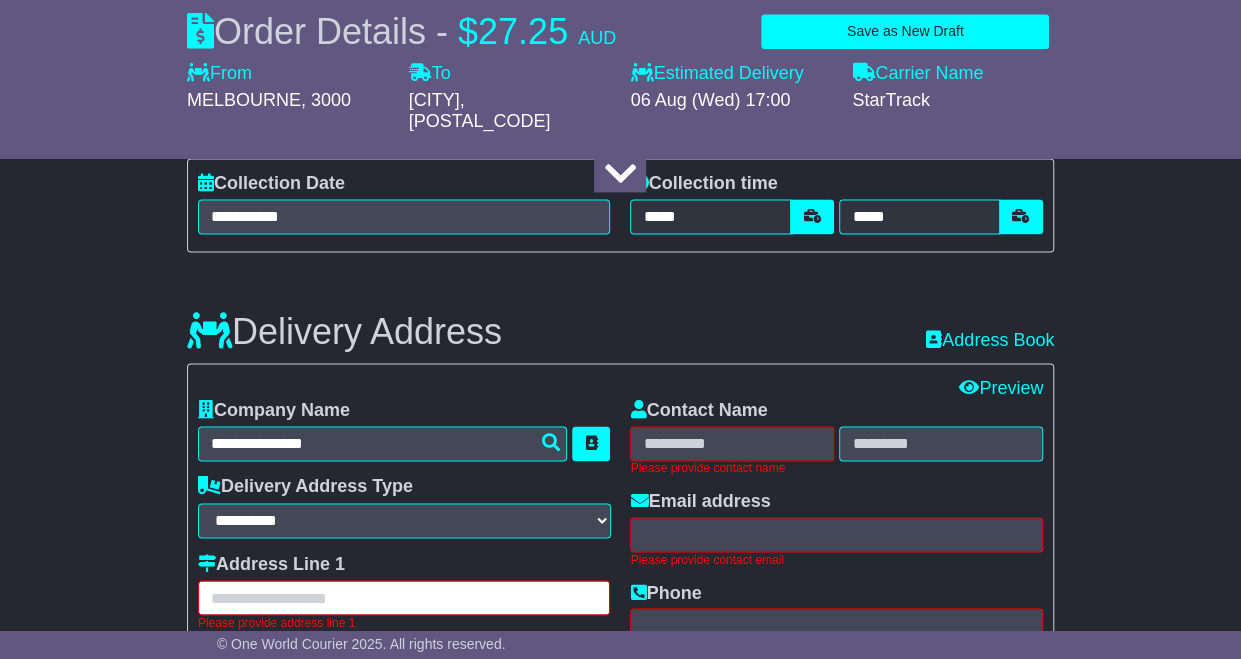 type on "**********" 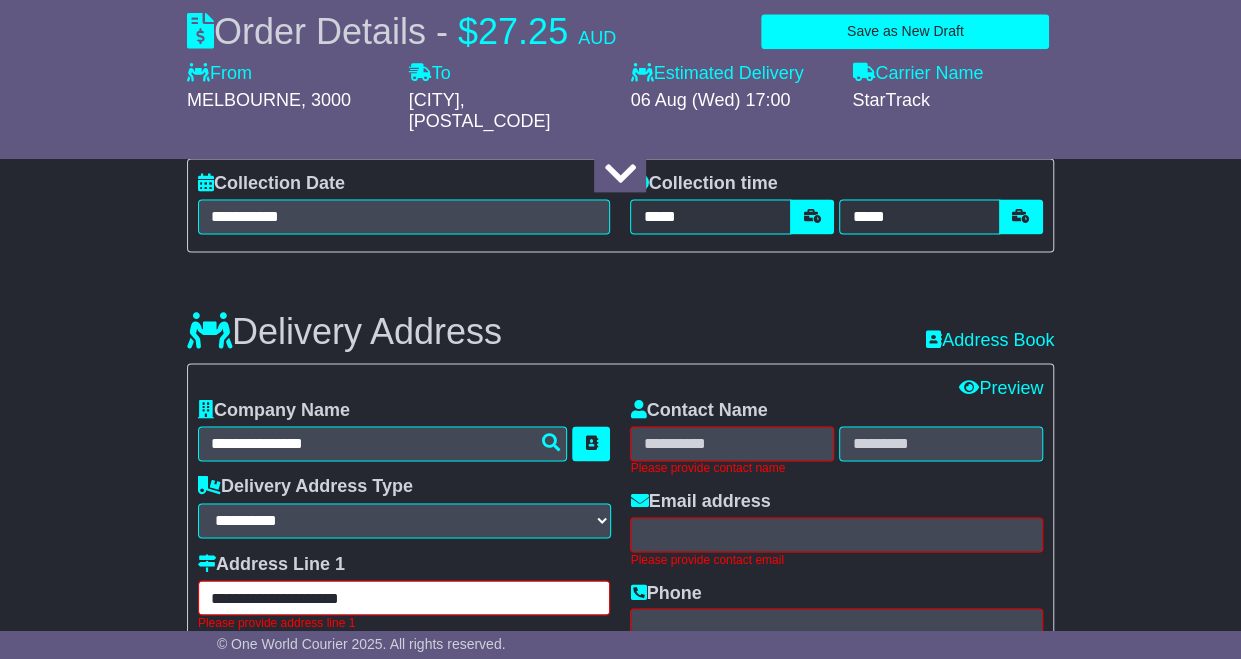type on "*******" 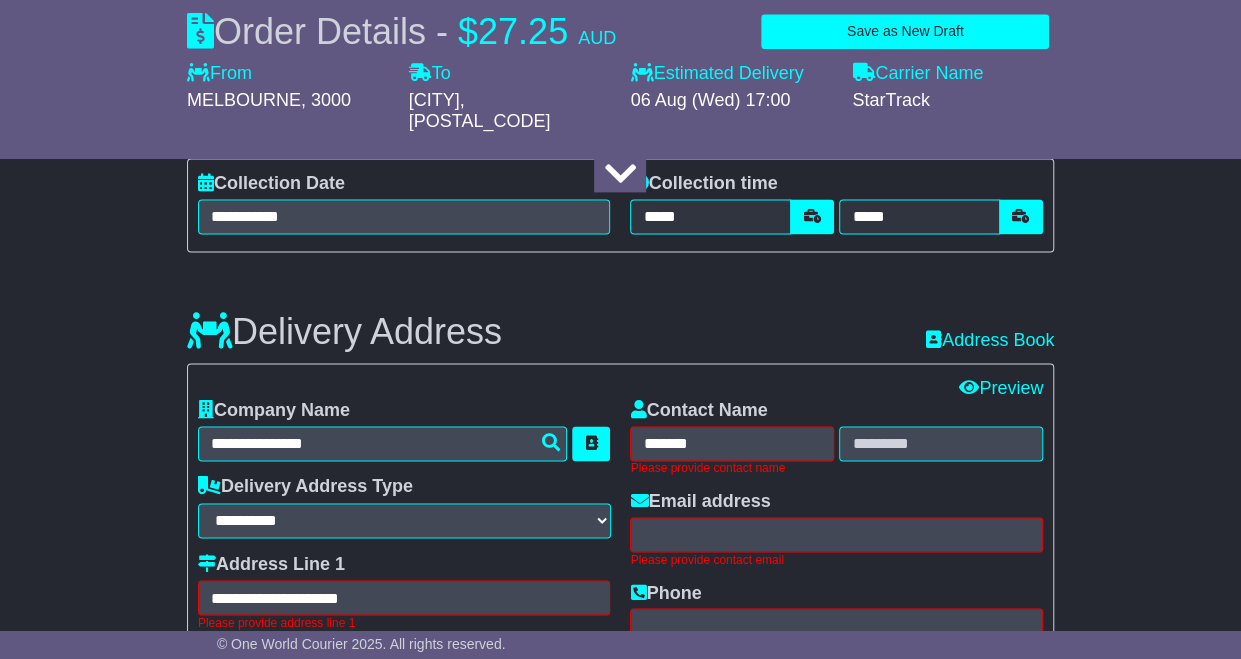 type on "******" 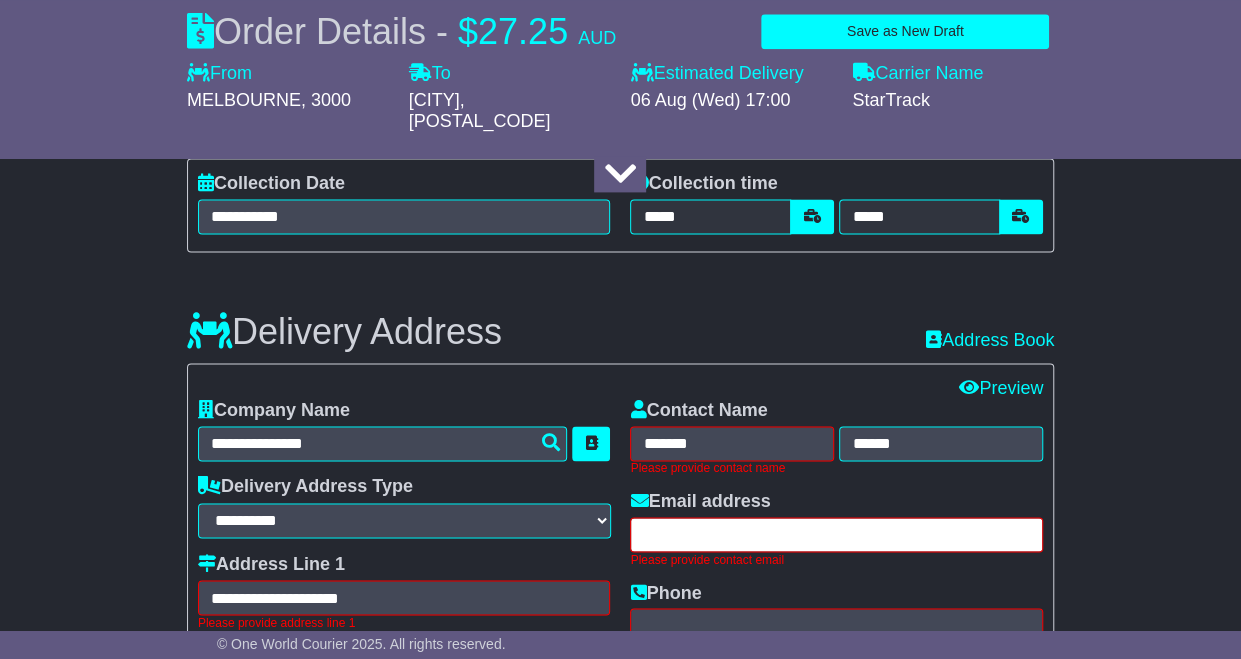 type on "**********" 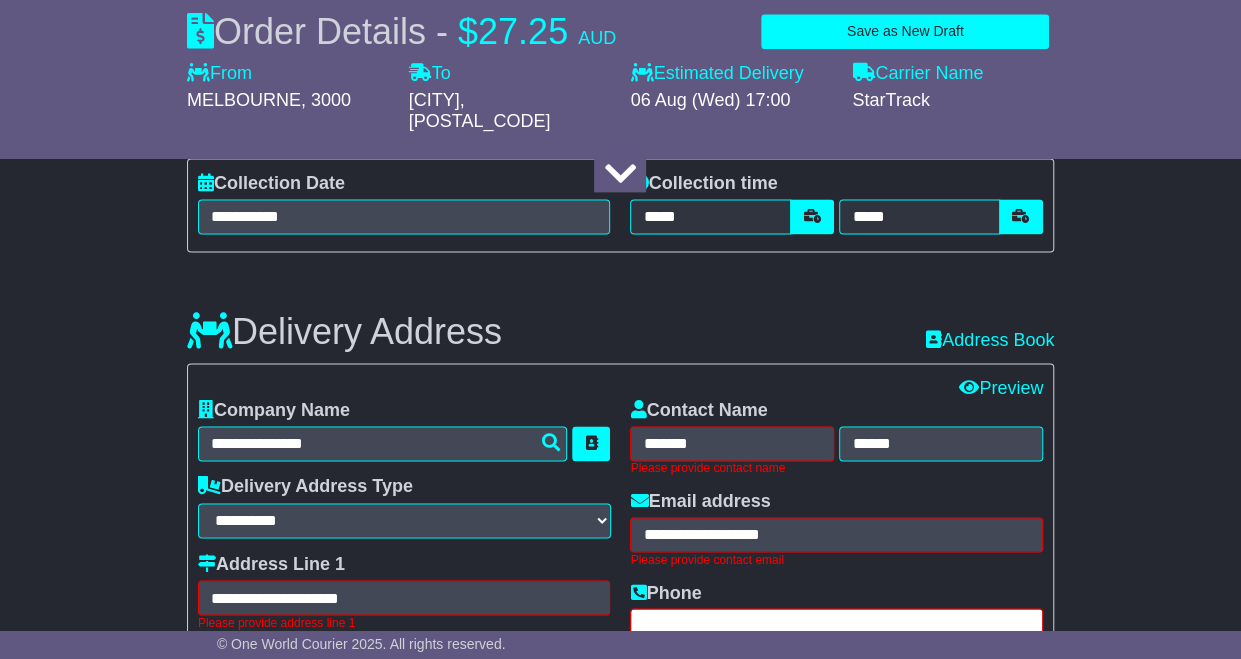 type on "**********" 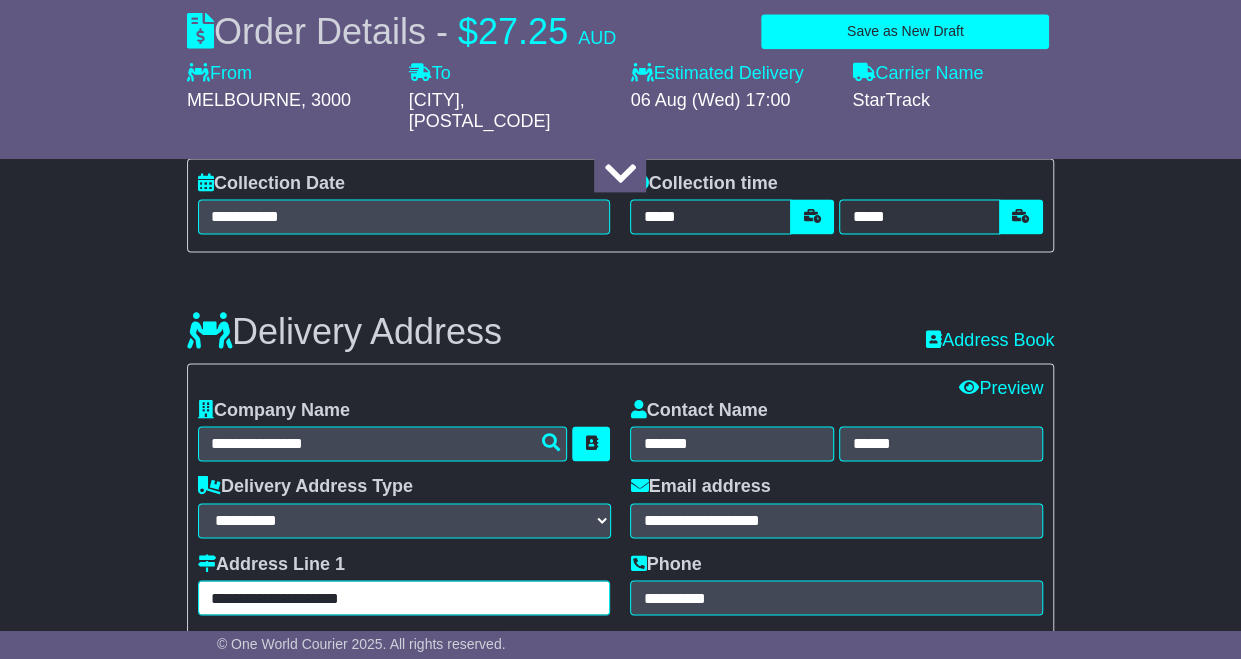 drag, startPoint x: 396, startPoint y: 582, endPoint x: 78, endPoint y: 519, distance: 324.1805 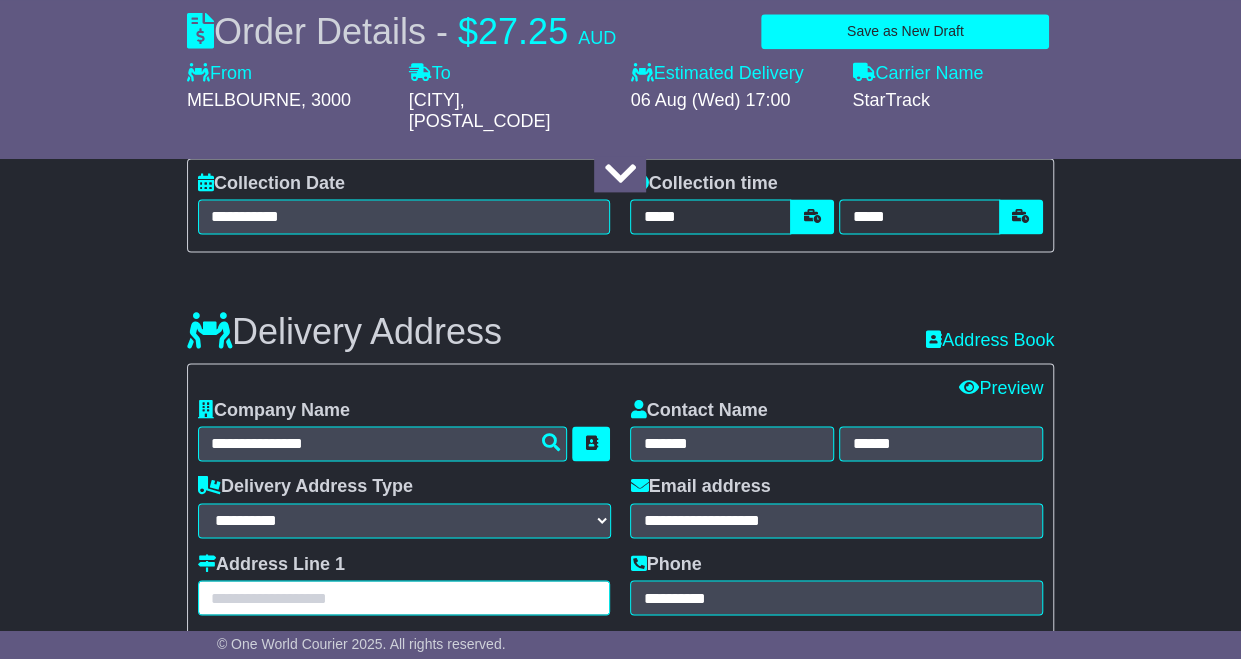 type 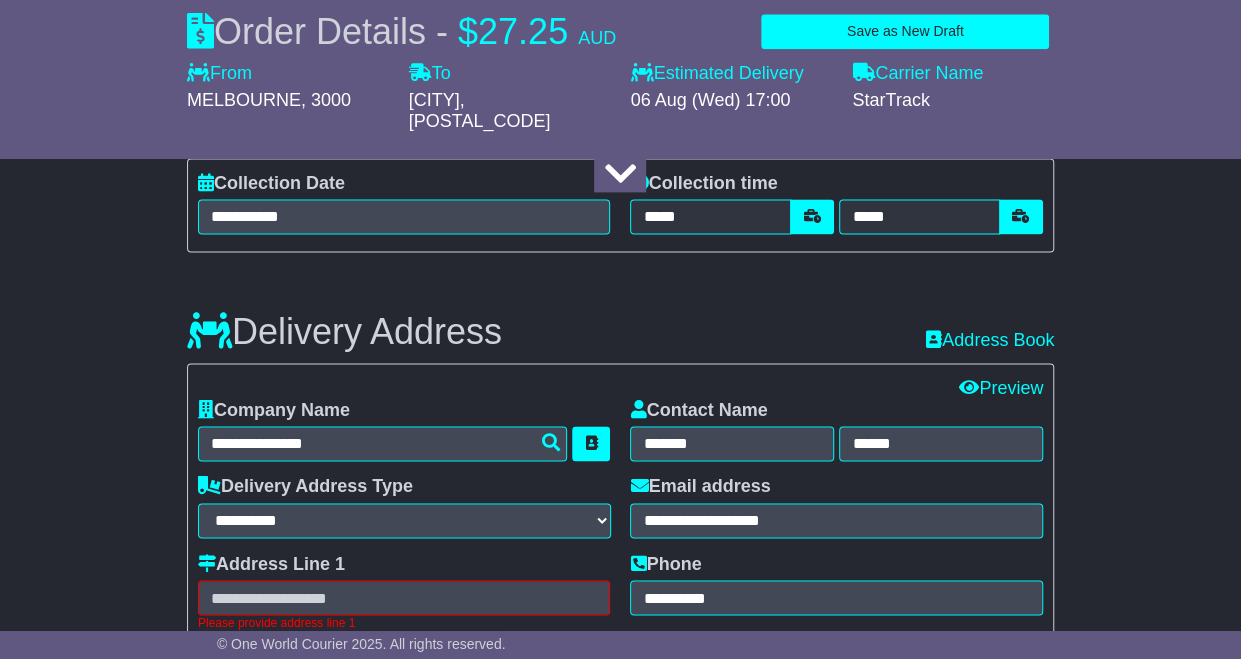 scroll, scrollTop: 1327, scrollLeft: 0, axis: vertical 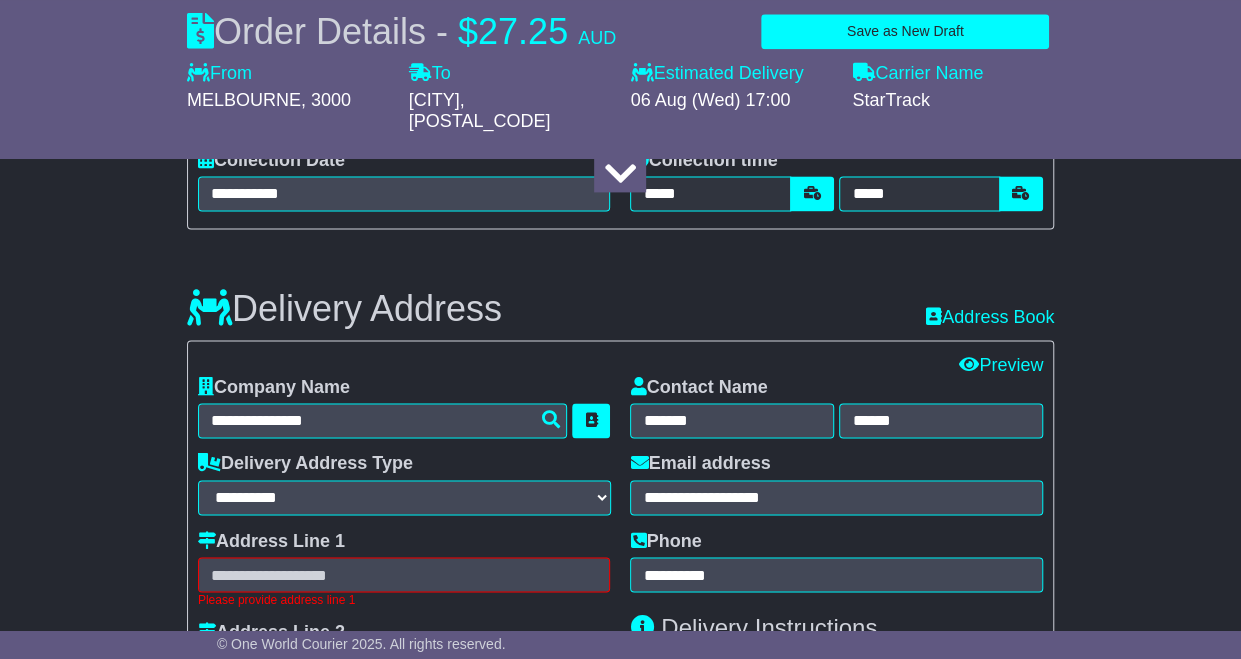 type on "****" 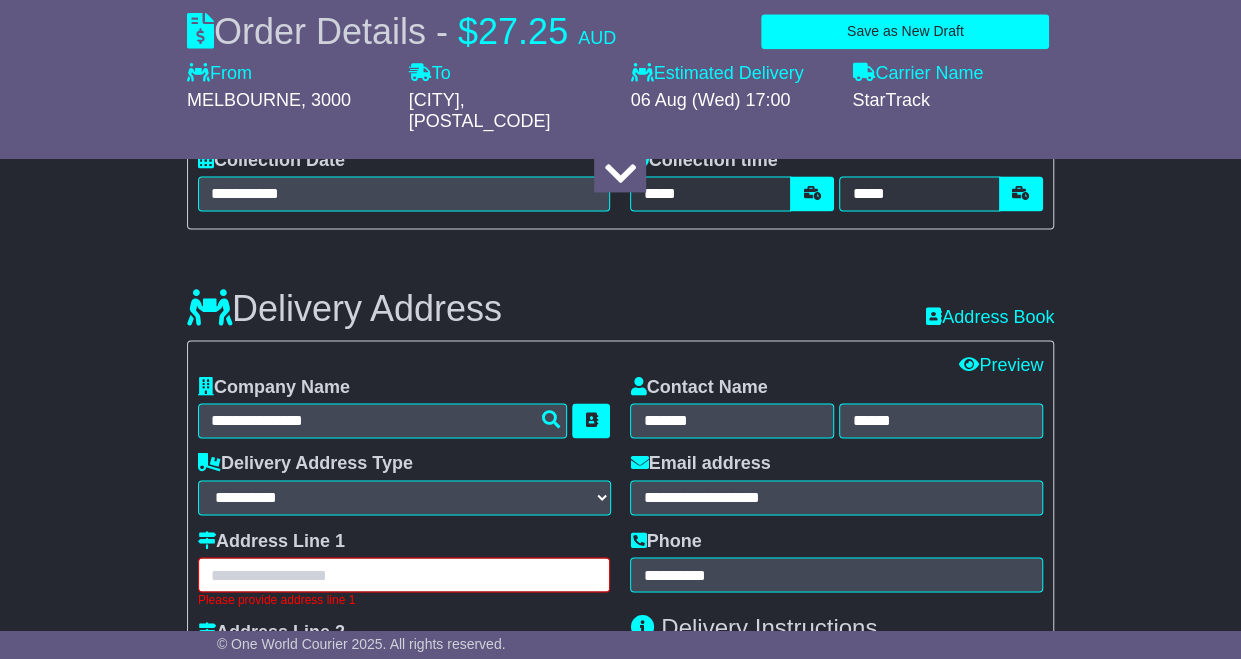click at bounding box center (404, 574) 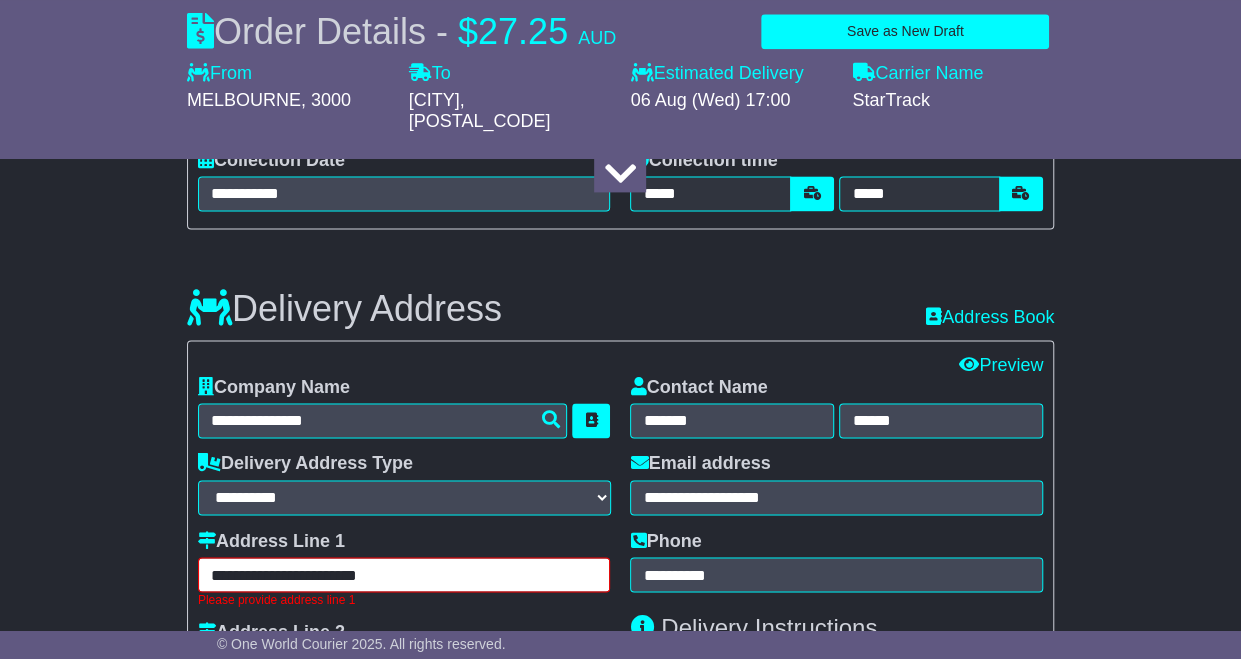 type on "**********" 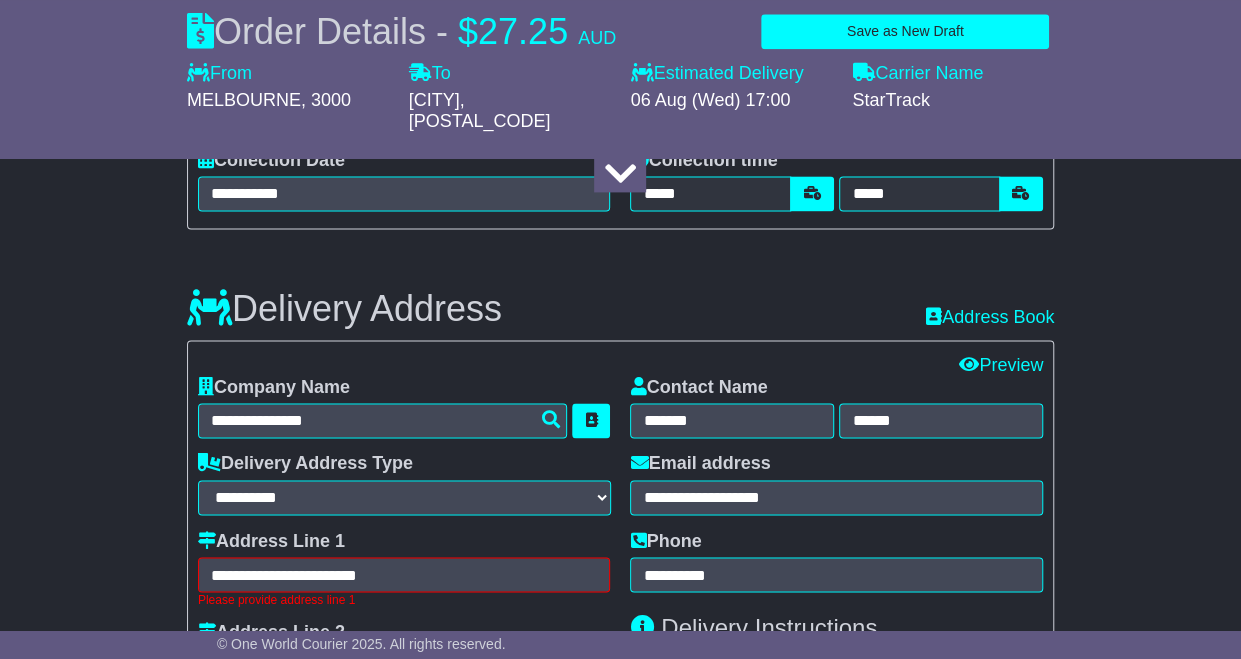 click on "Address Line 2
****" at bounding box center (404, 652) 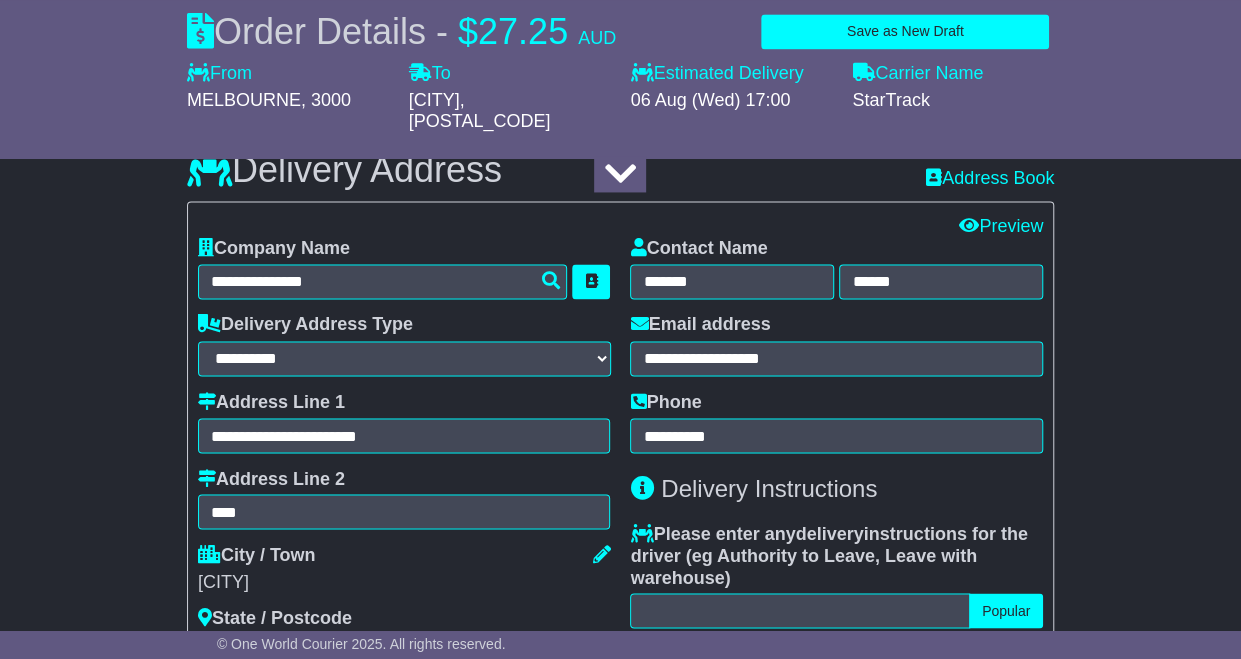 scroll, scrollTop: 1469, scrollLeft: 0, axis: vertical 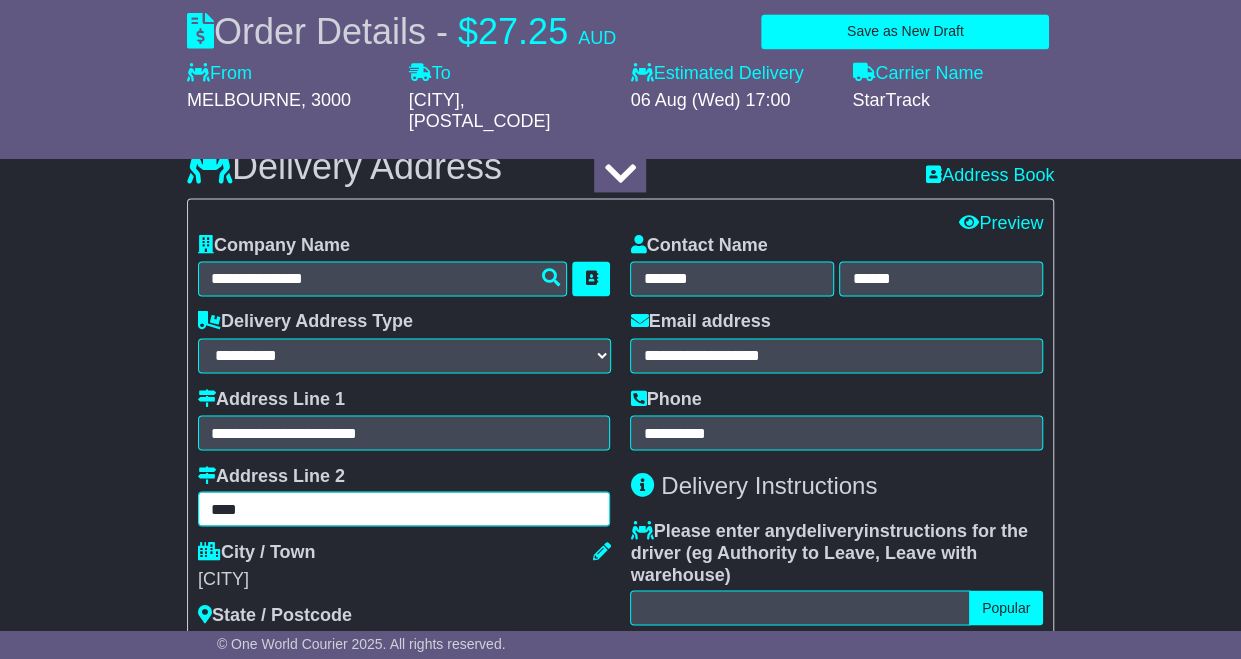 click on "****" at bounding box center [404, 508] 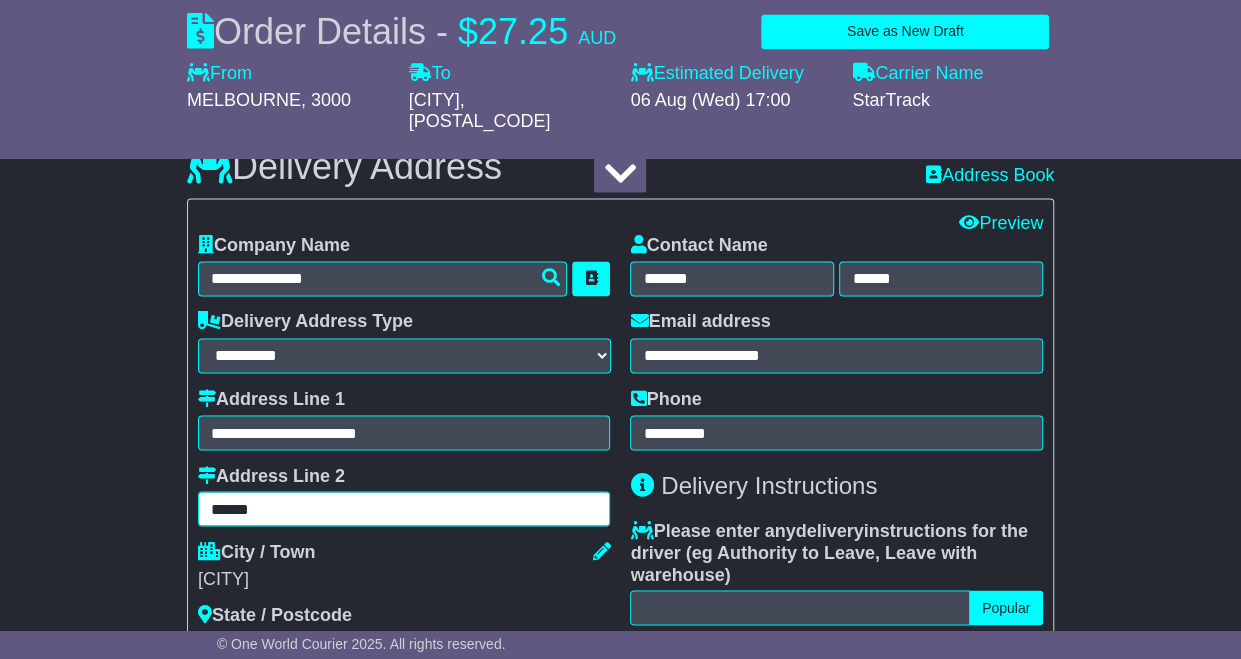 type on "******" 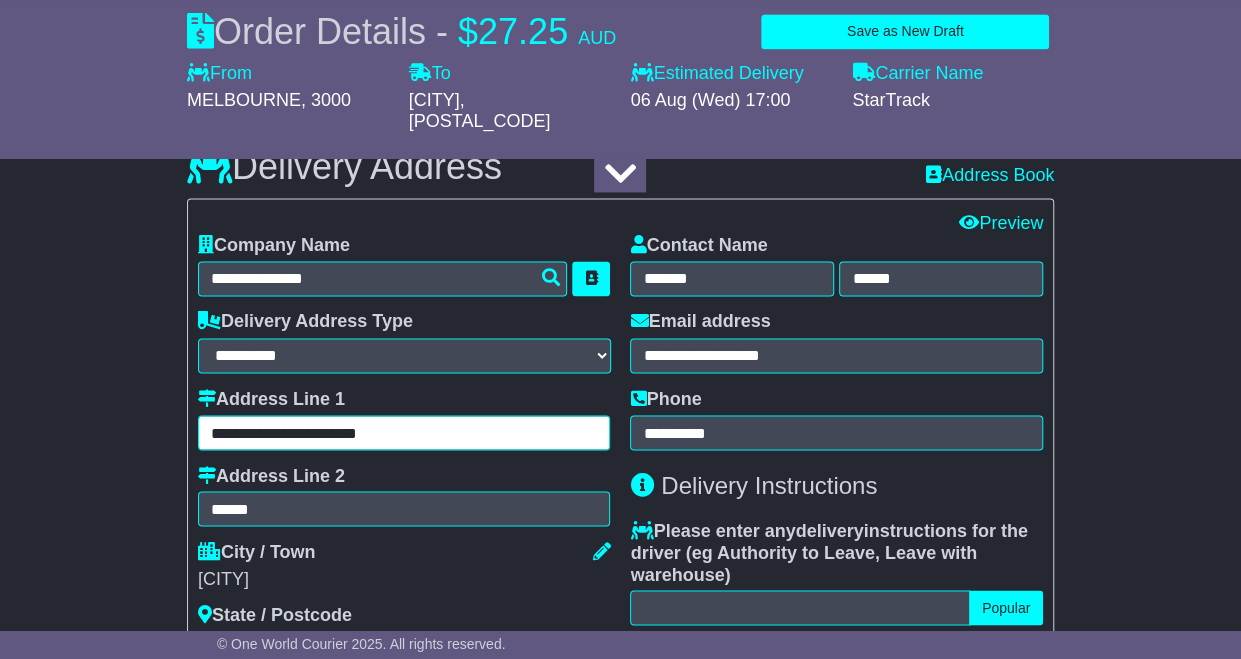 drag, startPoint x: 386, startPoint y: 407, endPoint x: 86, endPoint y: 369, distance: 302.3971 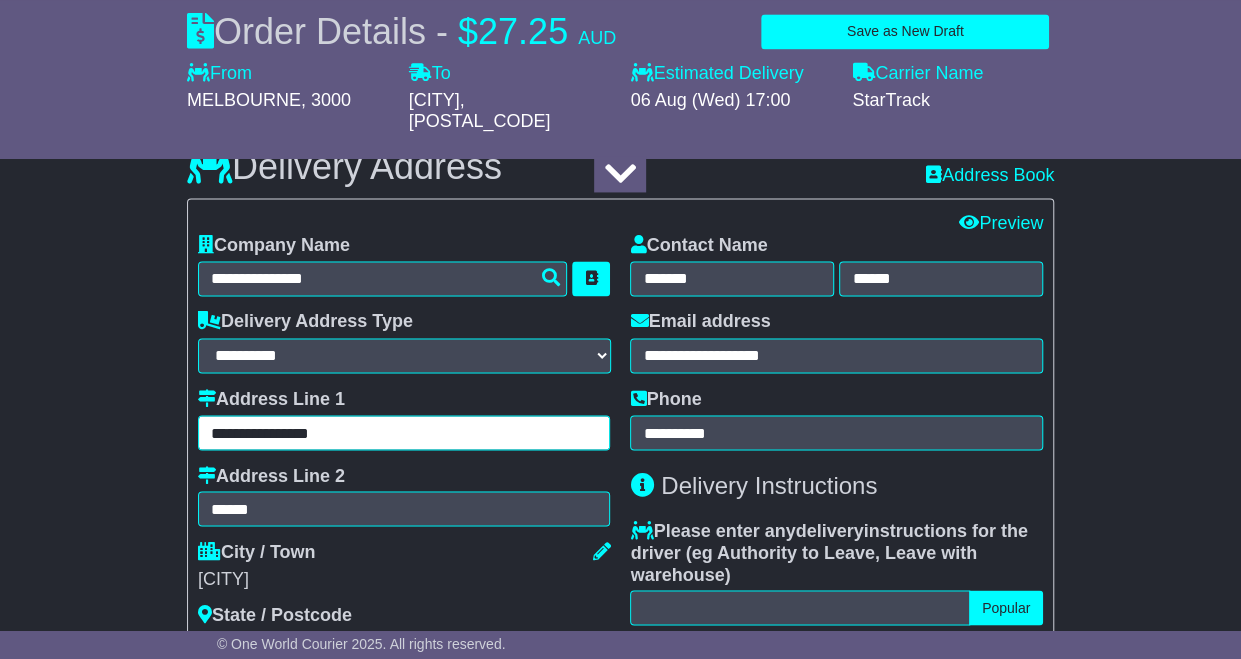type on "**********" 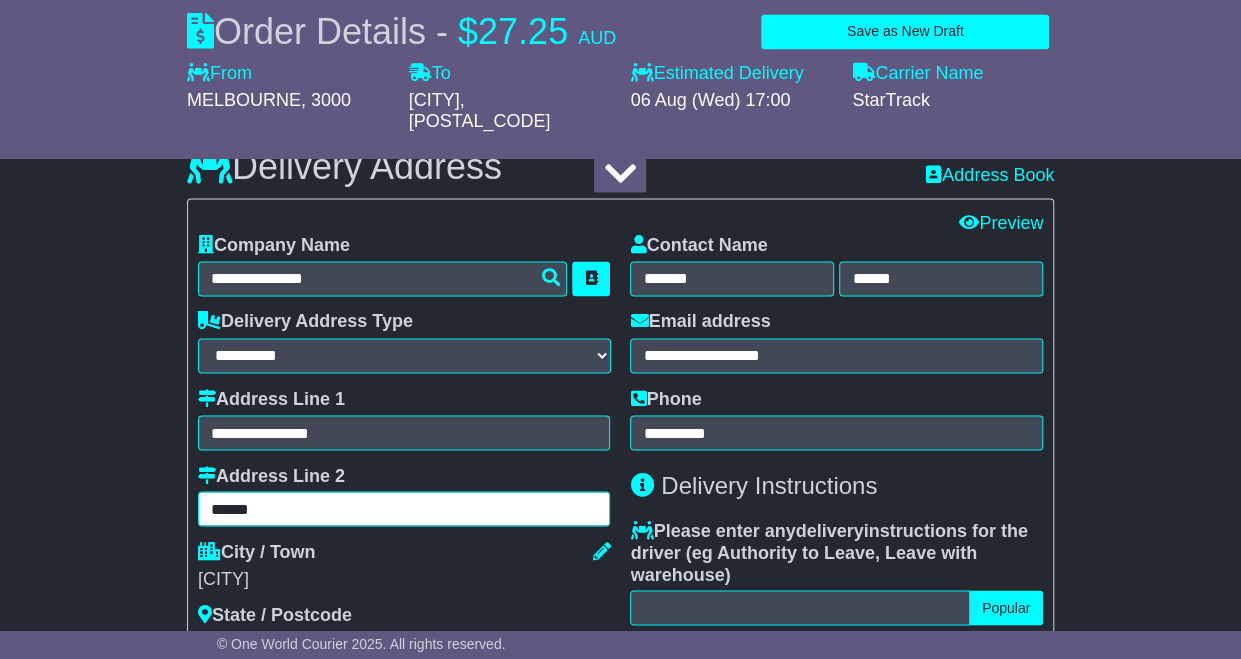 click on "******" at bounding box center (404, 508) 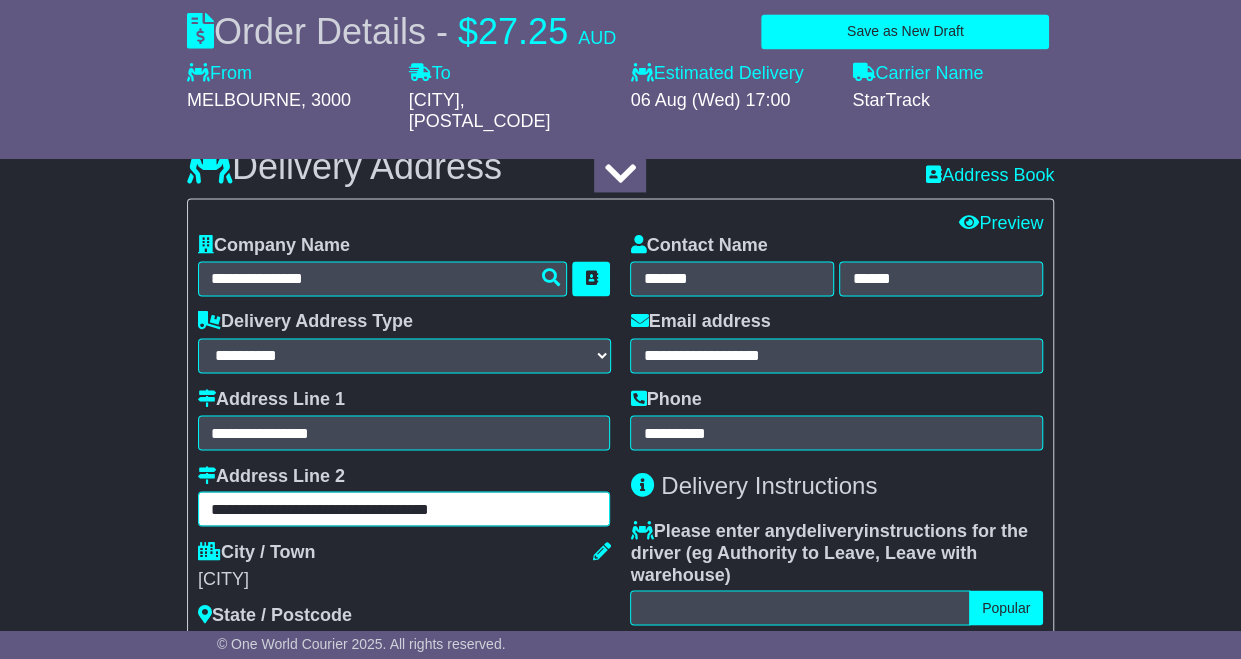 type on "**********" 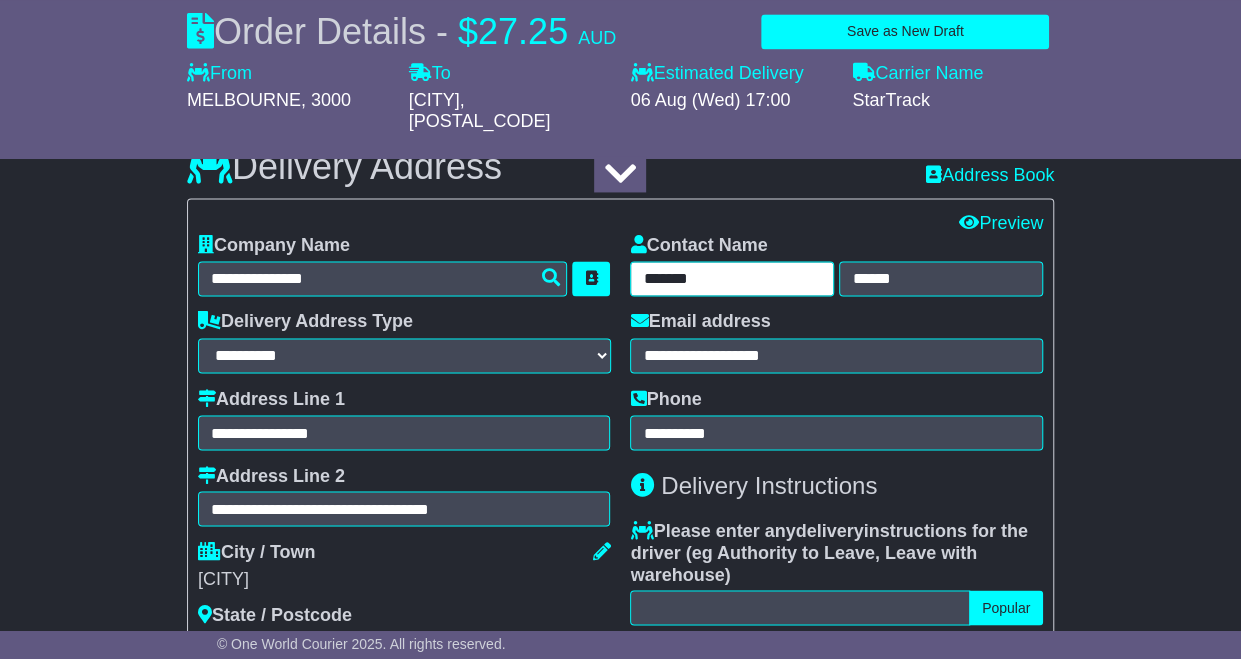 click on "*******" at bounding box center (732, 278) 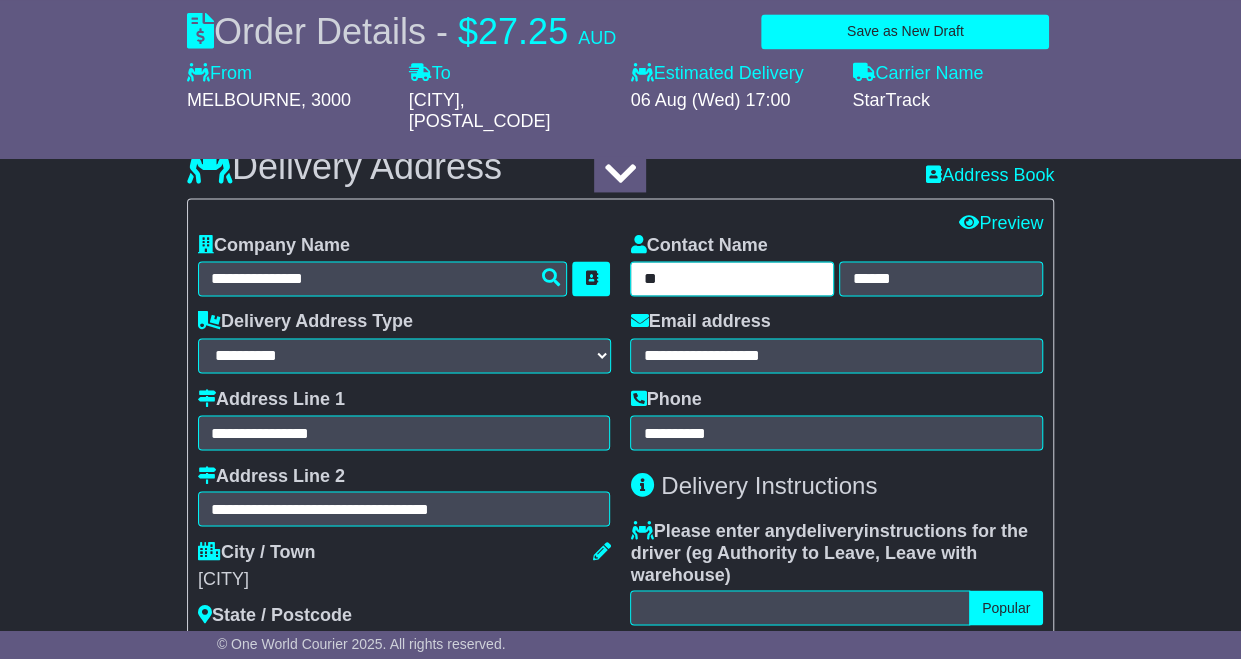 type on "*" 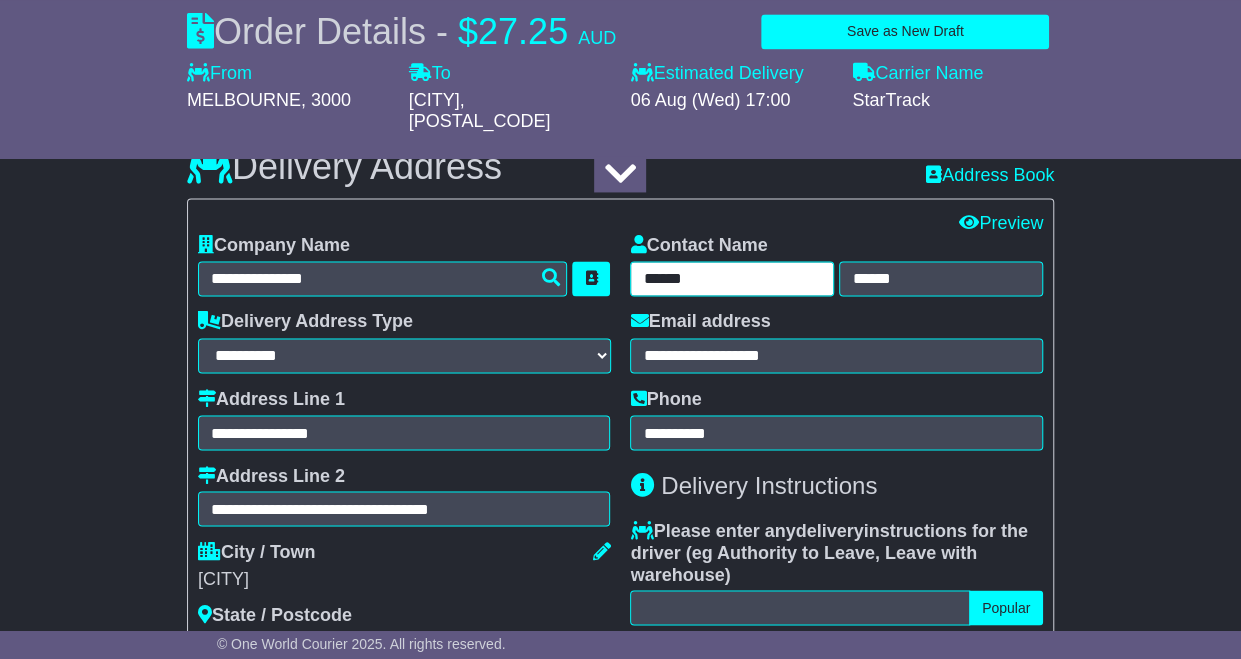 type on "******" 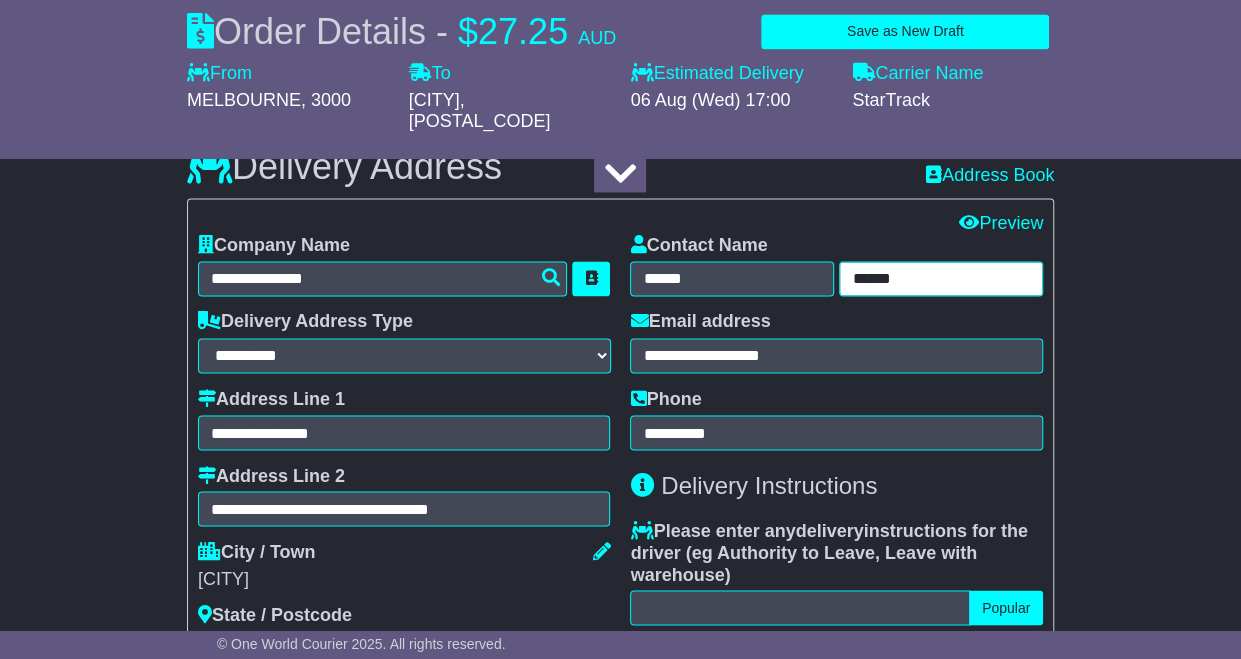 click on "******" at bounding box center [941, 278] 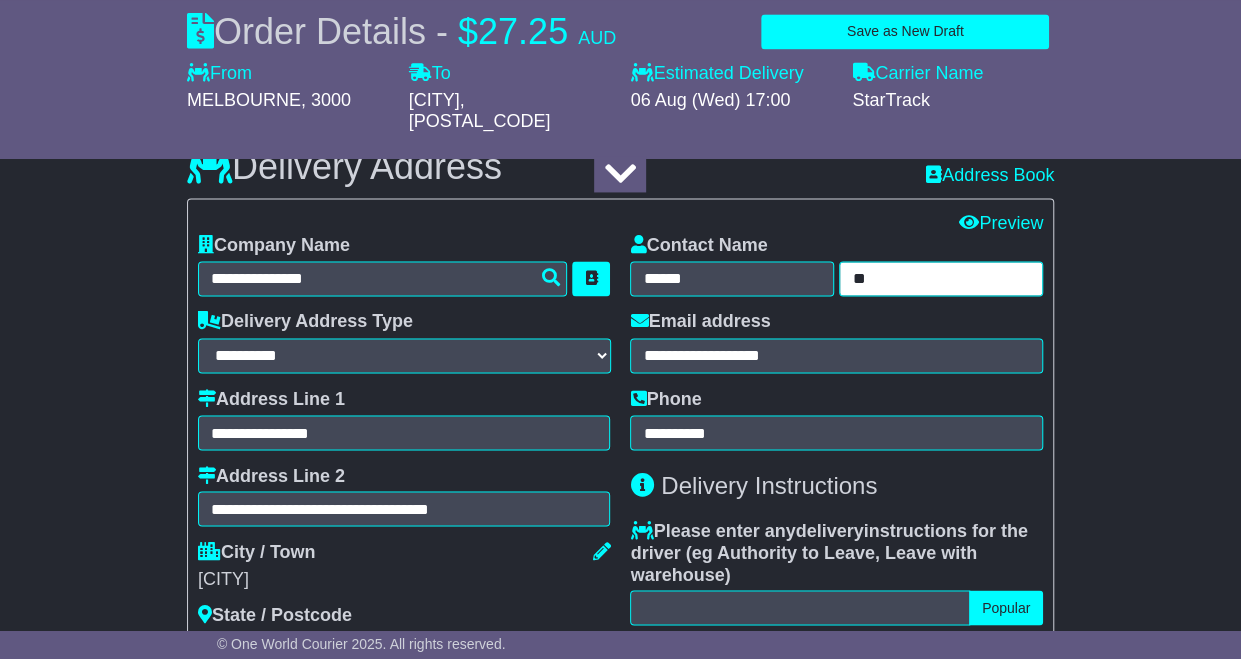 type on "*" 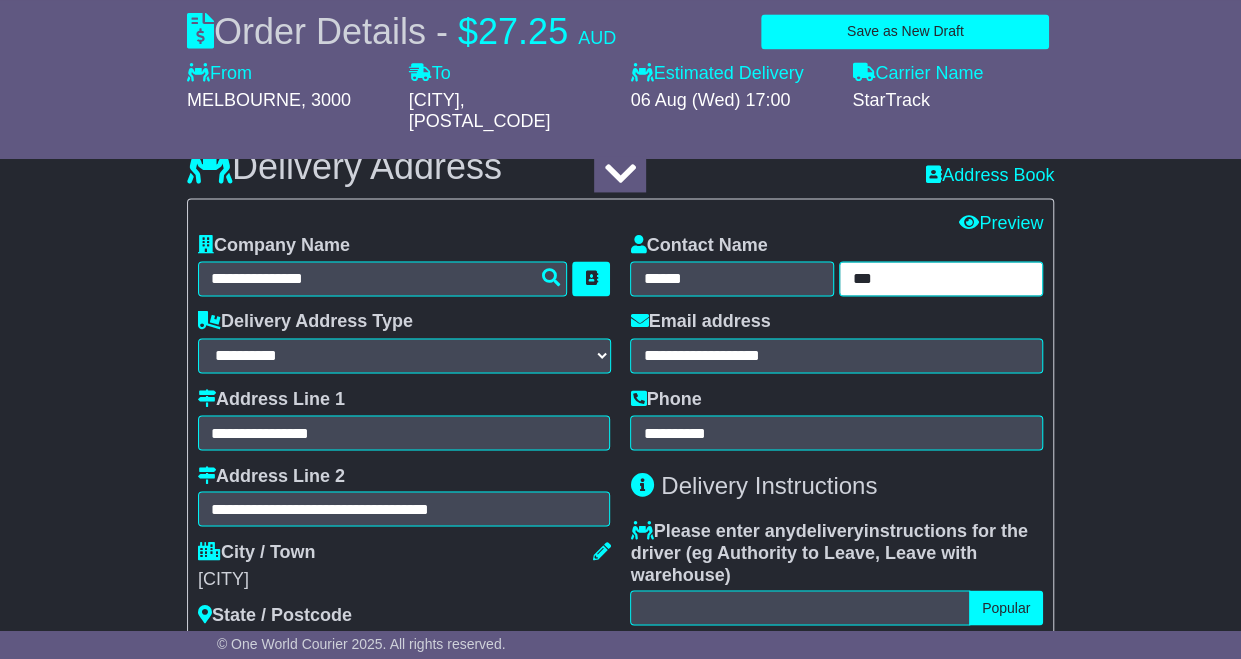type on "**********" 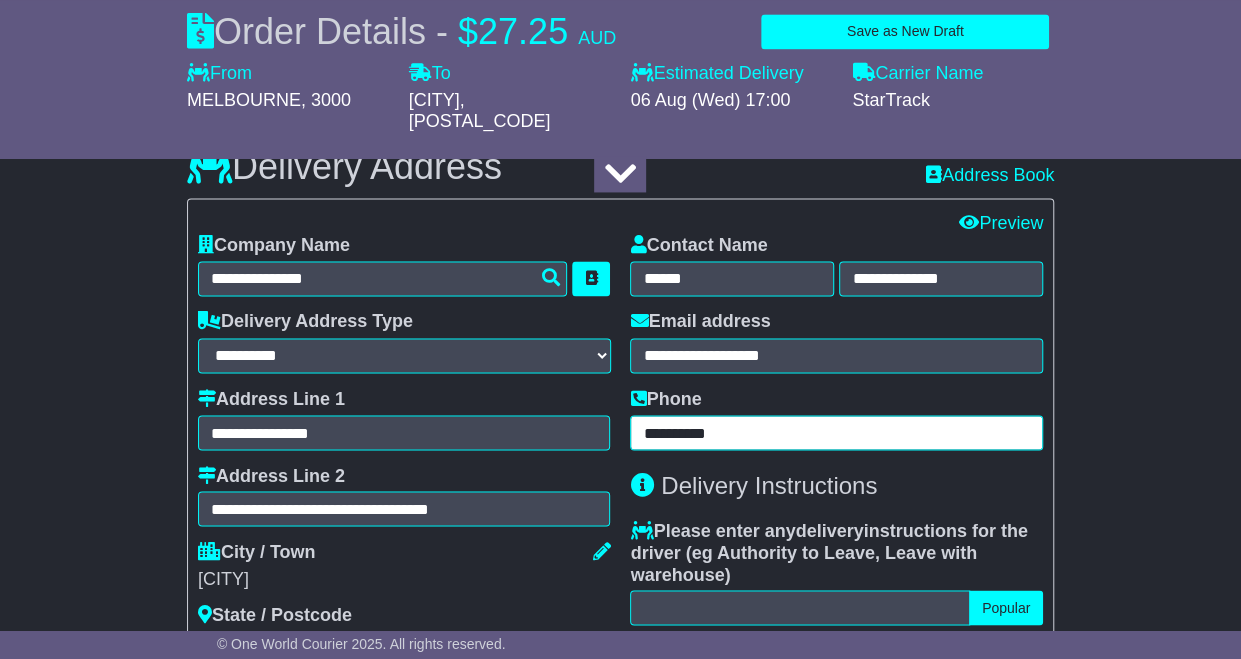 click on "**********" at bounding box center (836, 432) 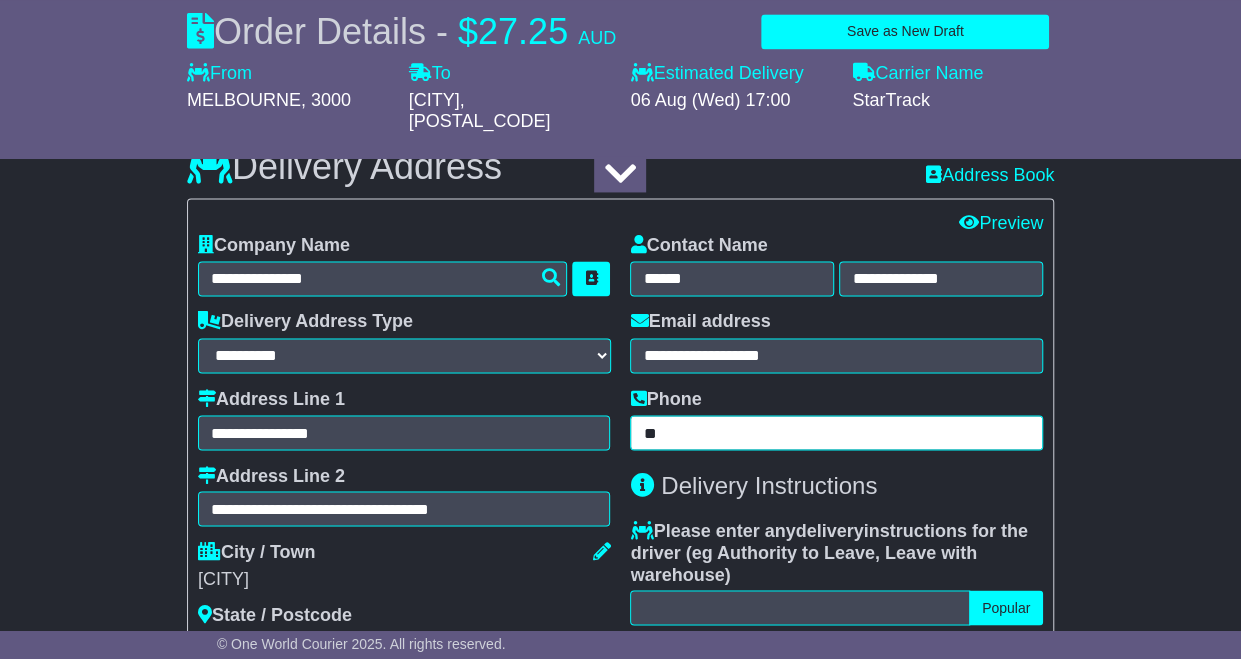 type on "*" 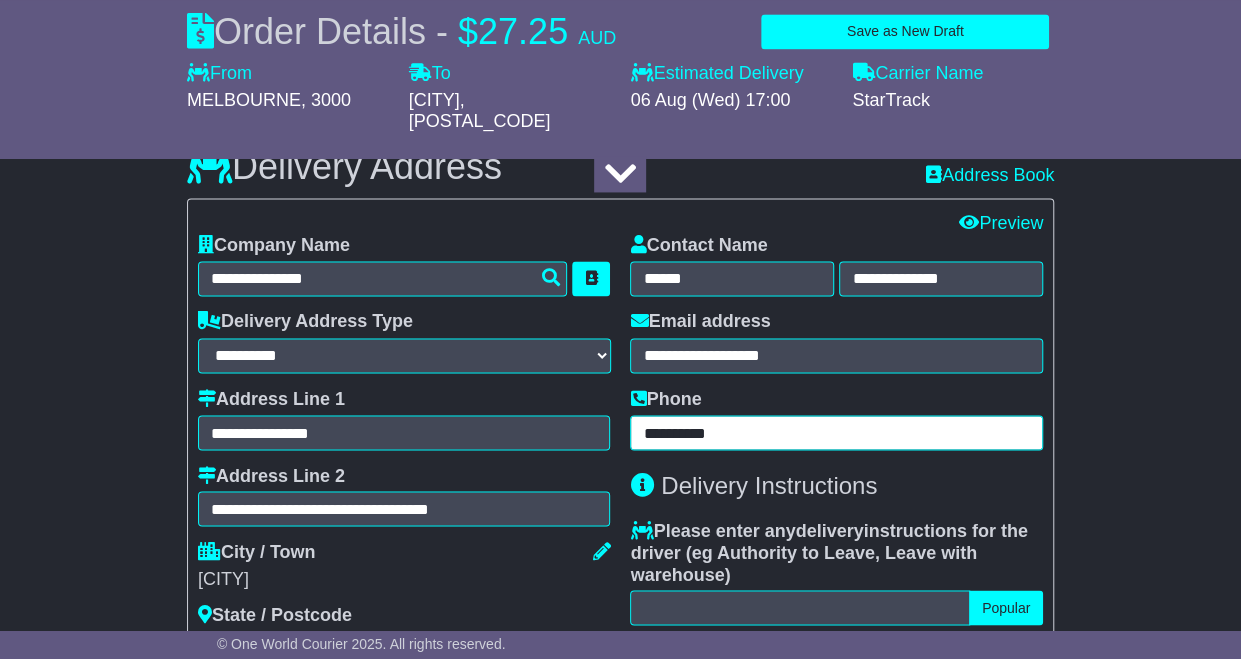 type on "**********" 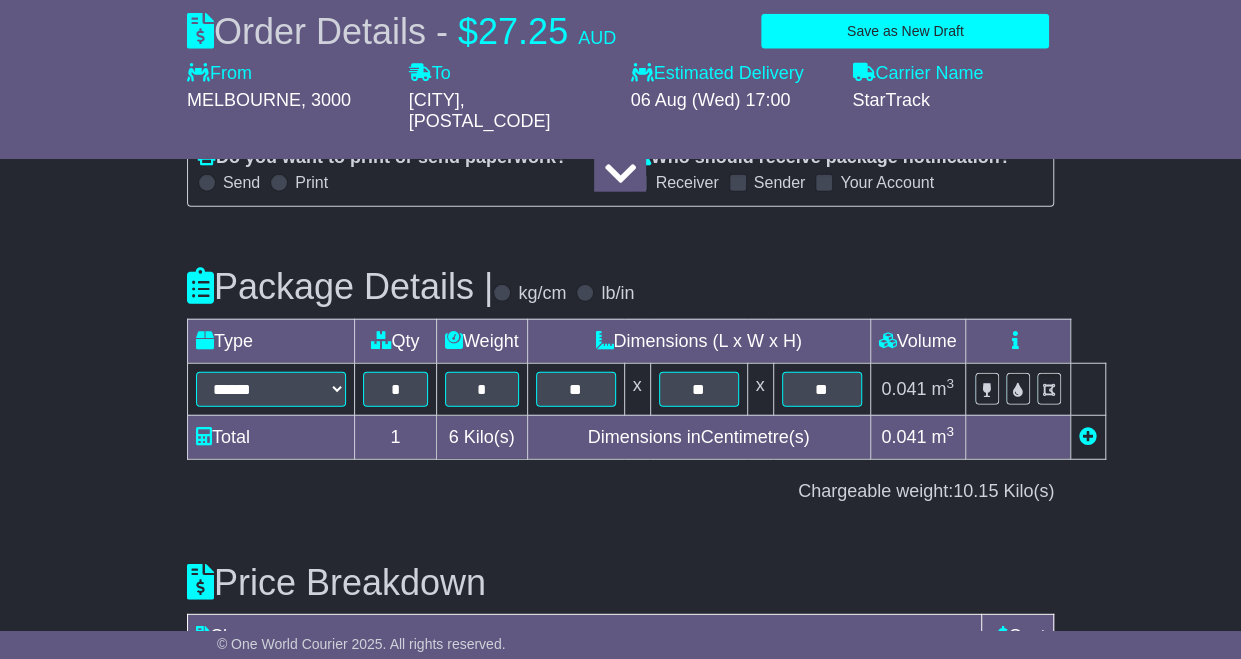 scroll, scrollTop: 2627, scrollLeft: 0, axis: vertical 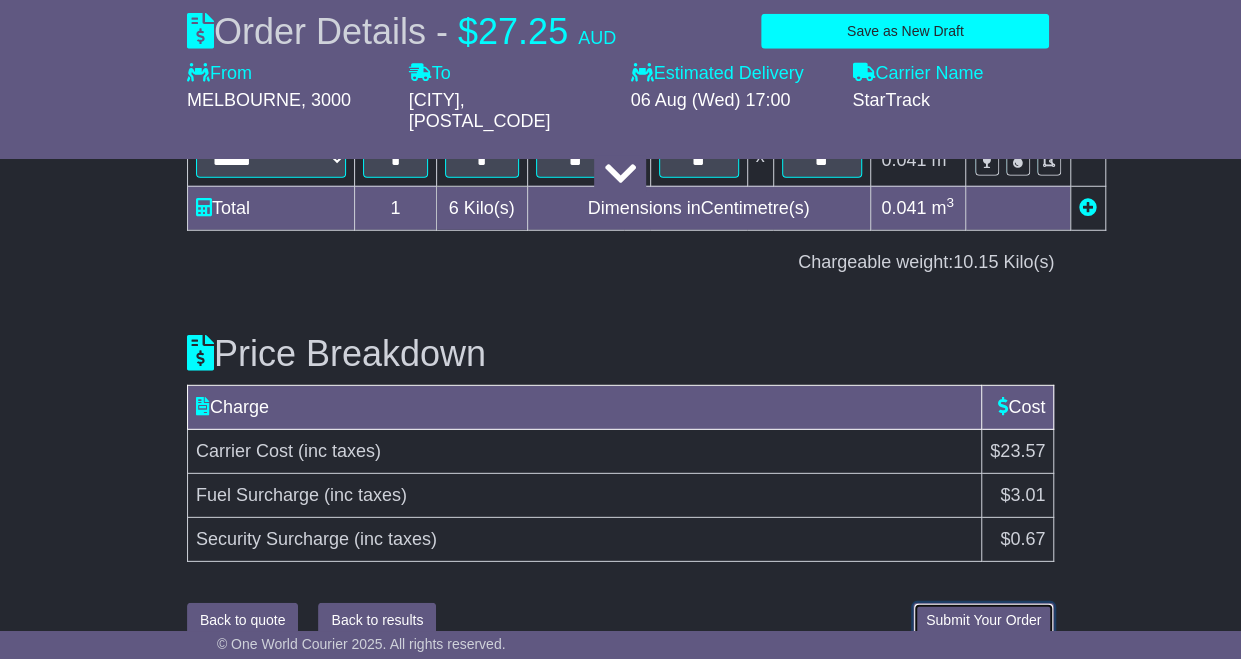 click on "Submit Your Order" at bounding box center (983, 620) 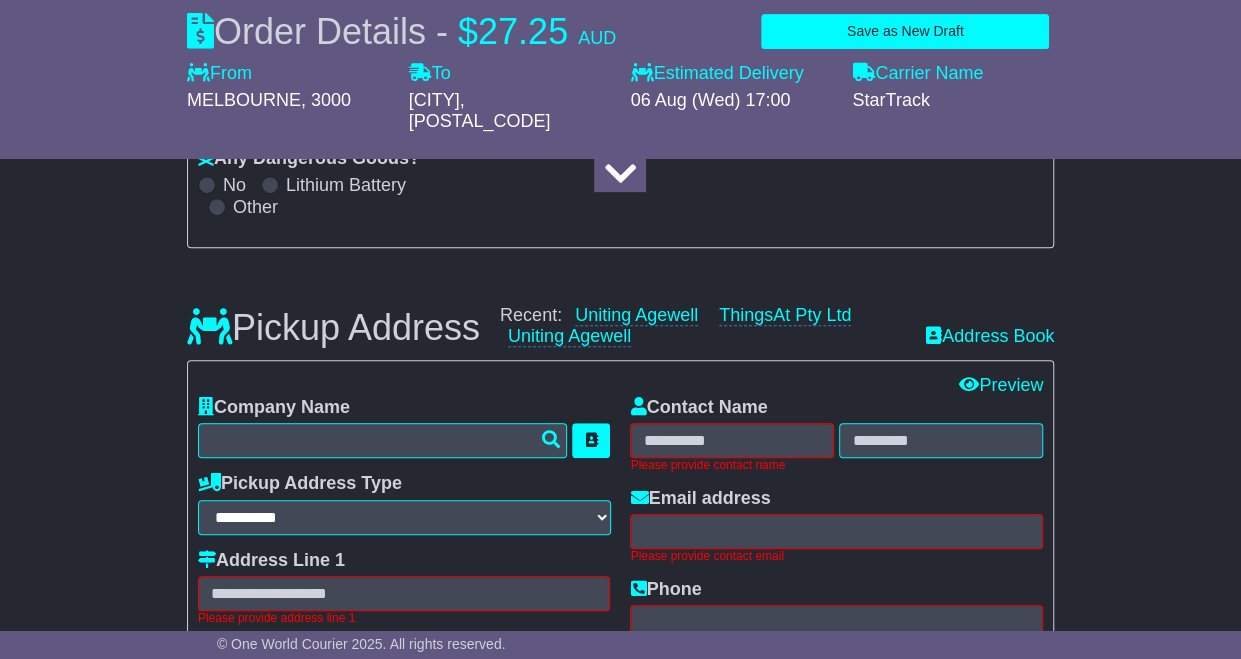 scroll, scrollTop: 441, scrollLeft: 0, axis: vertical 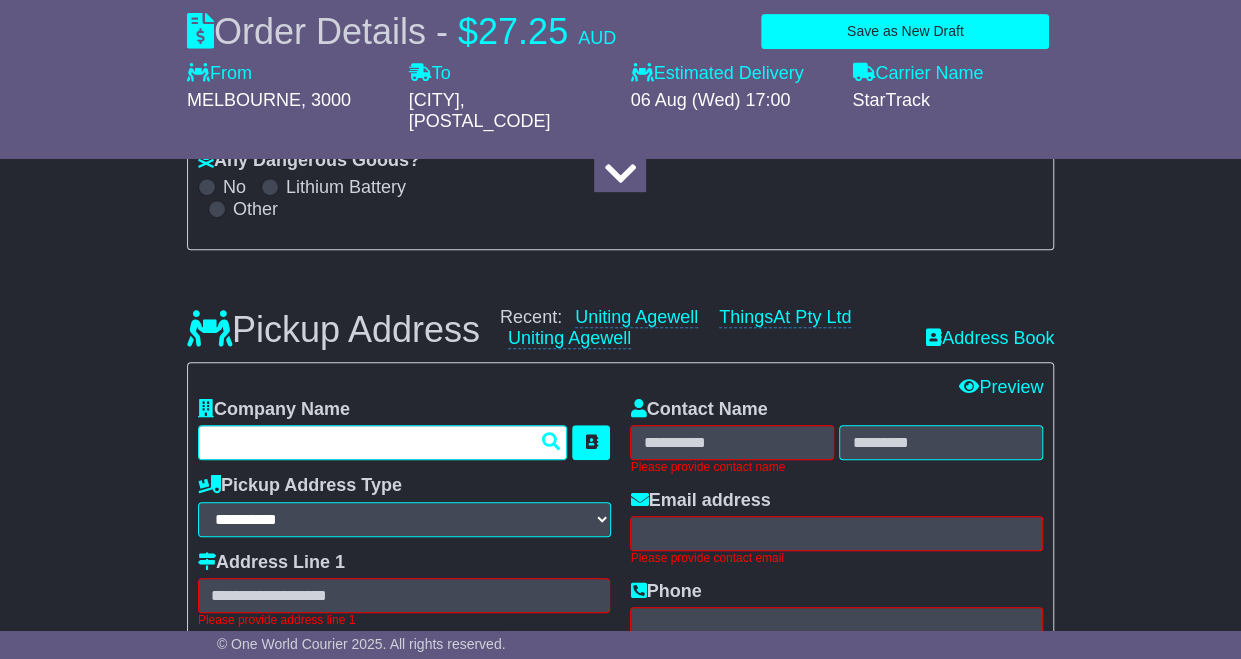 click at bounding box center (383, 442) 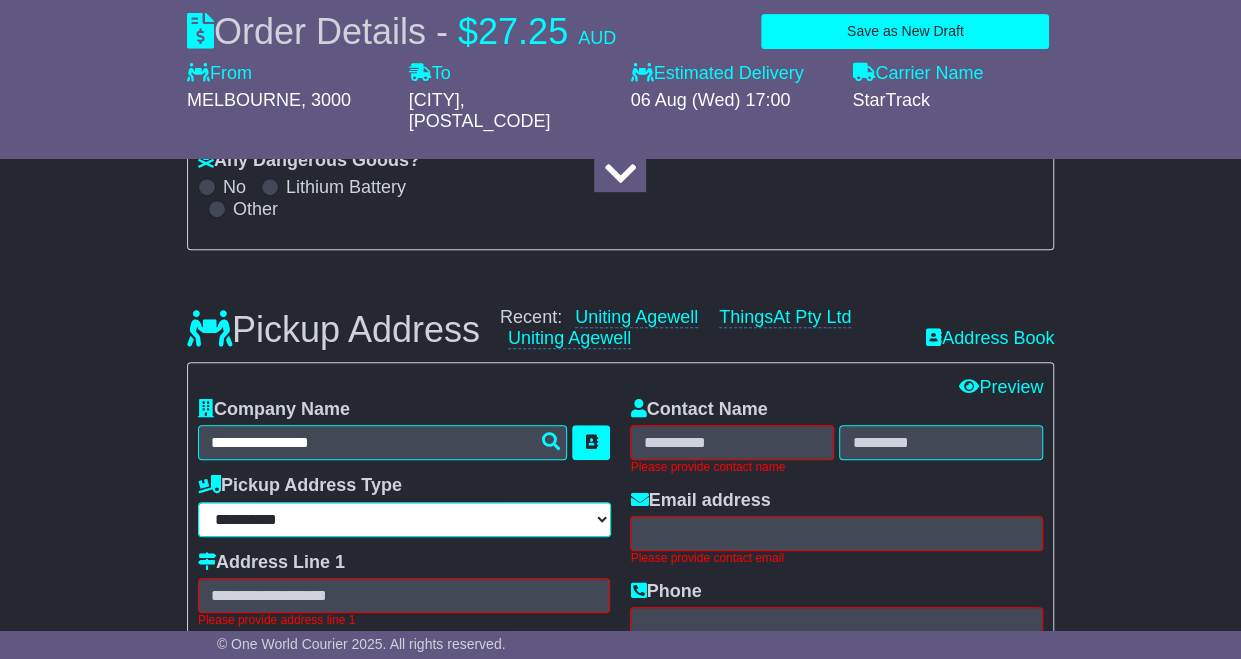 type on "**********" 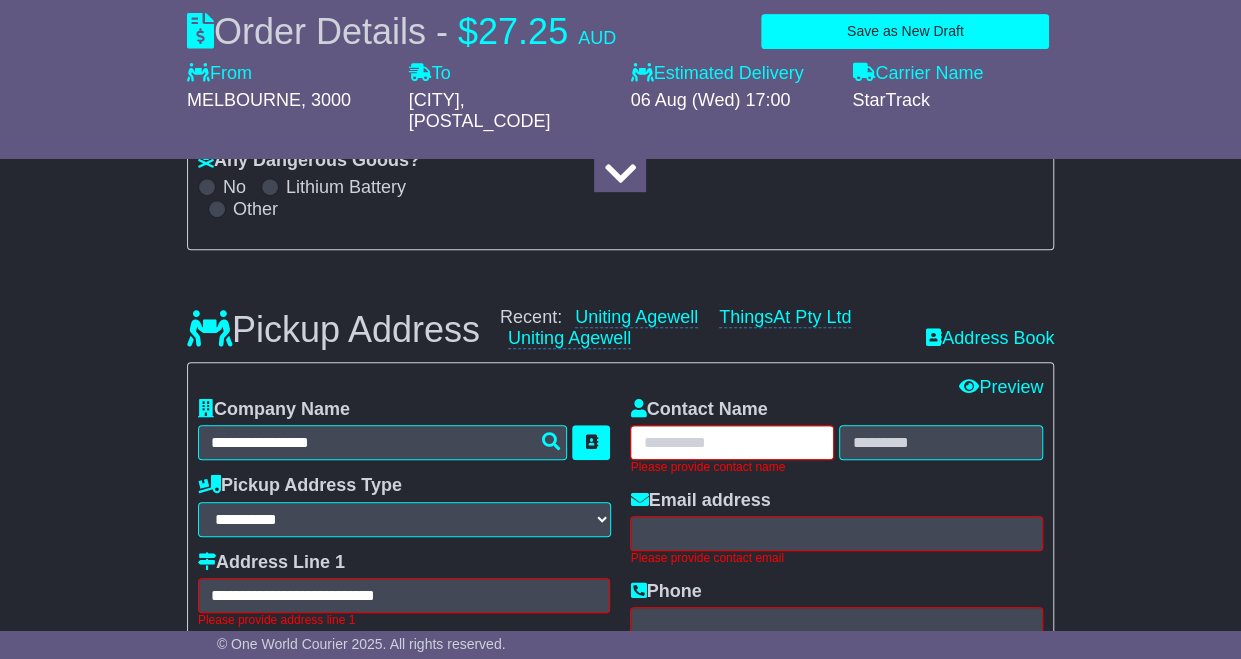 type on "******" 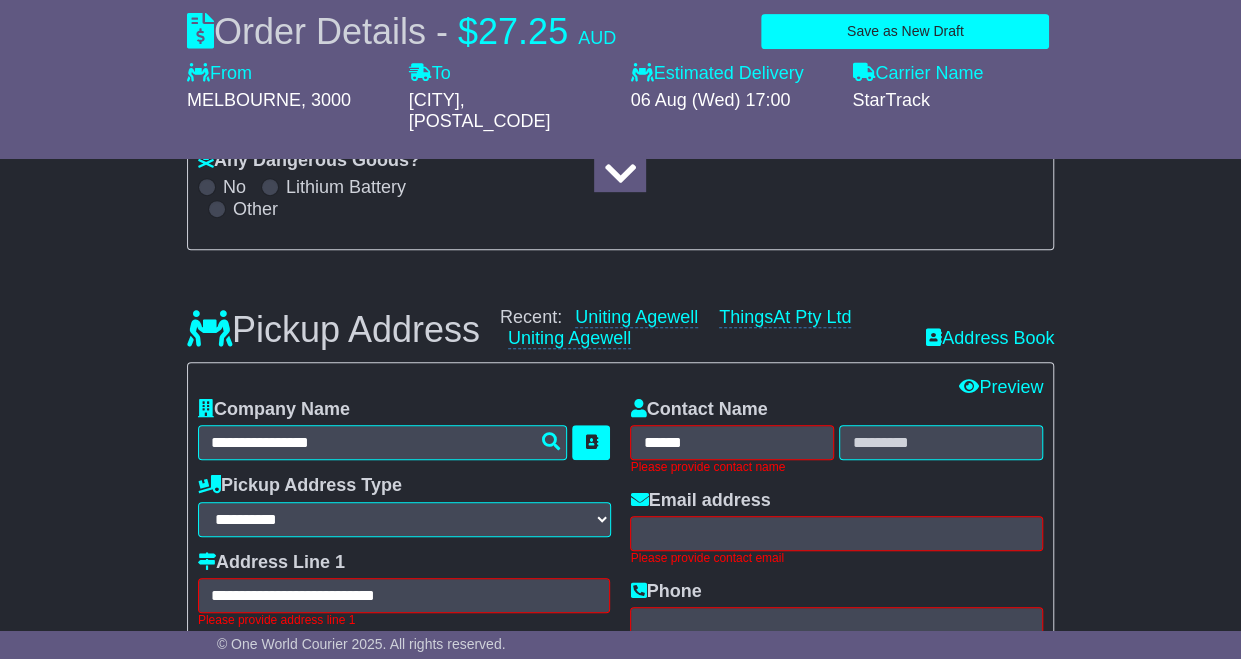 type on "********" 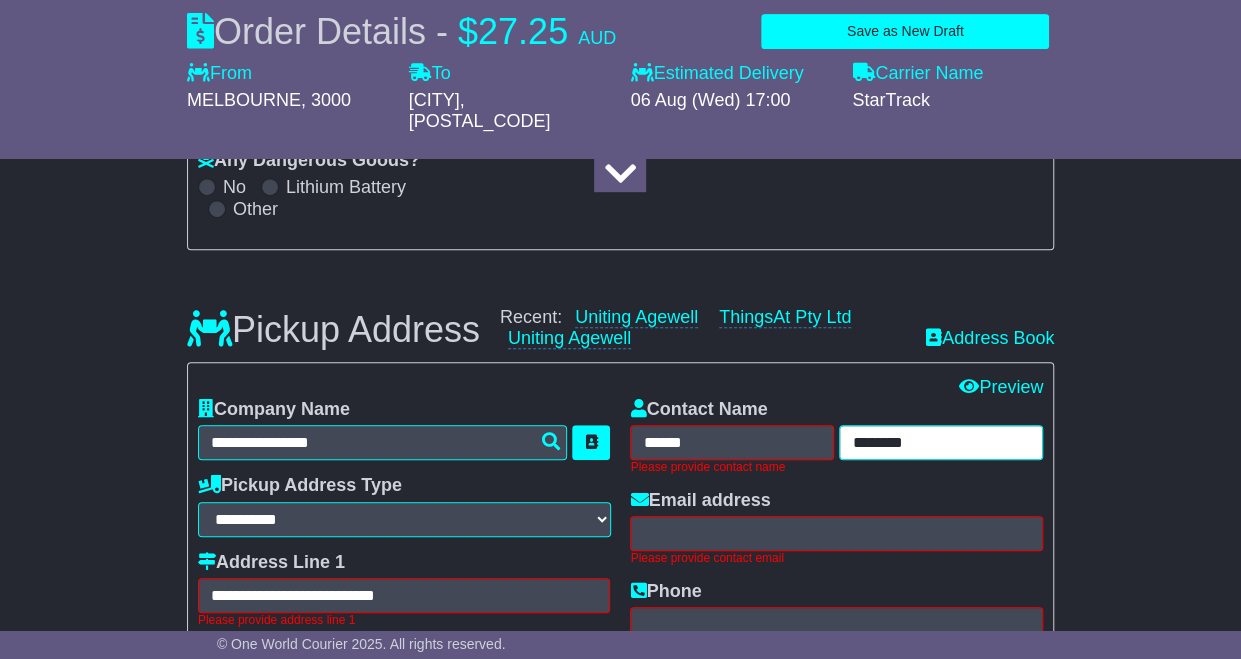 type on "**********" 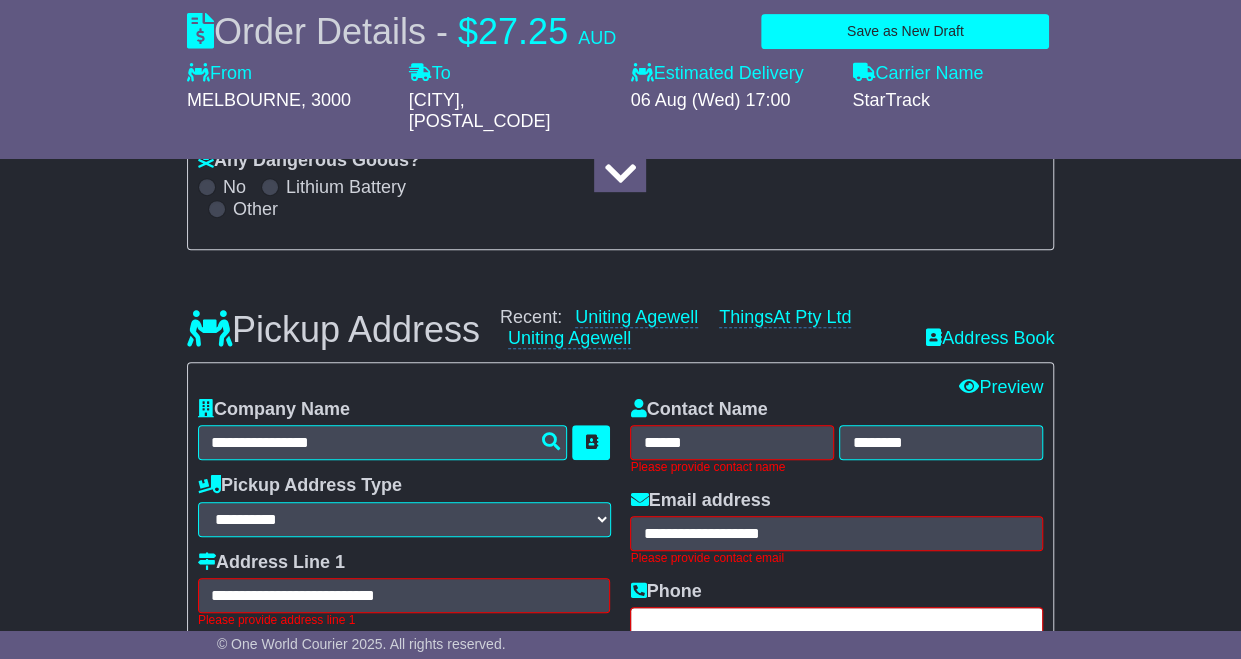 type on "**********" 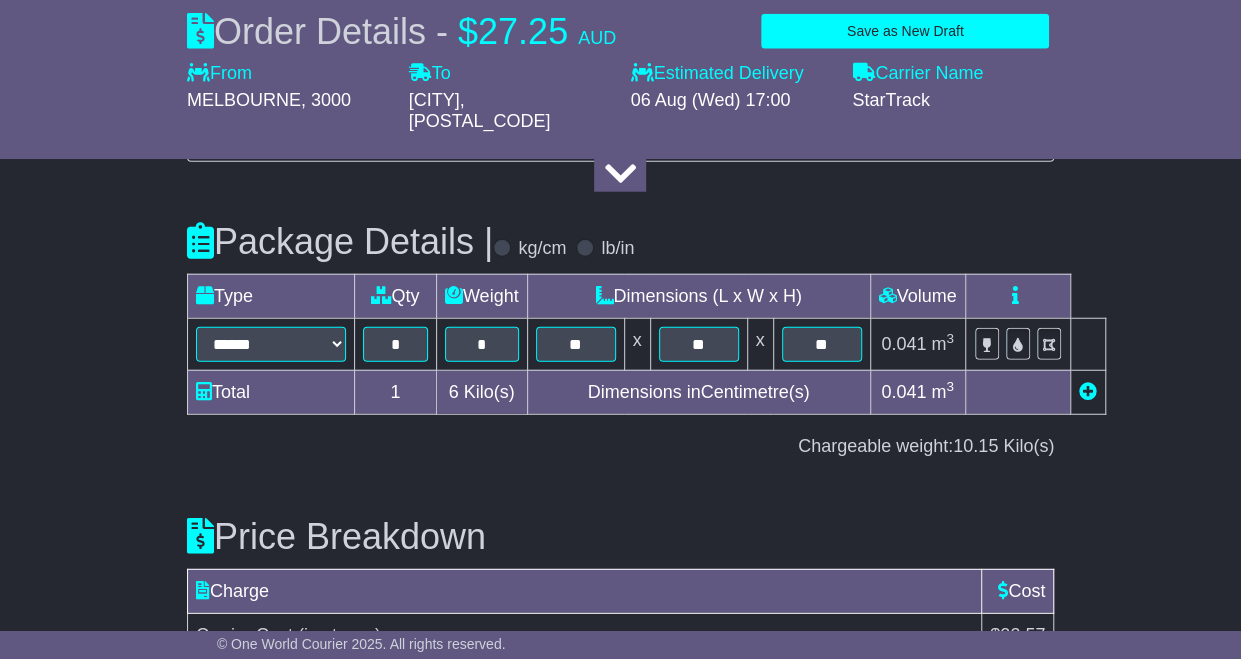 scroll, scrollTop: 2613, scrollLeft: 0, axis: vertical 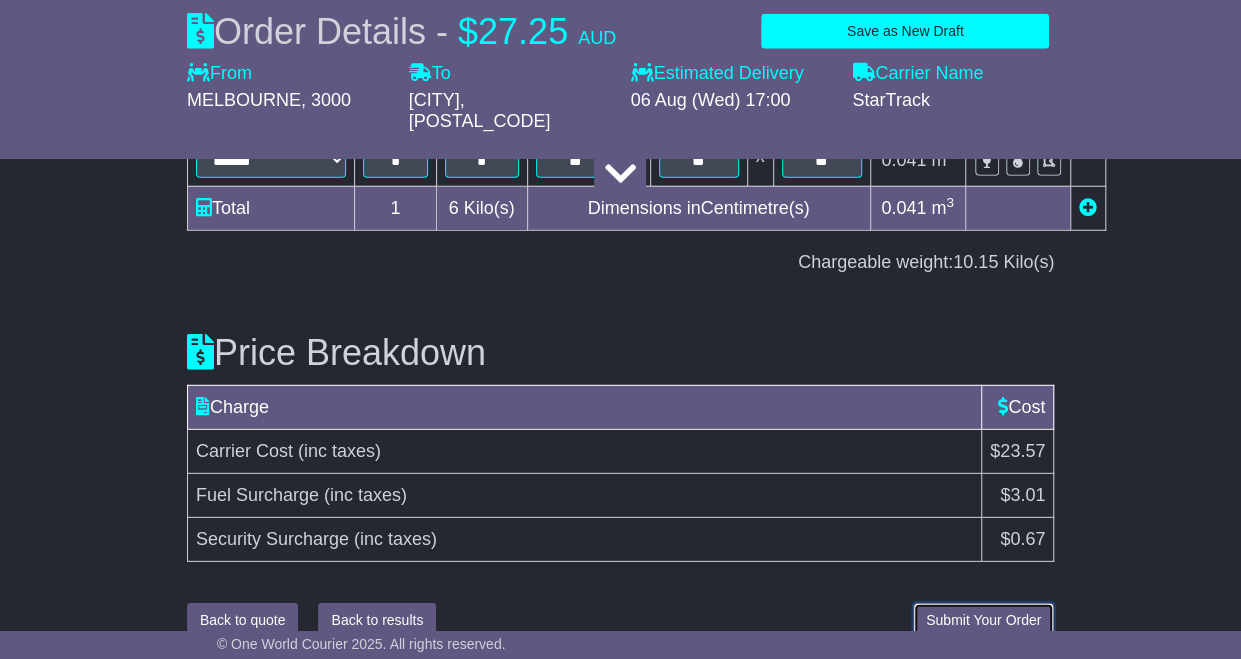 click on "Submit Your Order" at bounding box center [983, 620] 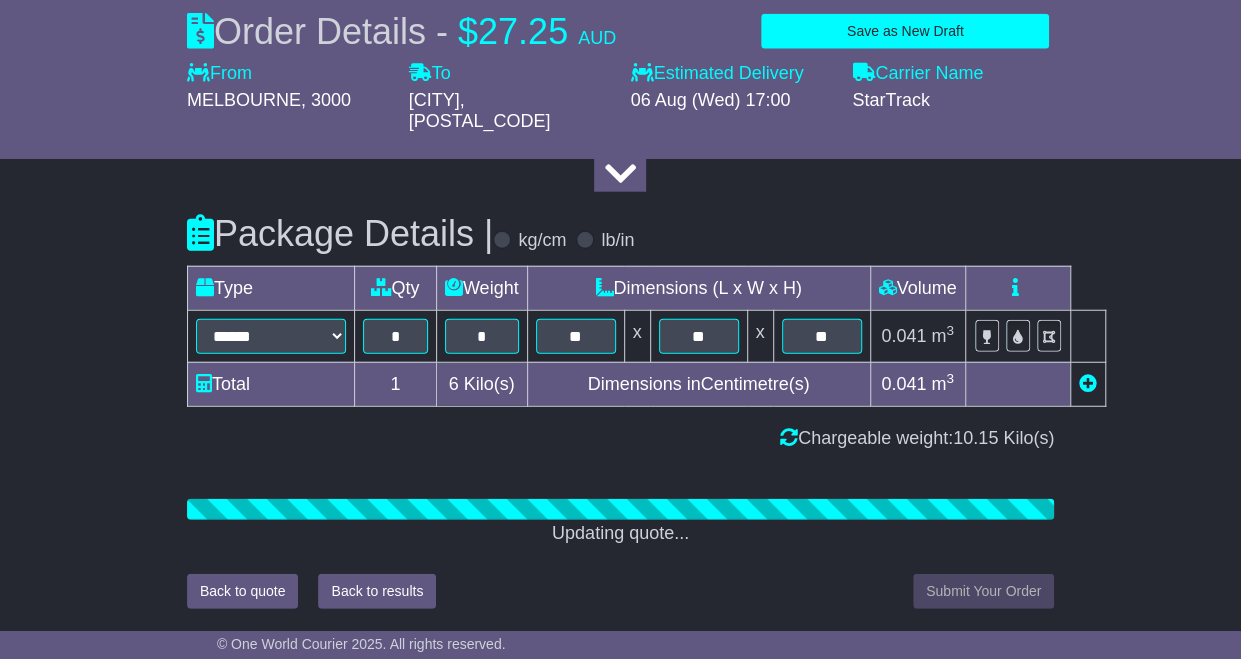select on "**" 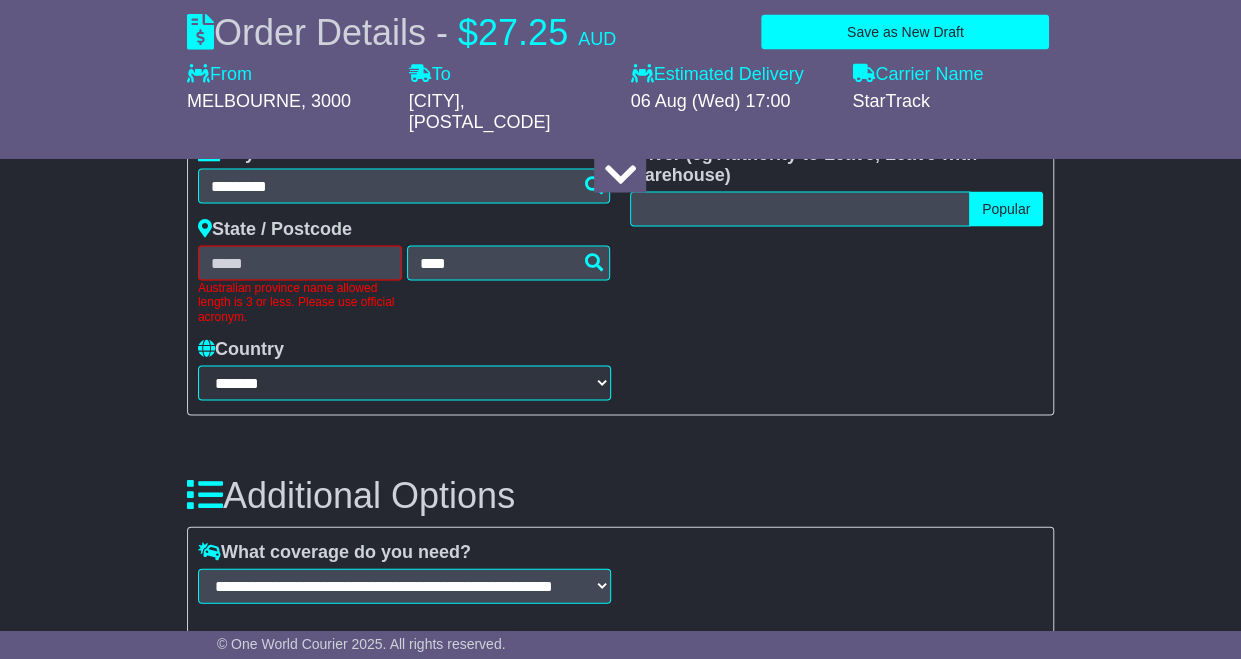 scroll, scrollTop: 1700, scrollLeft: 0, axis: vertical 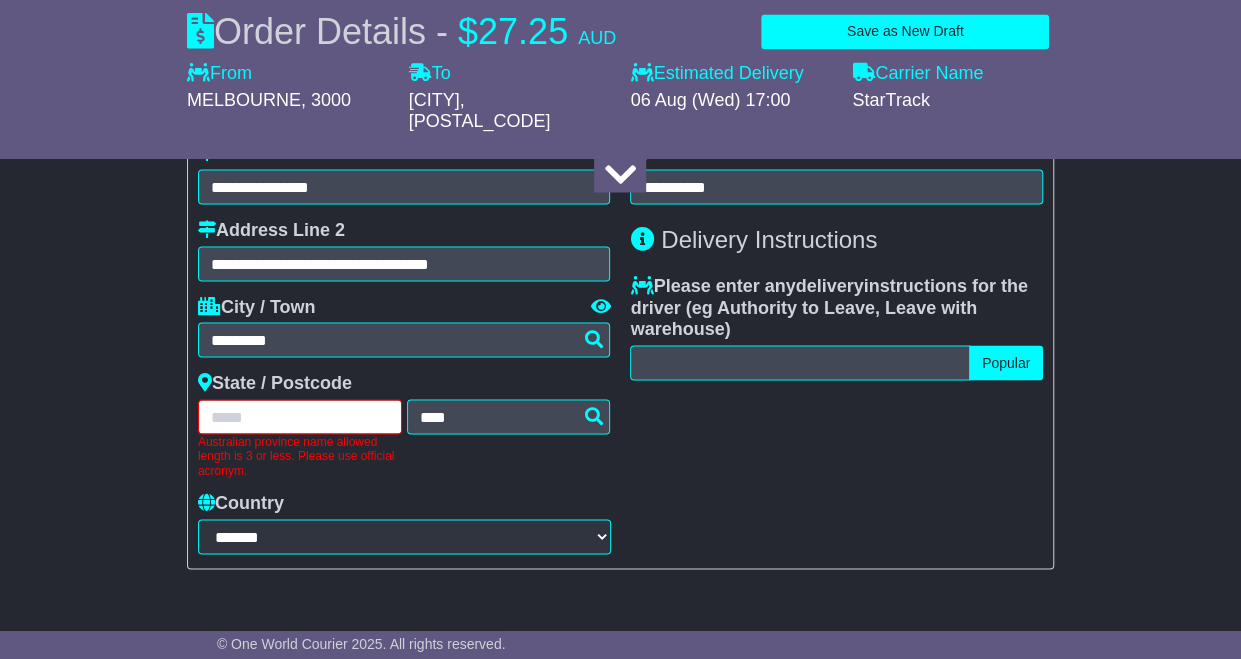 click at bounding box center [300, 416] 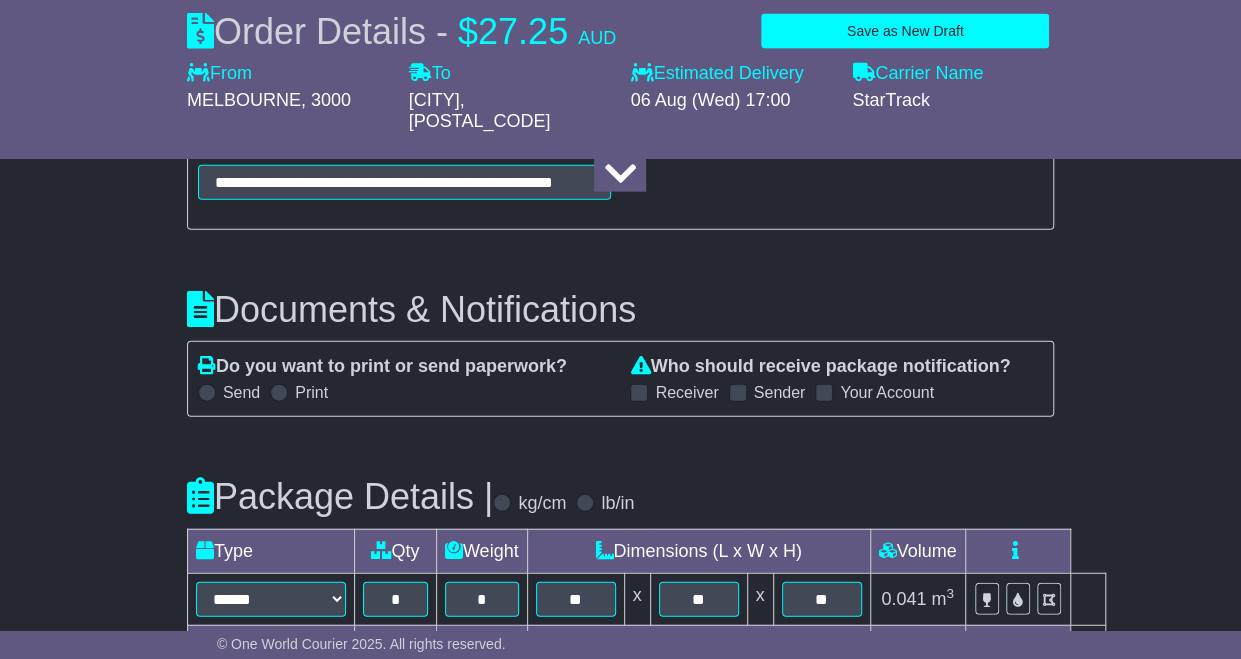 scroll, scrollTop: 2653, scrollLeft: 0, axis: vertical 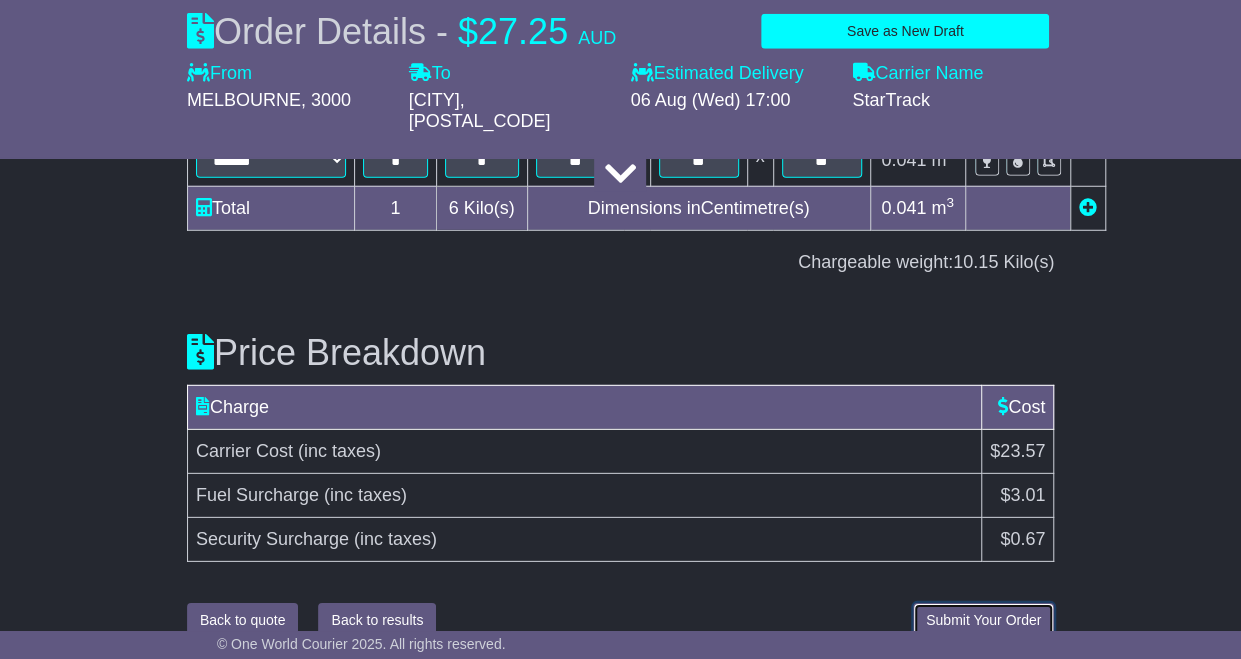 click on "Submit Your Order" at bounding box center (983, 620) 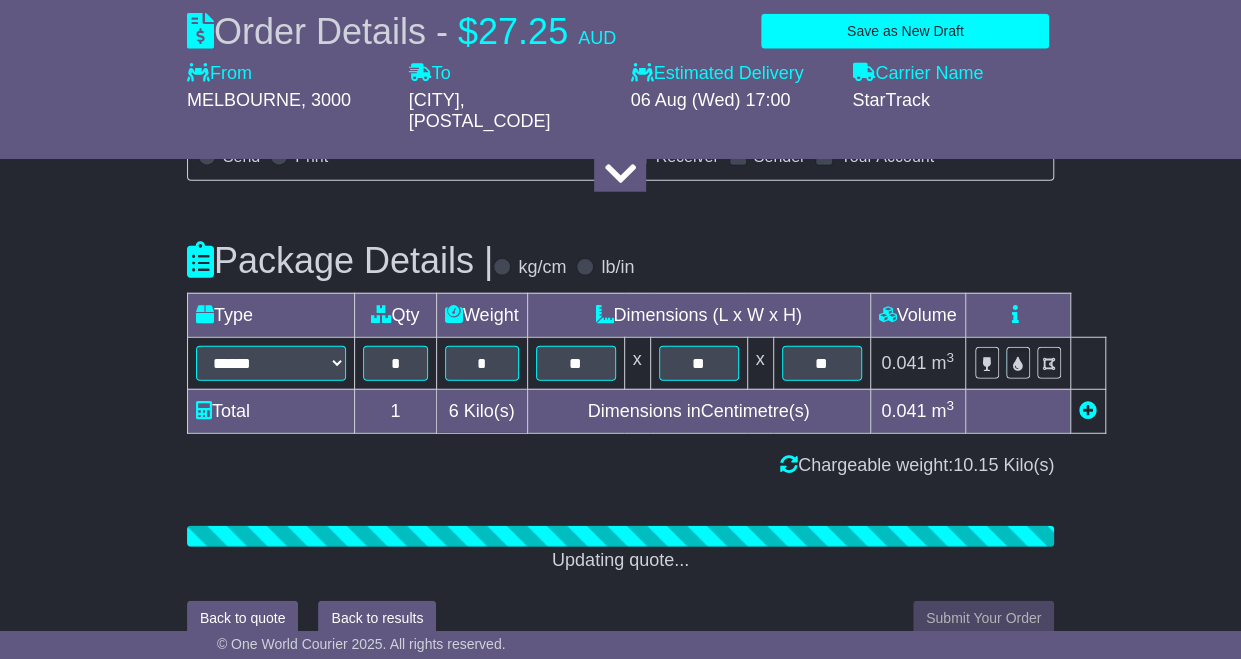 scroll, scrollTop: 2653, scrollLeft: 0, axis: vertical 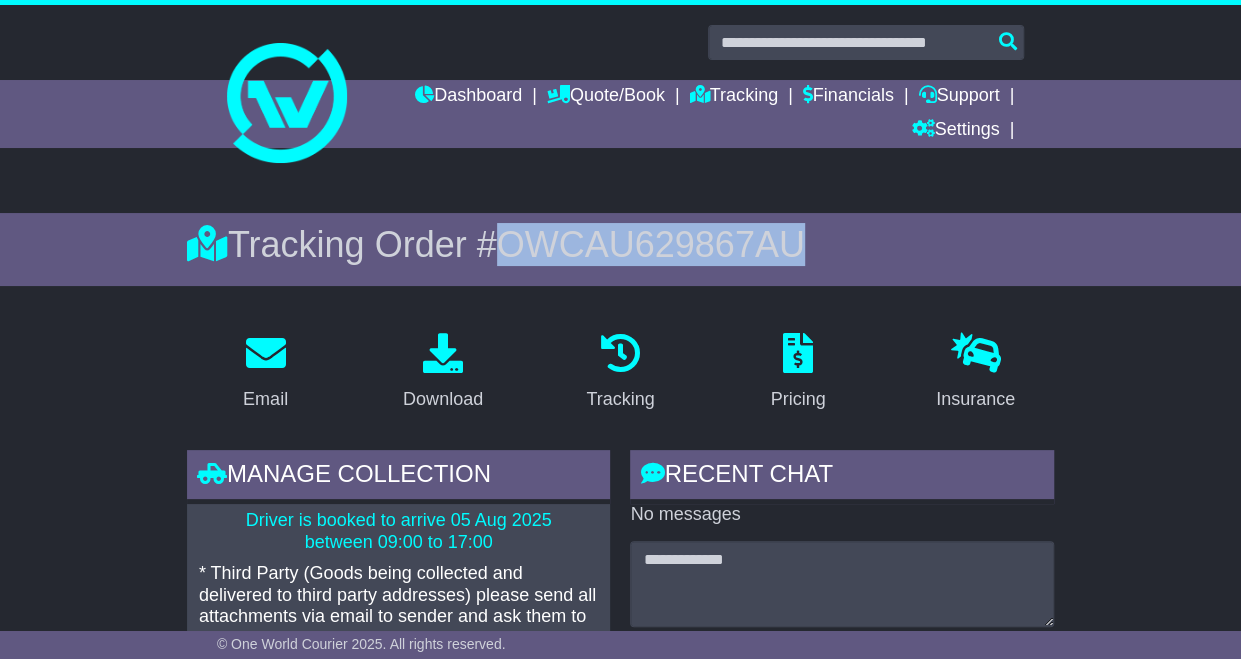 drag, startPoint x: 804, startPoint y: 246, endPoint x: 506, endPoint y: 247, distance: 298.00168 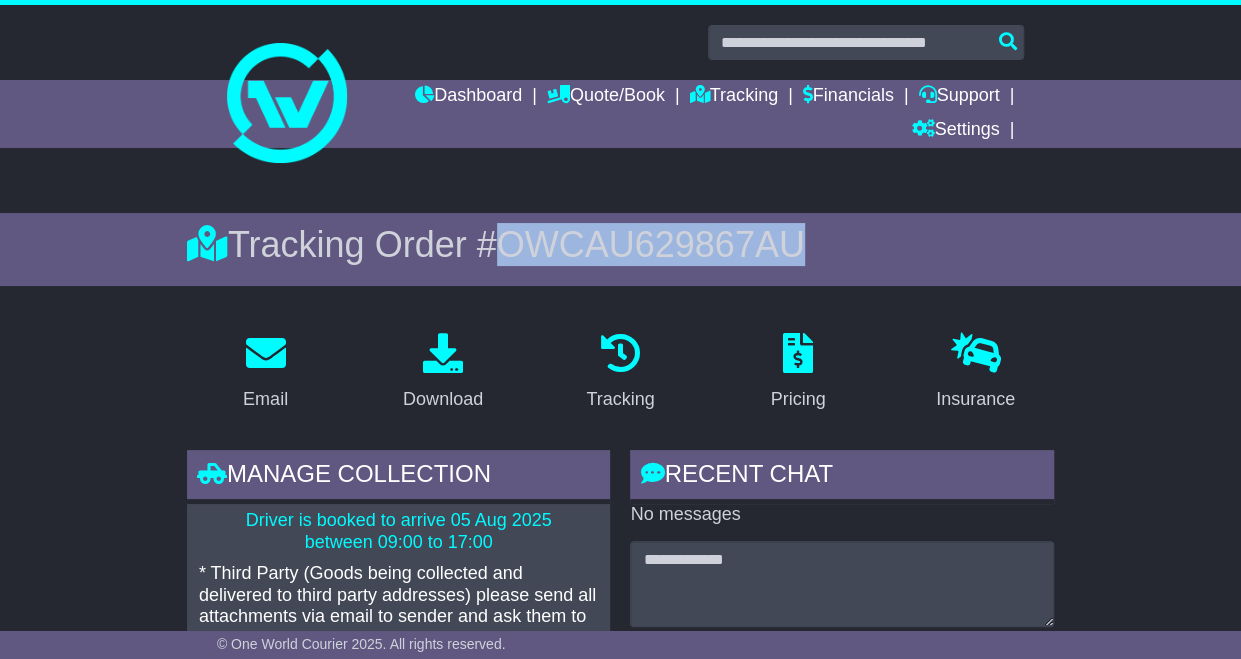 click on "Tracking Order # OWCAU629867AU" at bounding box center (620, 244) 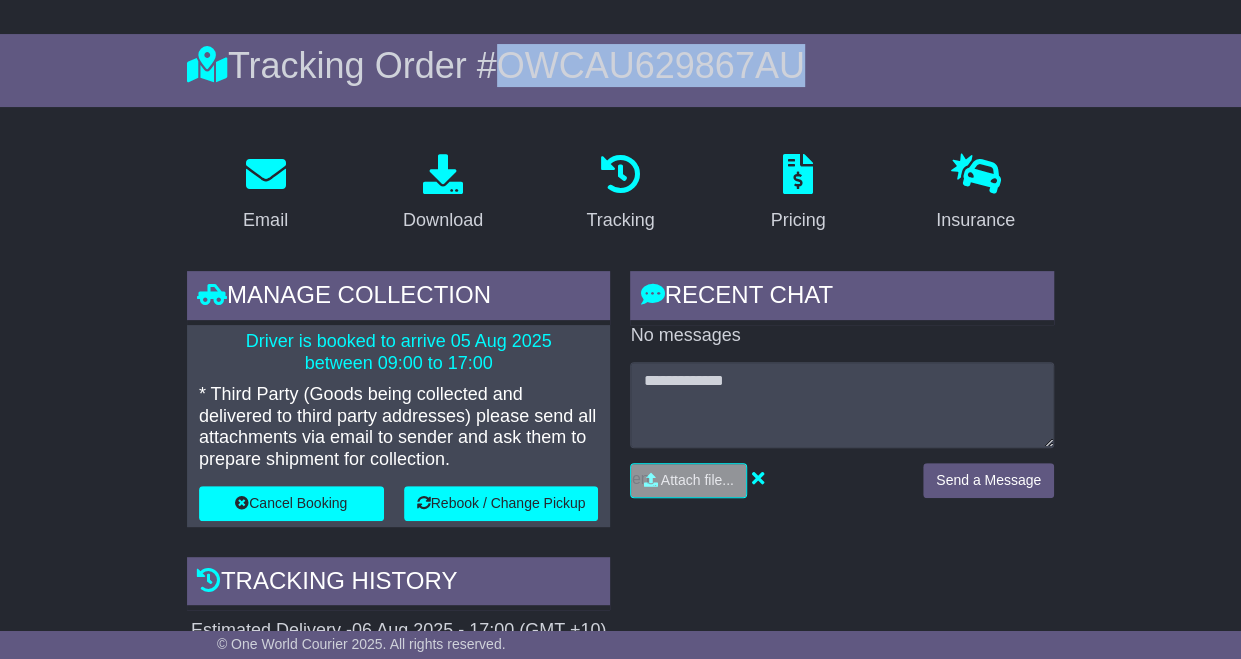 scroll, scrollTop: 0, scrollLeft: 0, axis: both 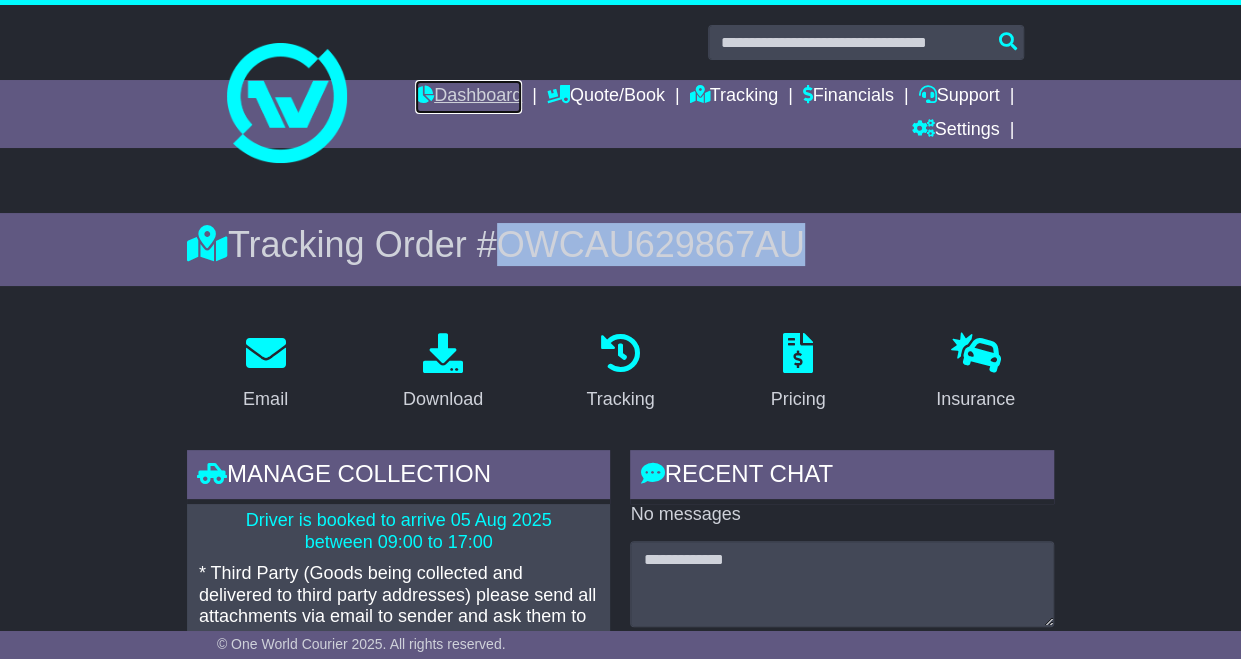click on "Dashboard" at bounding box center [468, 97] 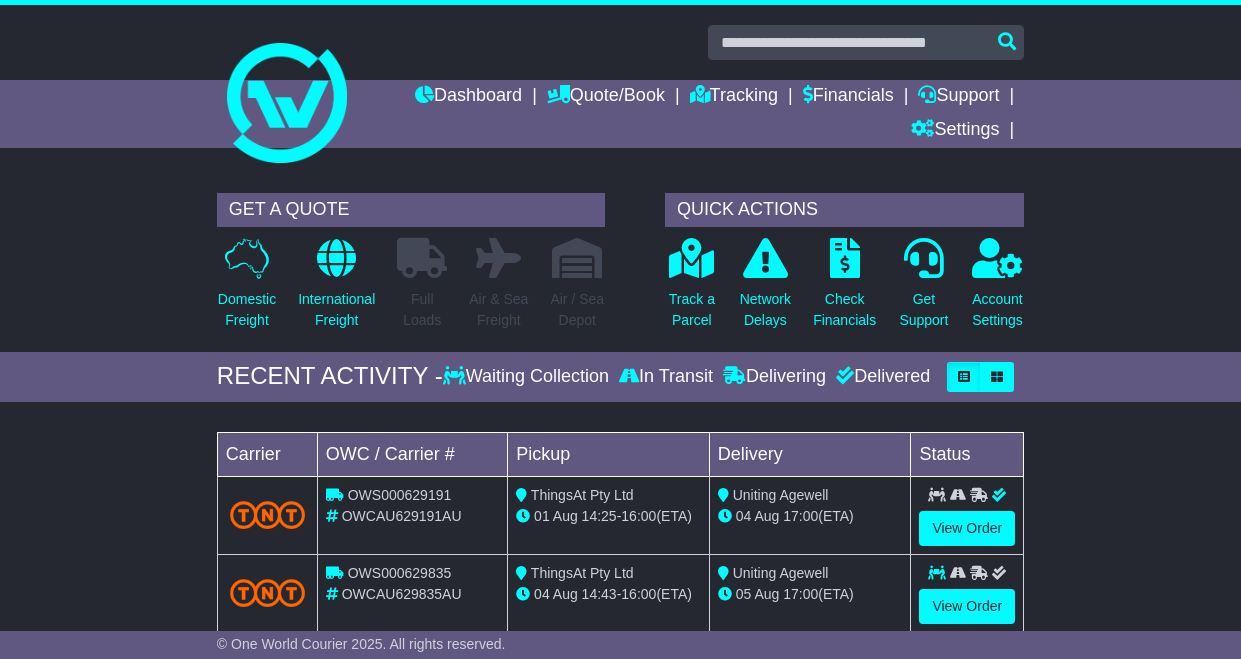 scroll, scrollTop: 0, scrollLeft: 0, axis: both 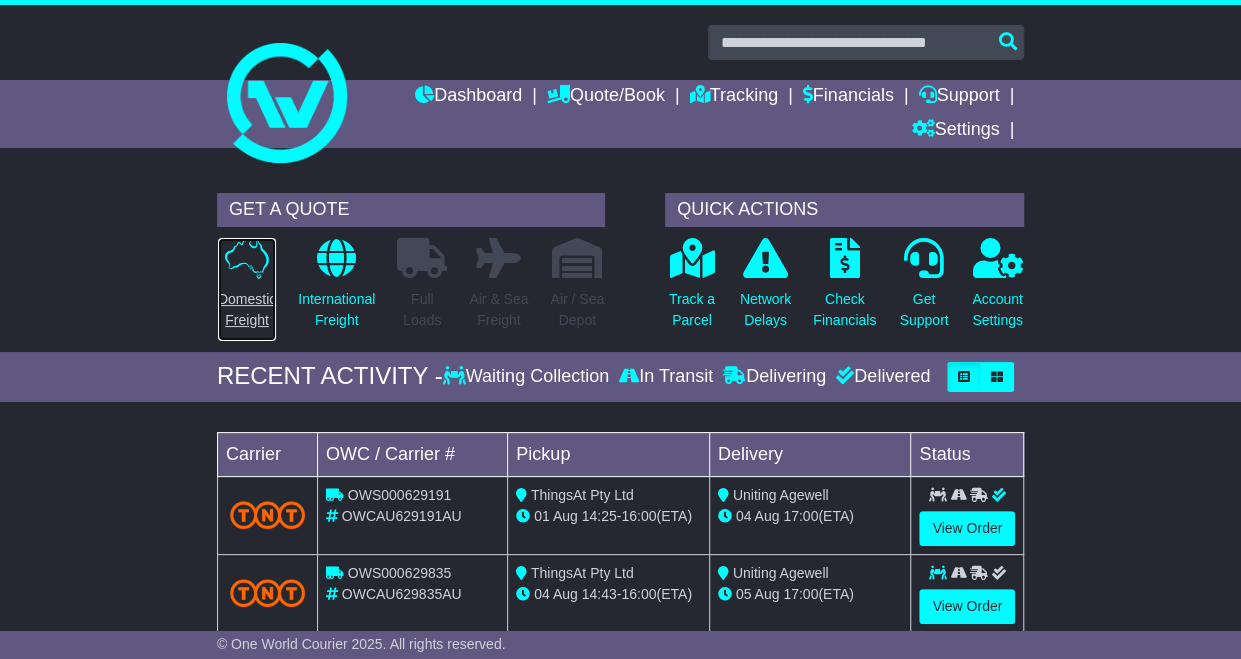 click on "Domestic Freight" at bounding box center [247, 310] 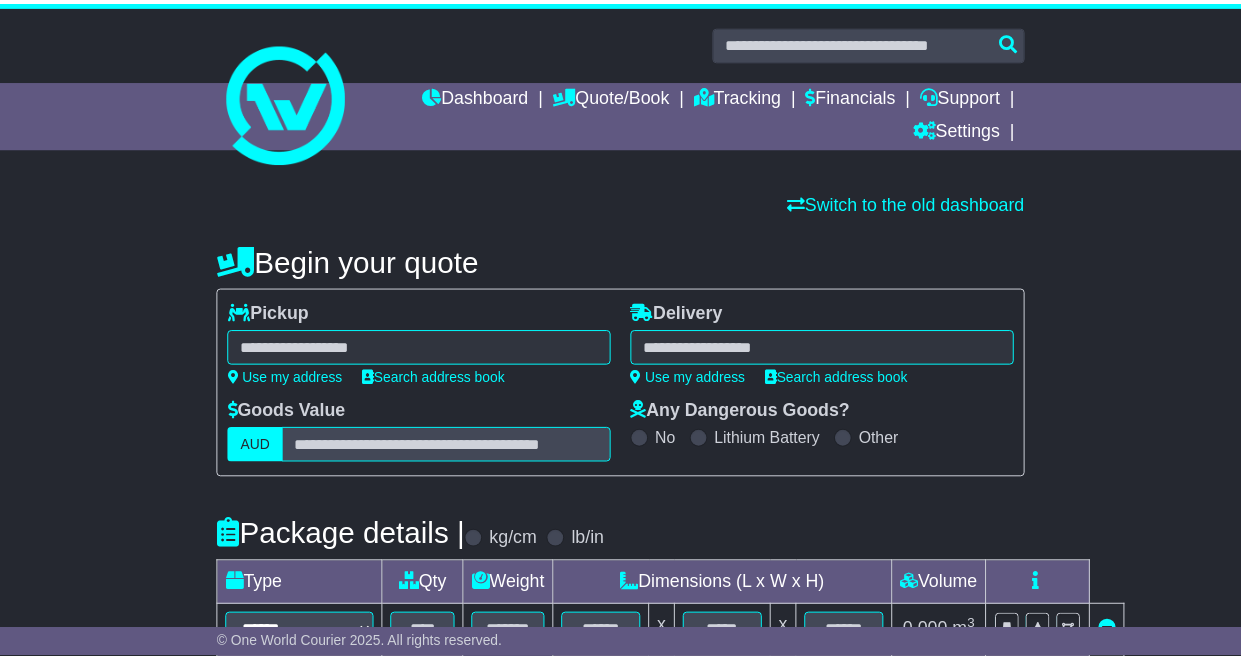scroll, scrollTop: 0, scrollLeft: 0, axis: both 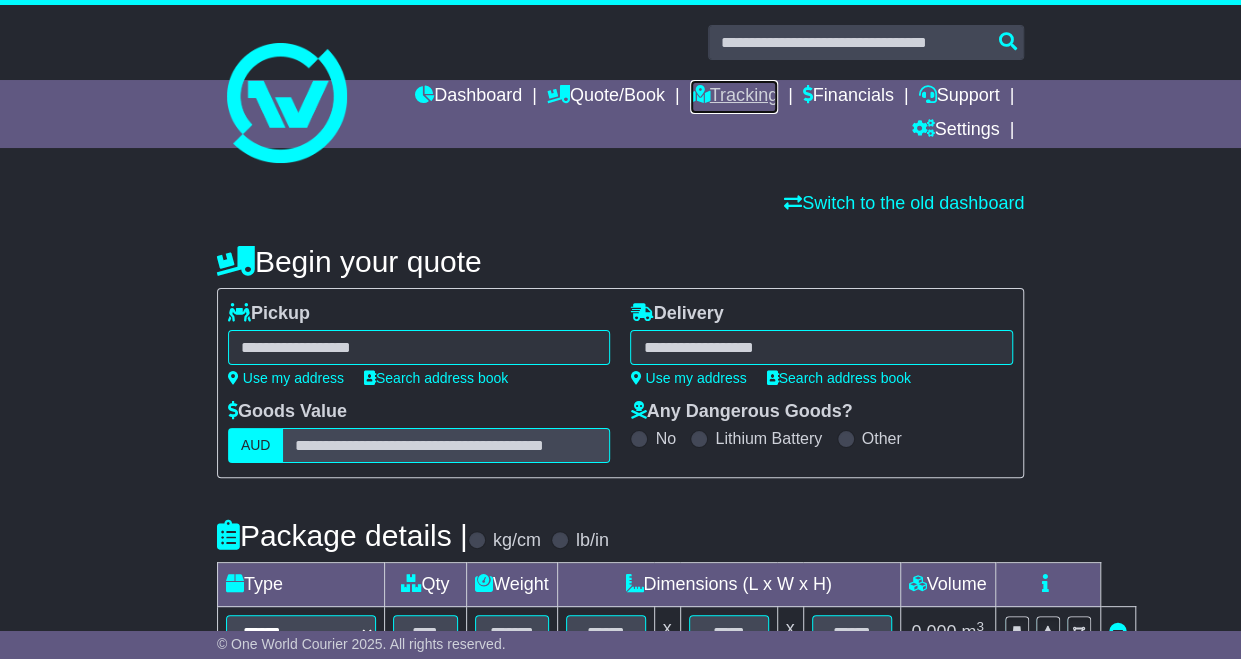 click on "Tracking" at bounding box center (734, 97) 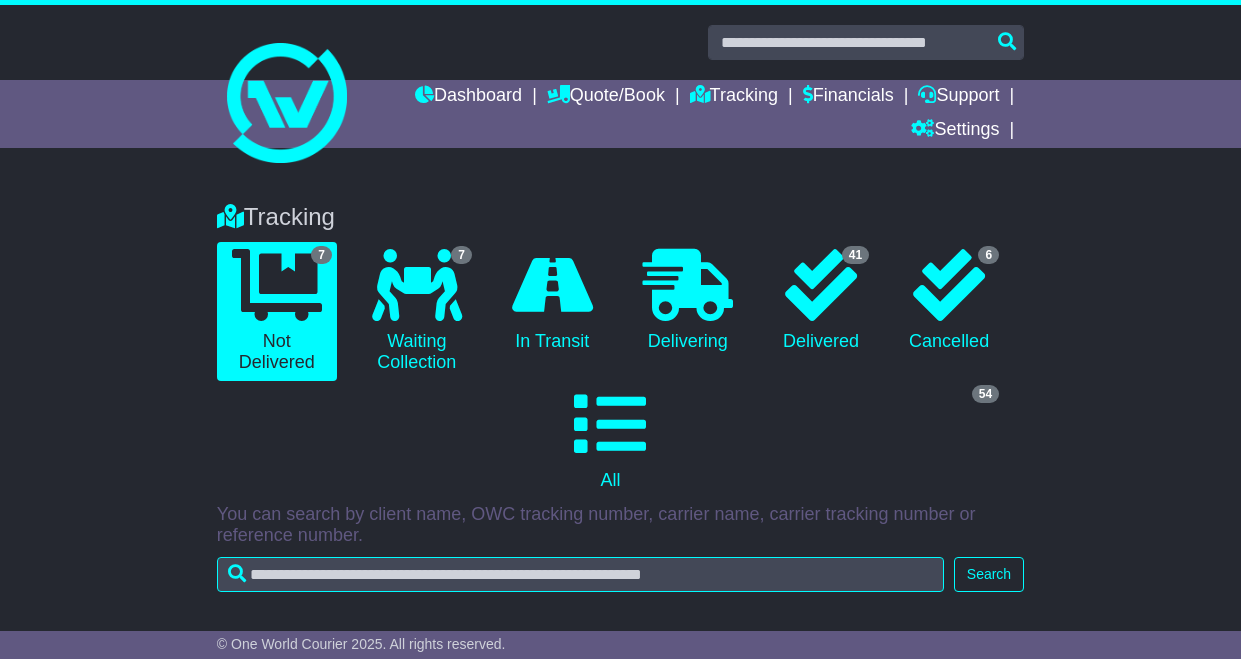 scroll, scrollTop: 0, scrollLeft: 0, axis: both 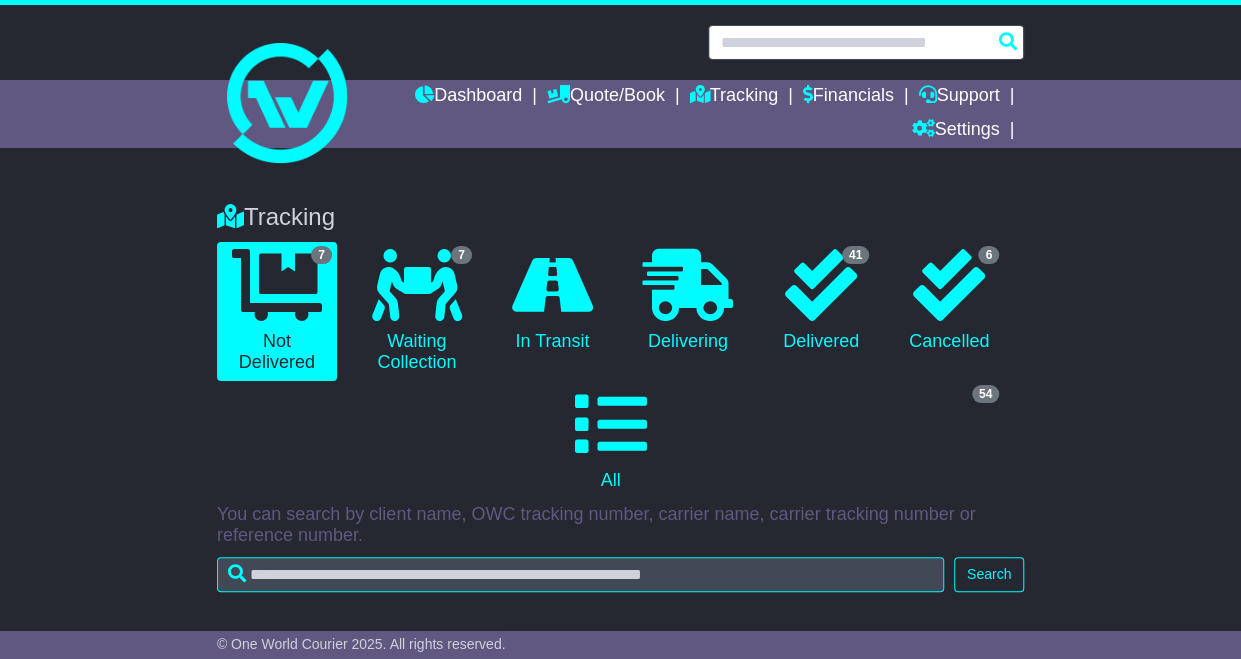 click at bounding box center (866, 42) 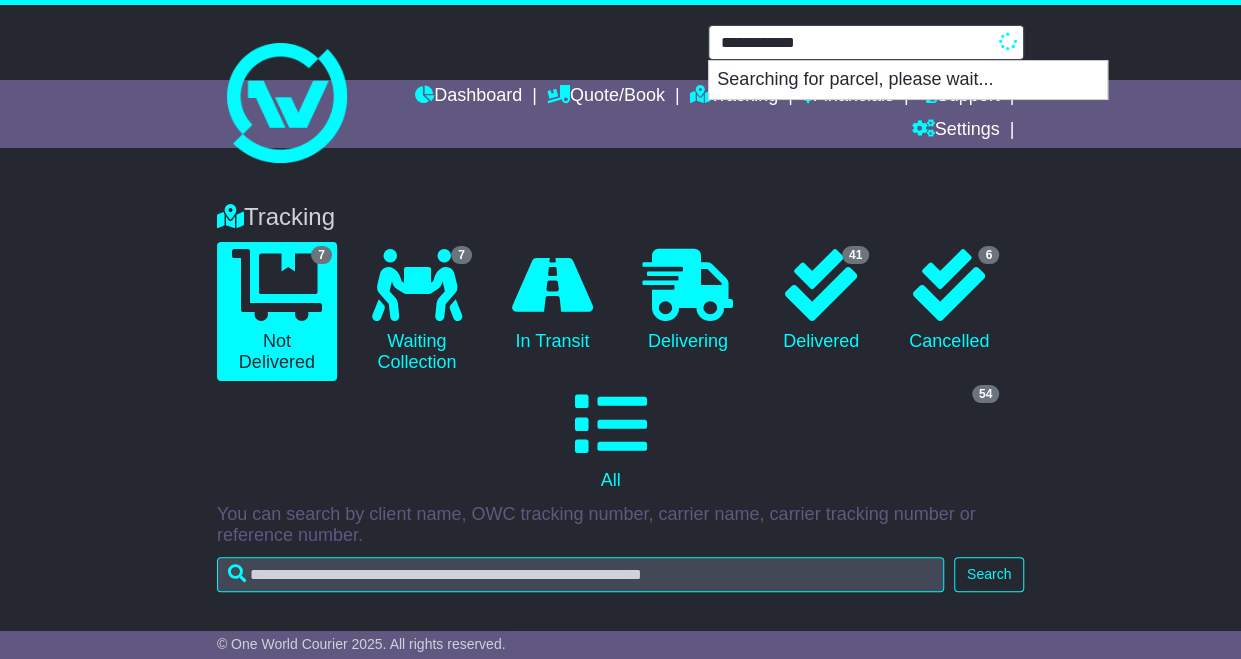type on "**********" 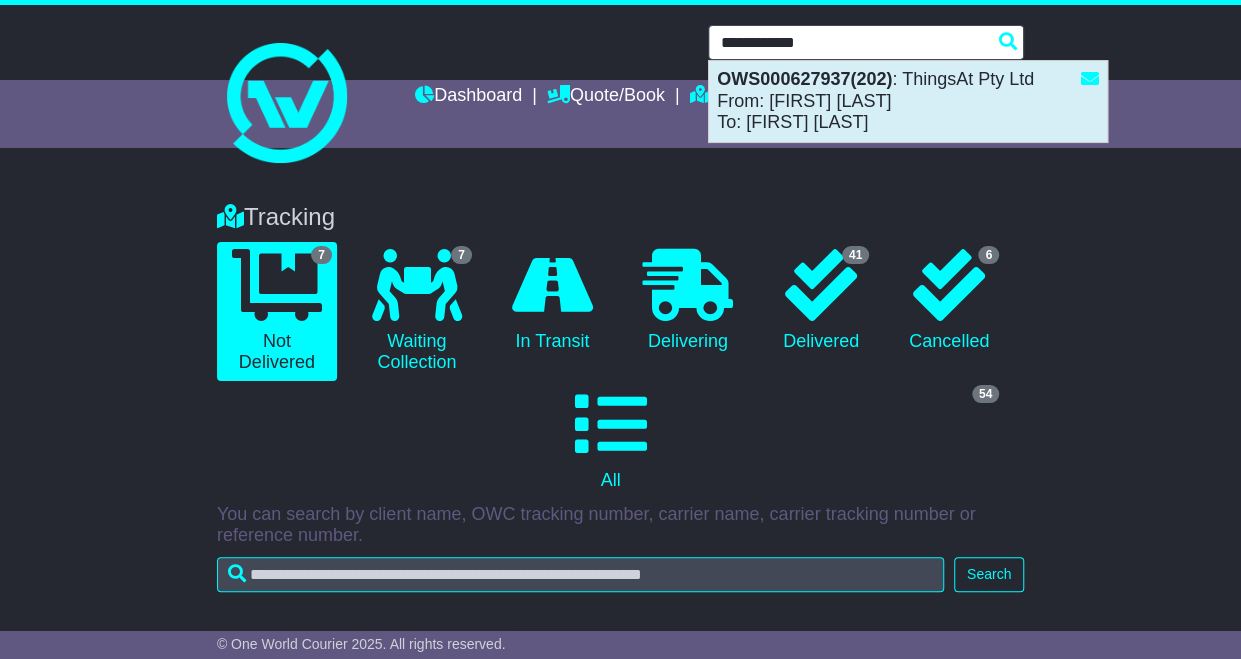 click on "OWS000627937(202)" at bounding box center [804, 79] 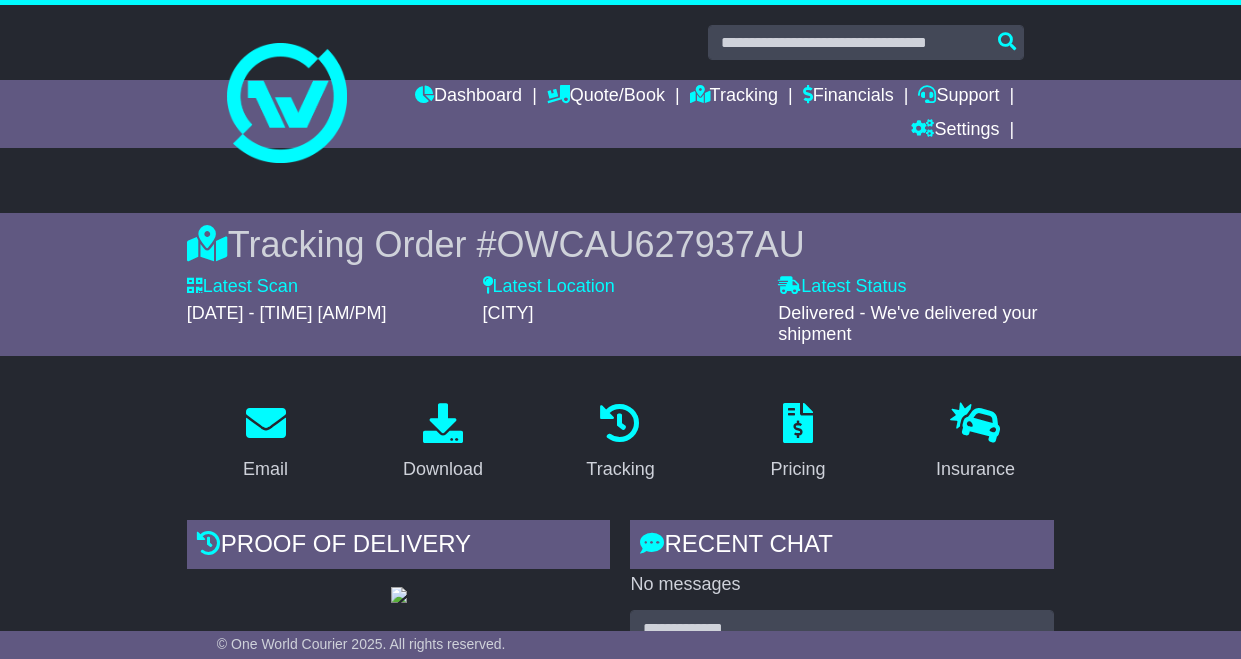 scroll, scrollTop: 0, scrollLeft: 0, axis: both 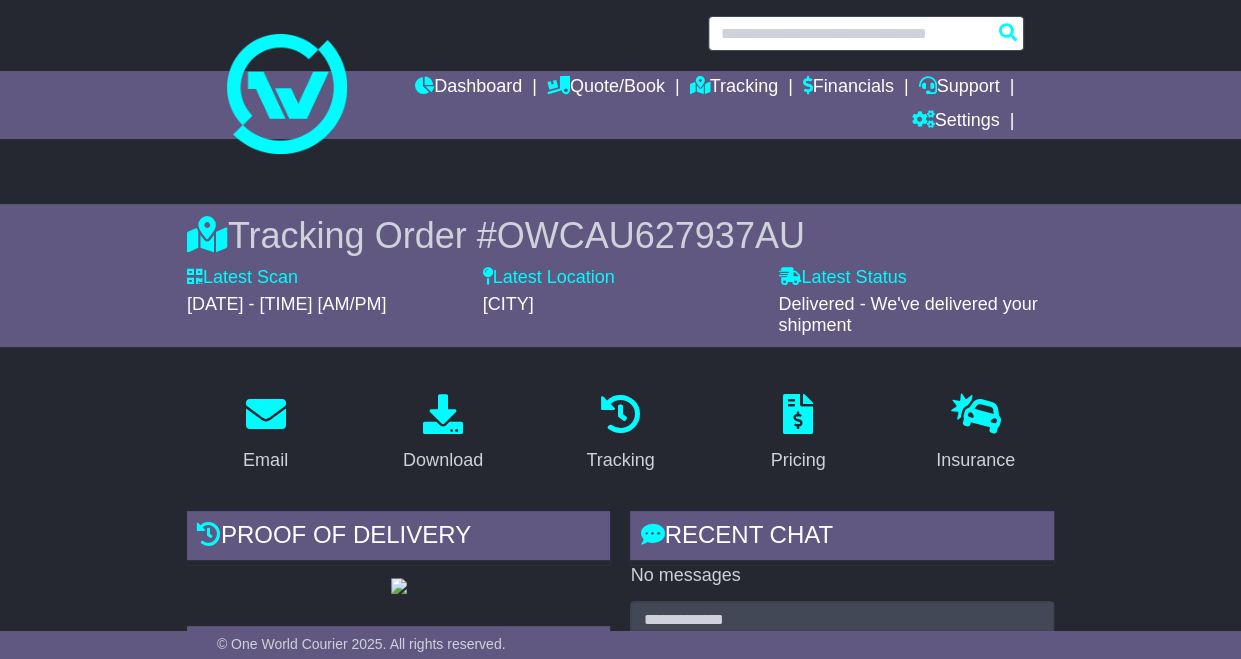 click at bounding box center (866, 33) 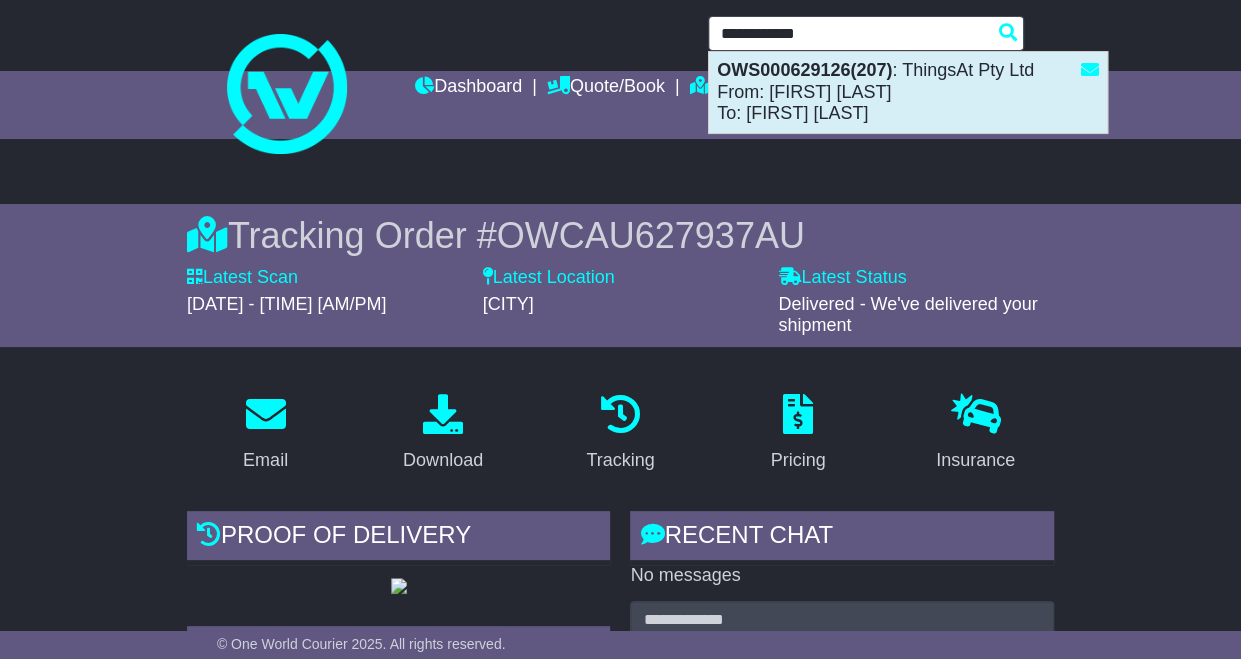 click on "OWS000629126(207) : ThingsAt Pty Ltd From: Zac Palatsides To: Rangika Magage" at bounding box center (908, 92) 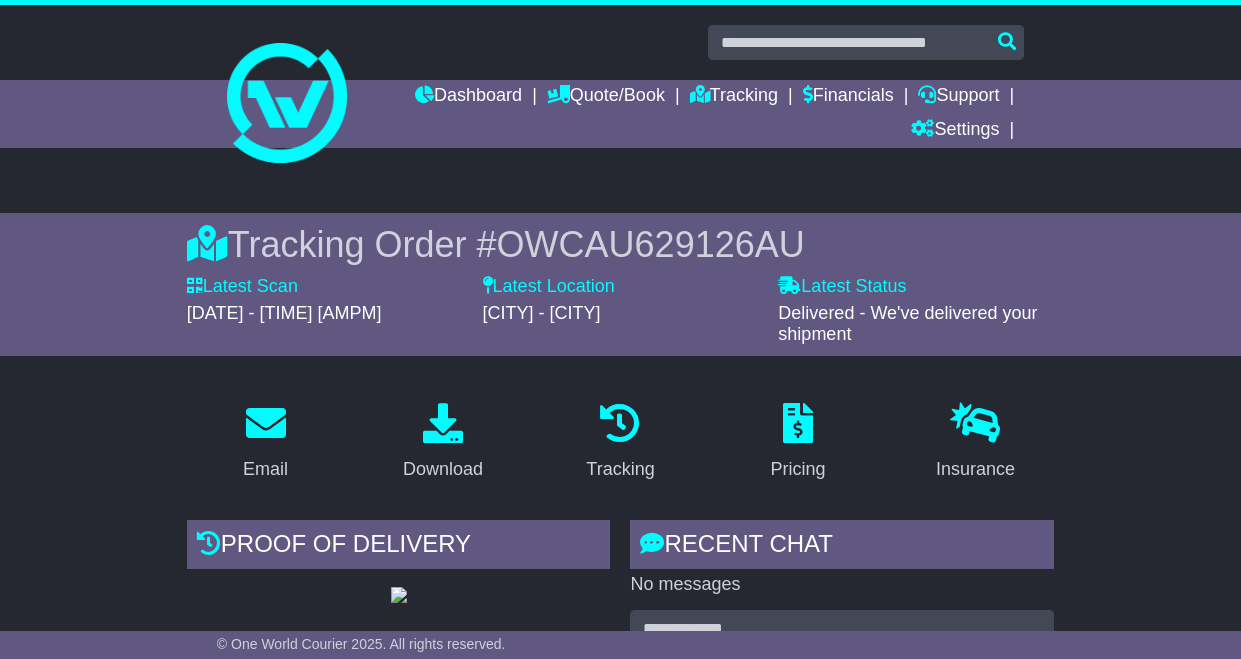 scroll, scrollTop: 201, scrollLeft: 0, axis: vertical 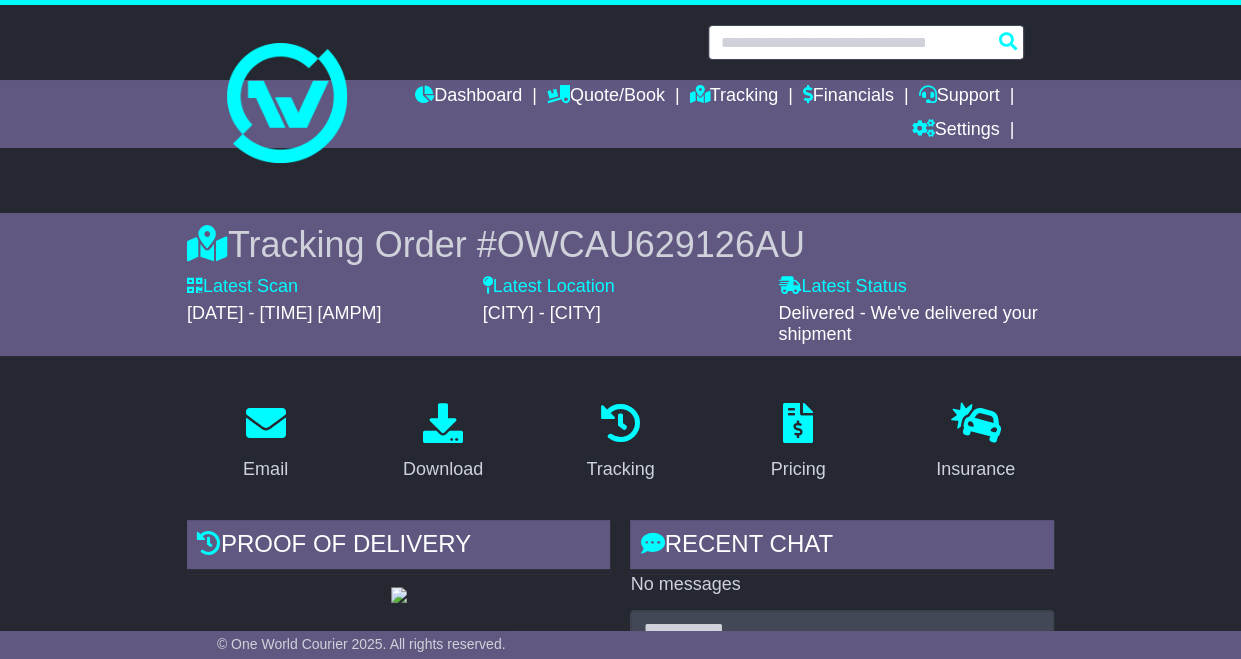 click at bounding box center (866, 42) 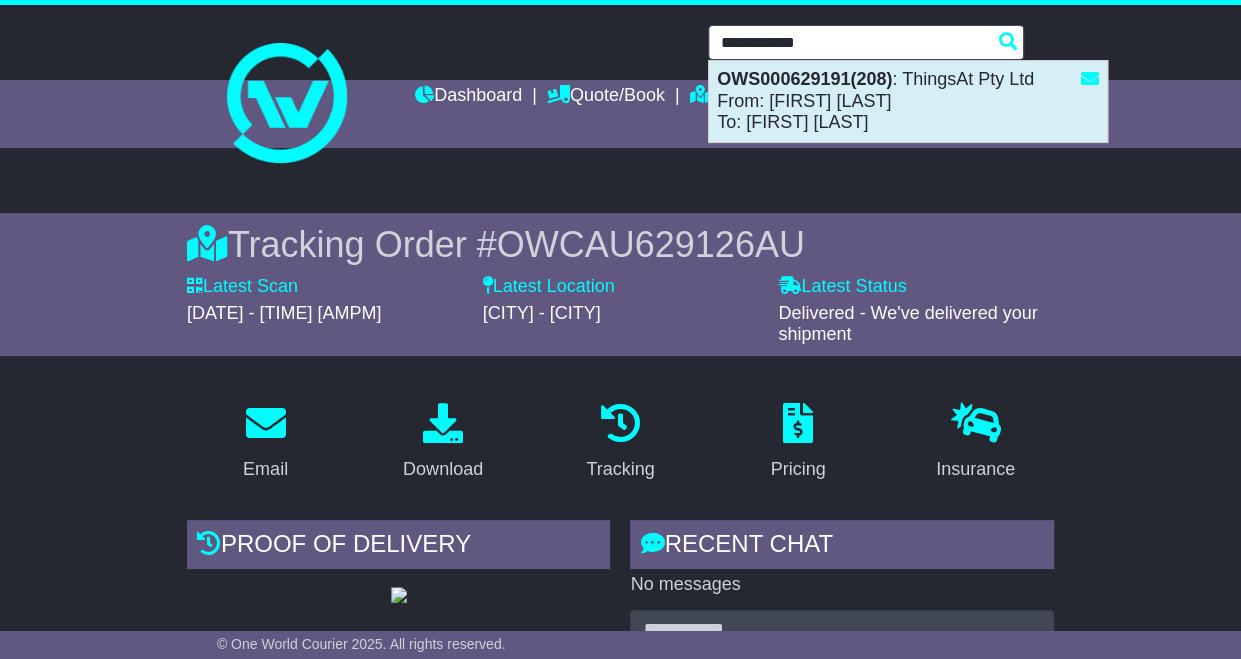 click on "OWS000629191(208) : ThingsAt Pty Ltd From: Zac Palatsides To: Ray Hiskins" at bounding box center [908, 101] 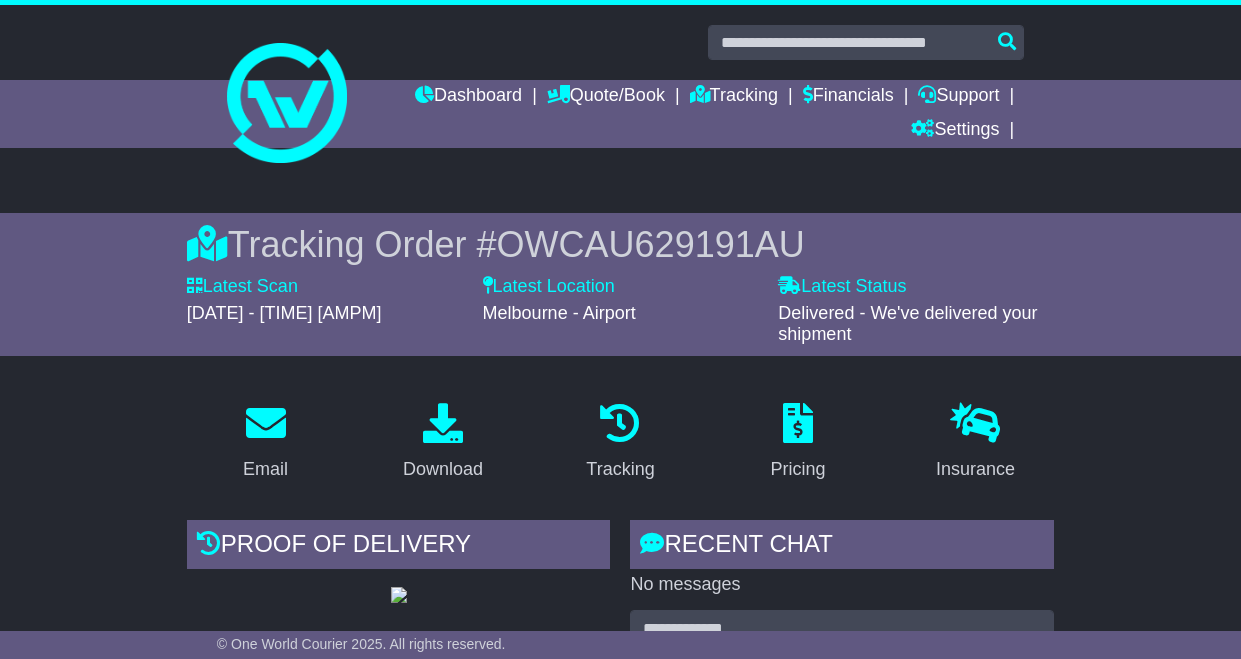 scroll, scrollTop: 0, scrollLeft: 0, axis: both 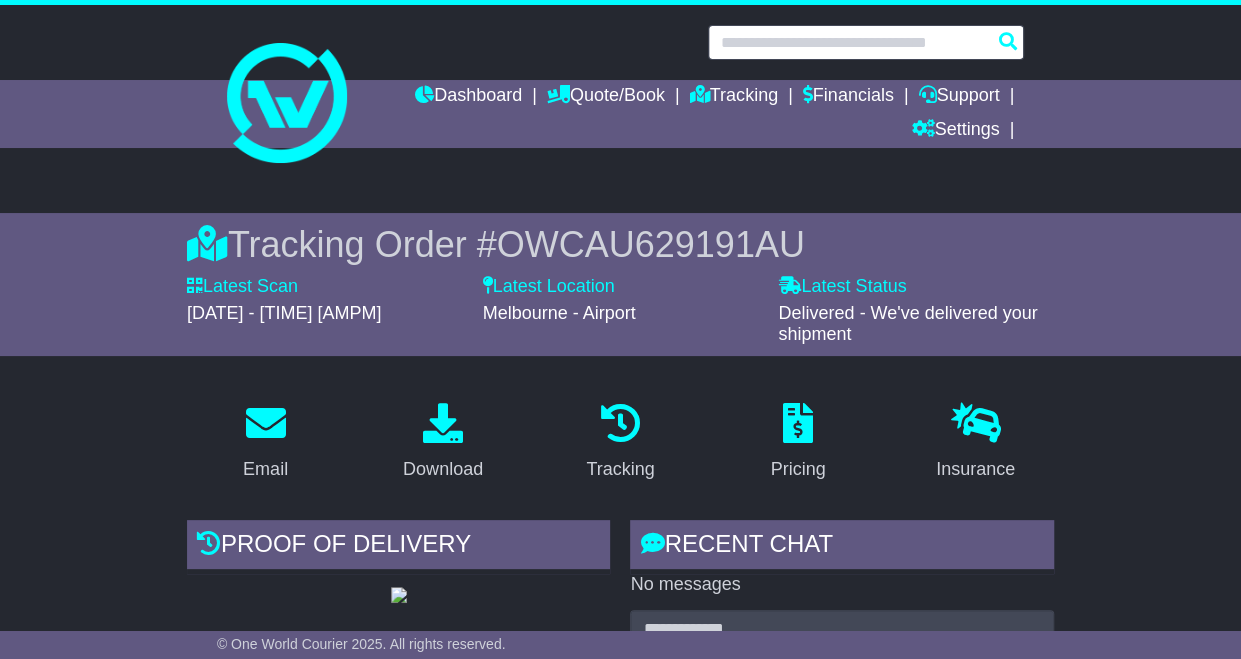 click at bounding box center (866, 42) 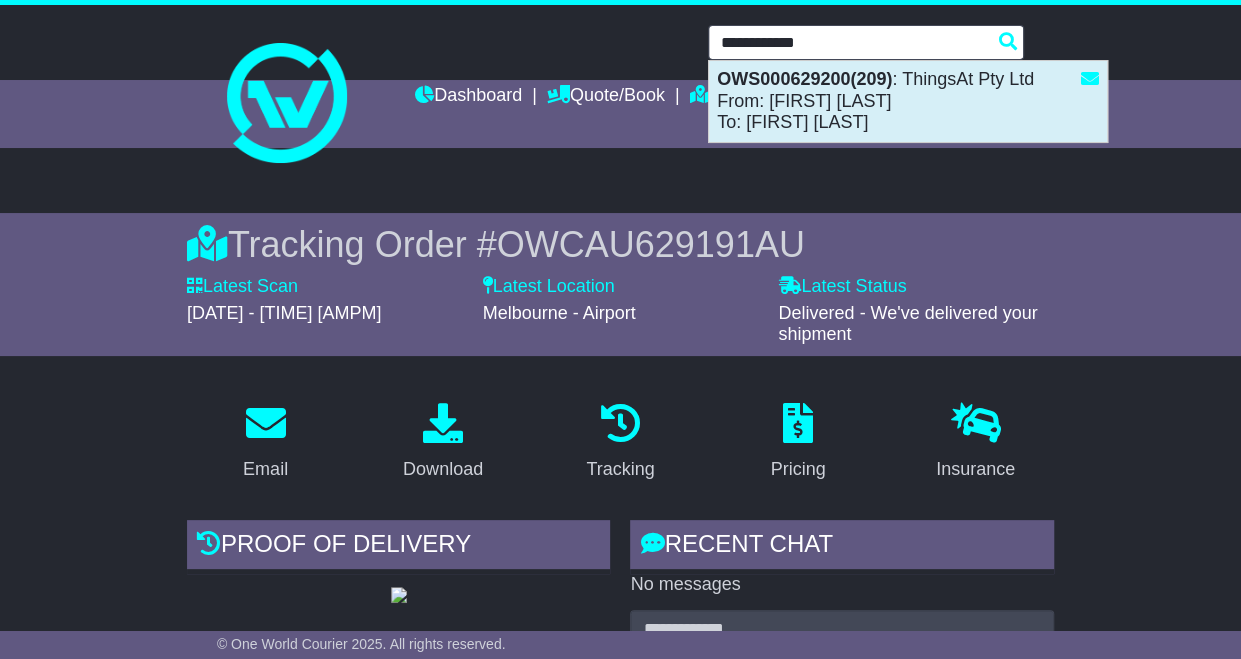 click on "[ORDER_ID] : [COMPANY_NAME] From: [FIRST] [LAST] To: [FIRST] [LAST]" at bounding box center [908, 101] 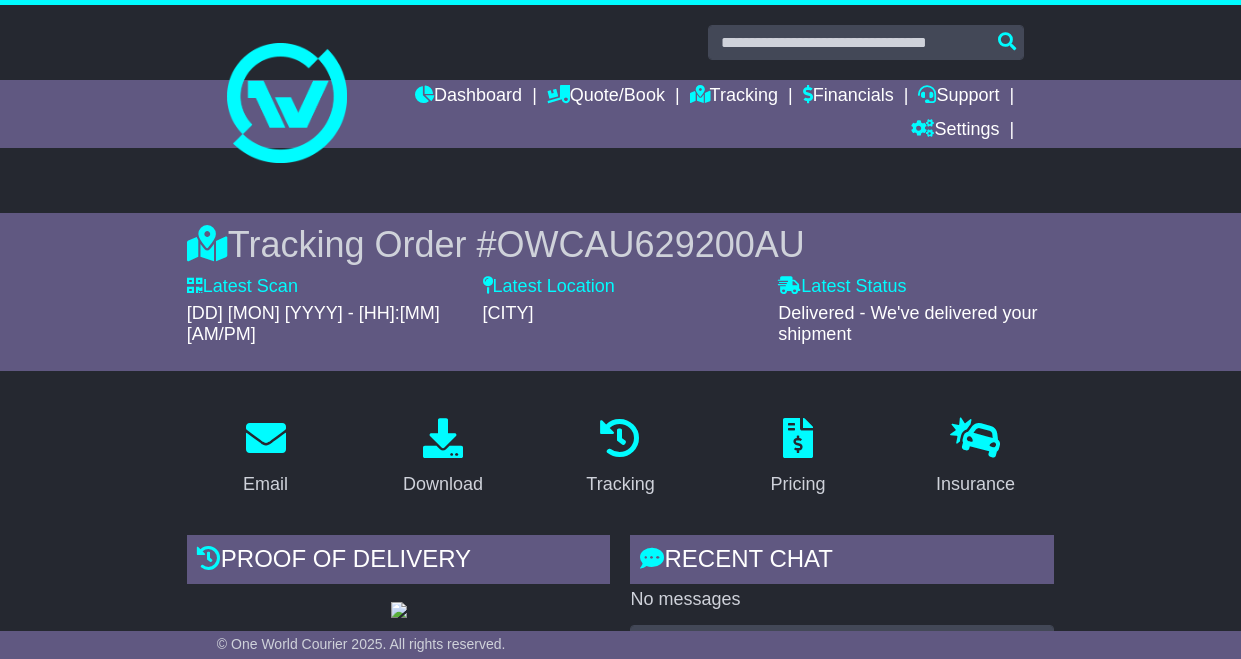 scroll, scrollTop: 0, scrollLeft: 0, axis: both 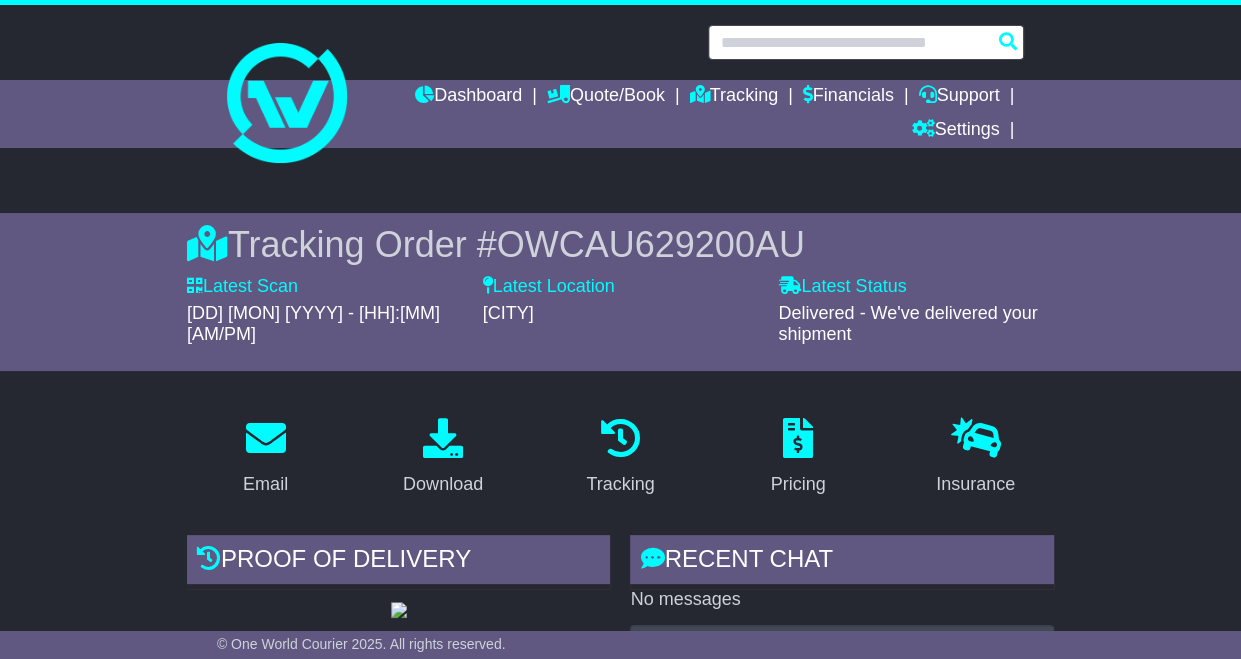 click at bounding box center [866, 42] 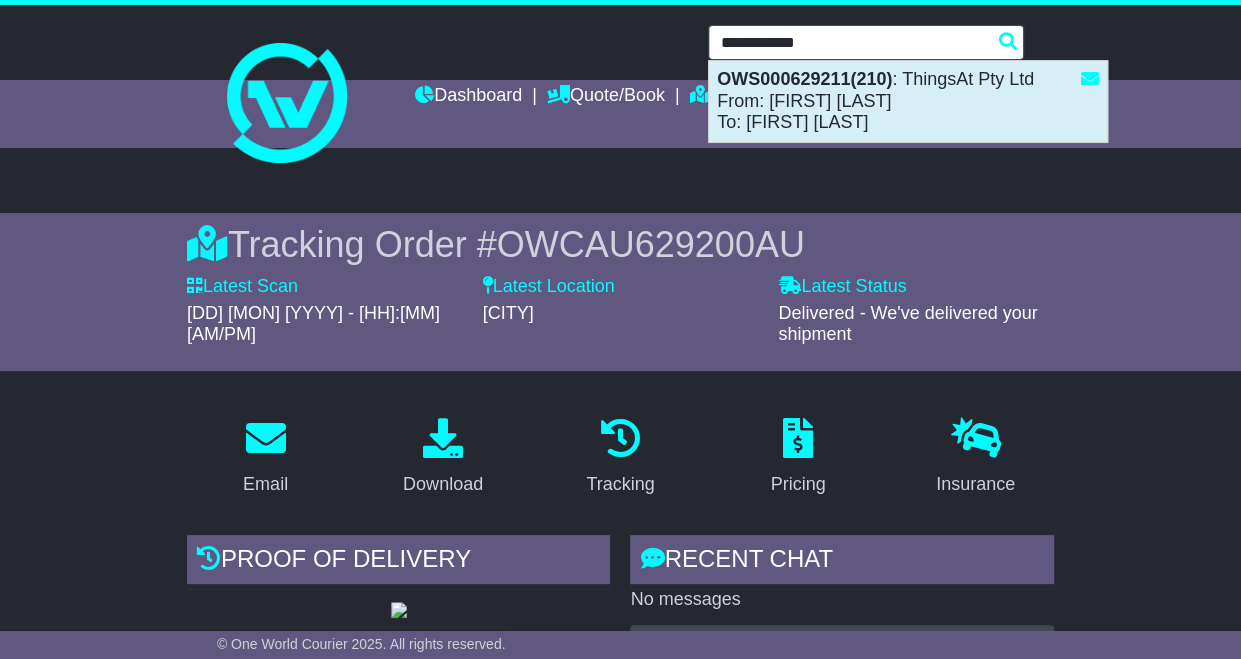 click on "OWS000629211(210) : ThingsAt Pty Ltd From: Zac Palatsides To: Sharon Woolley" at bounding box center (908, 101) 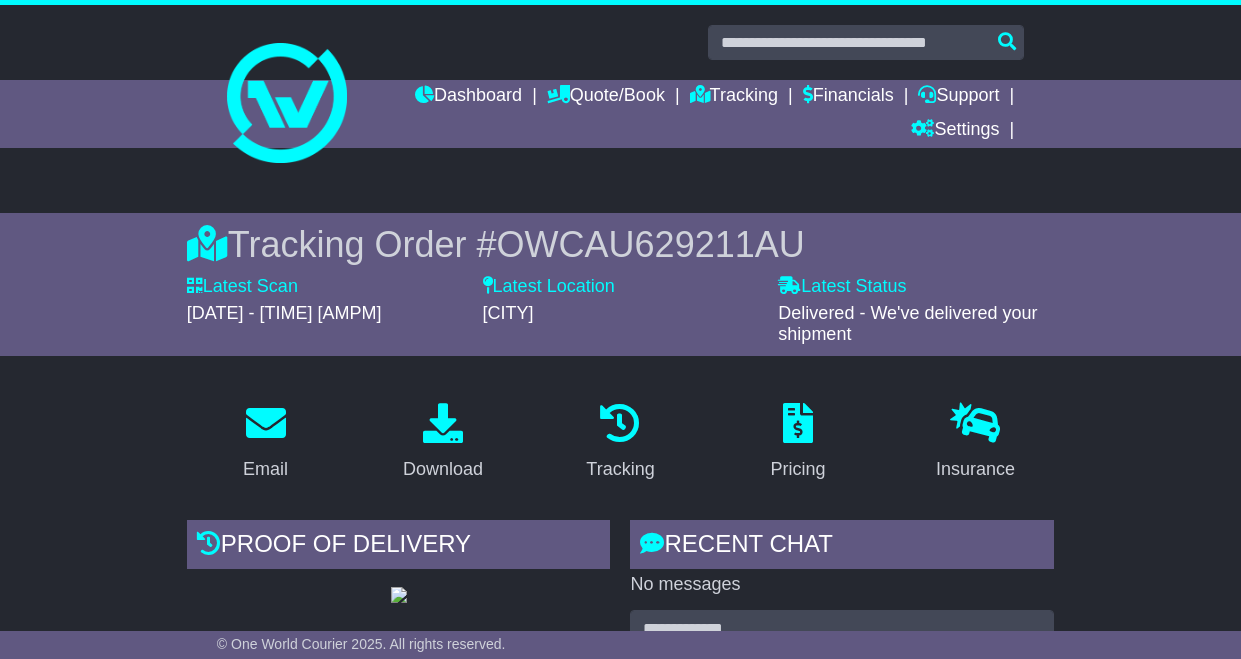 scroll, scrollTop: 0, scrollLeft: 0, axis: both 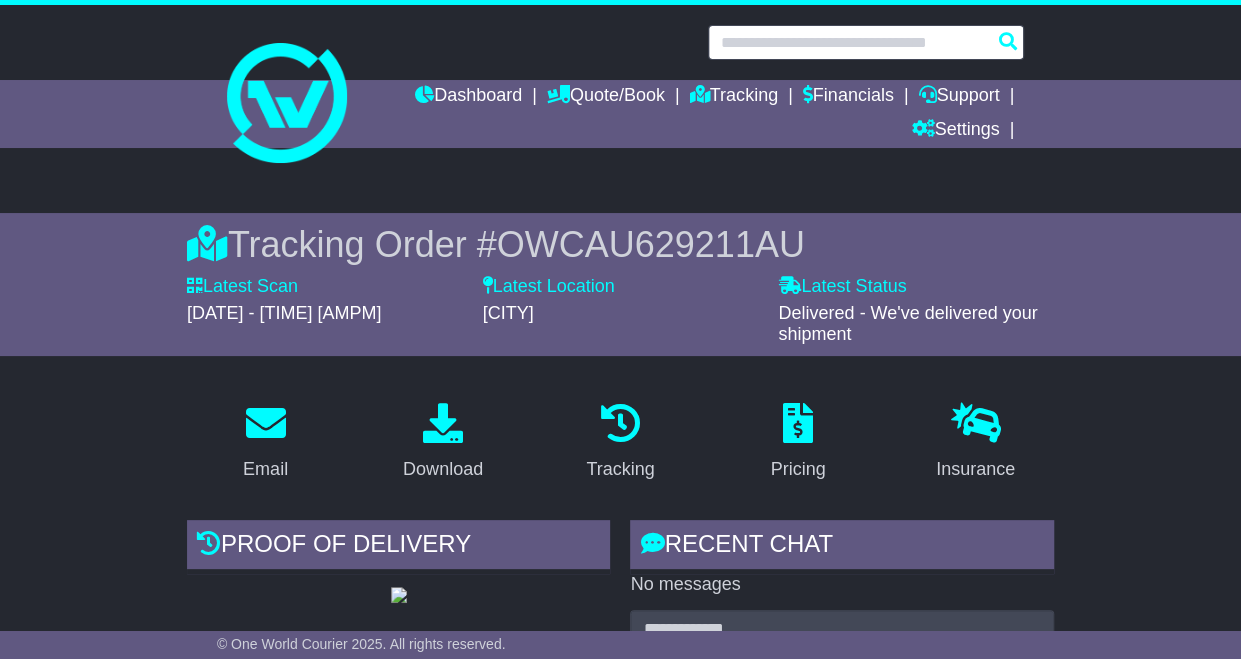 click at bounding box center (866, 42) 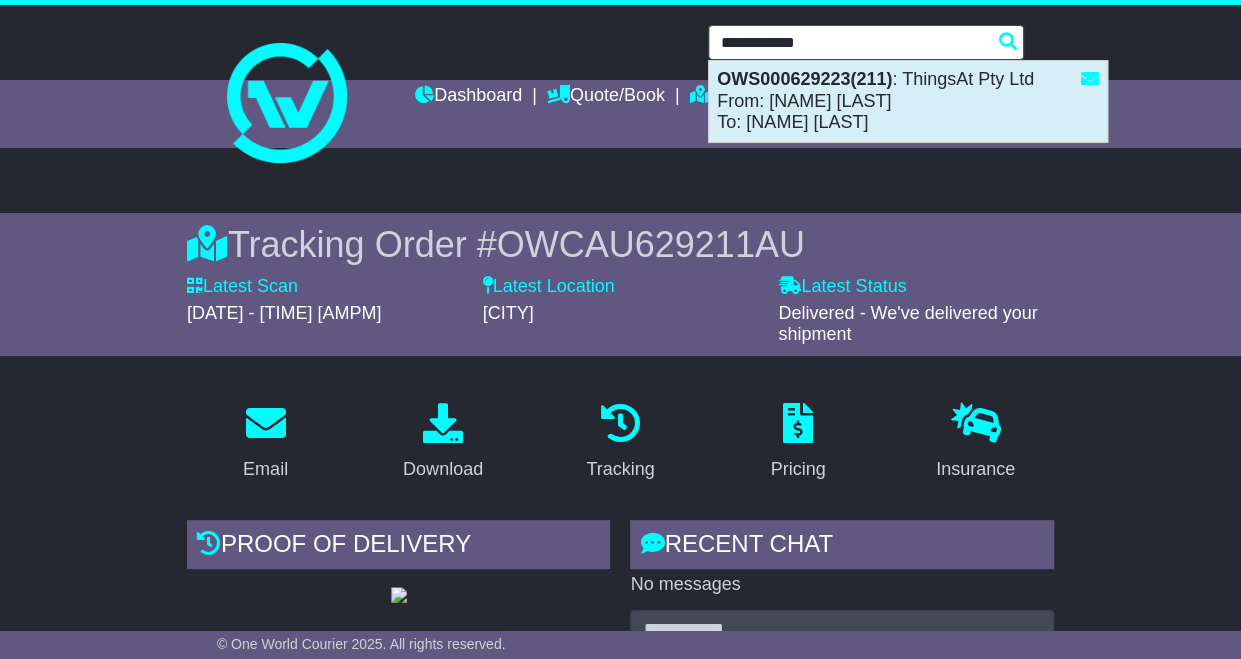 click on "OWS000629223(211) : ThingsAt Pty Ltd From: Zac Palatsides To: Tim Pickersgill" at bounding box center (908, 101) 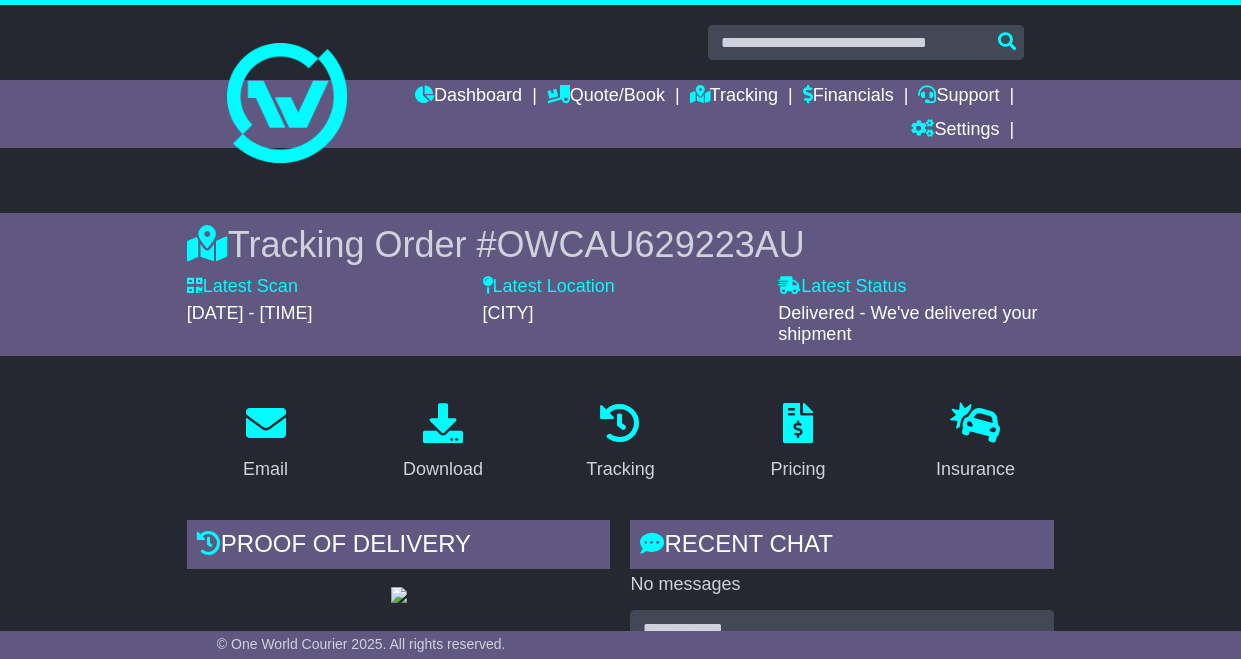 scroll, scrollTop: 0, scrollLeft: 0, axis: both 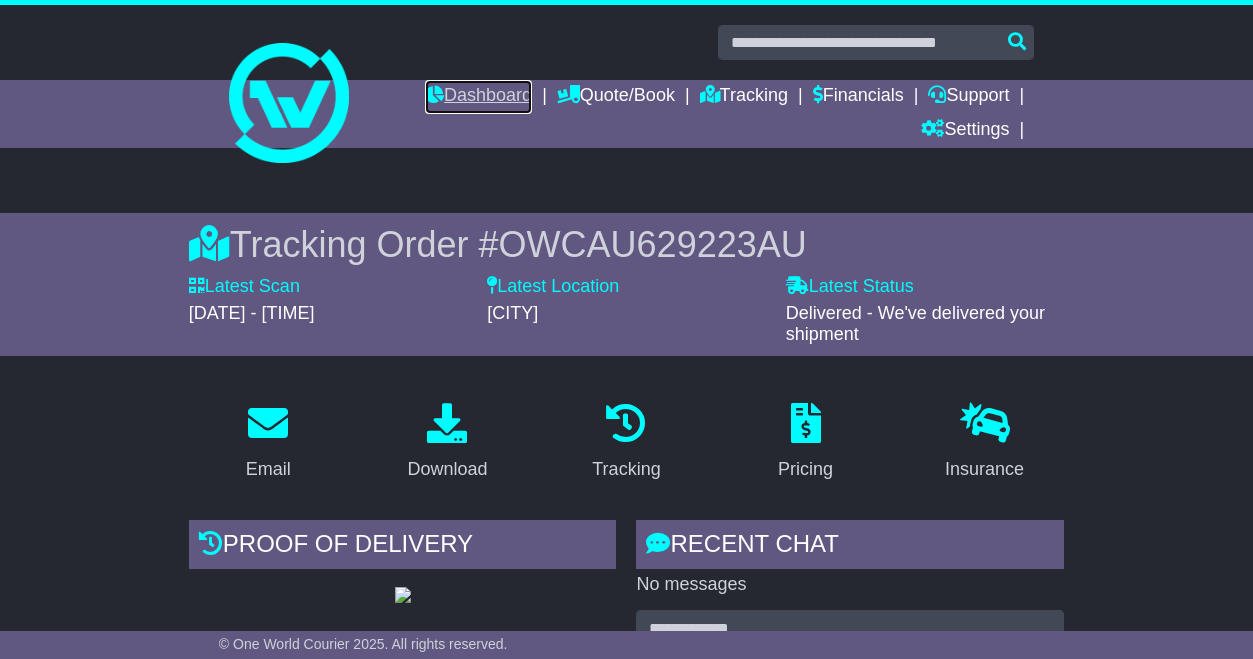 click on "Dashboard" at bounding box center (478, 97) 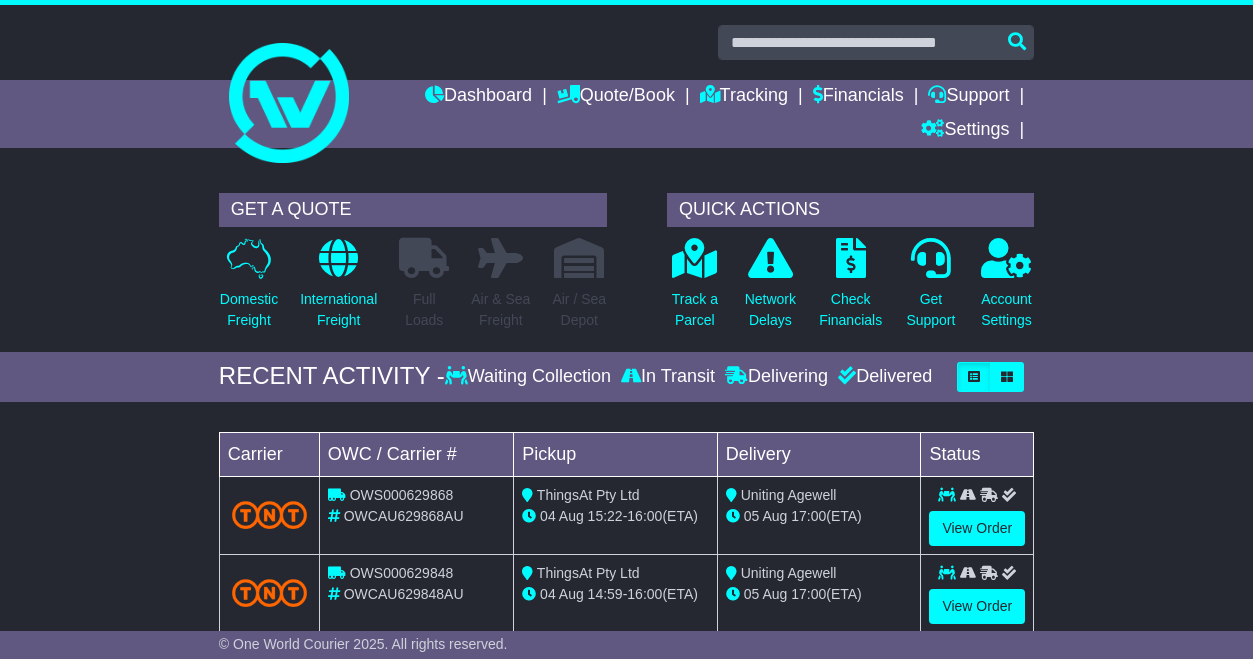 scroll, scrollTop: 0, scrollLeft: 0, axis: both 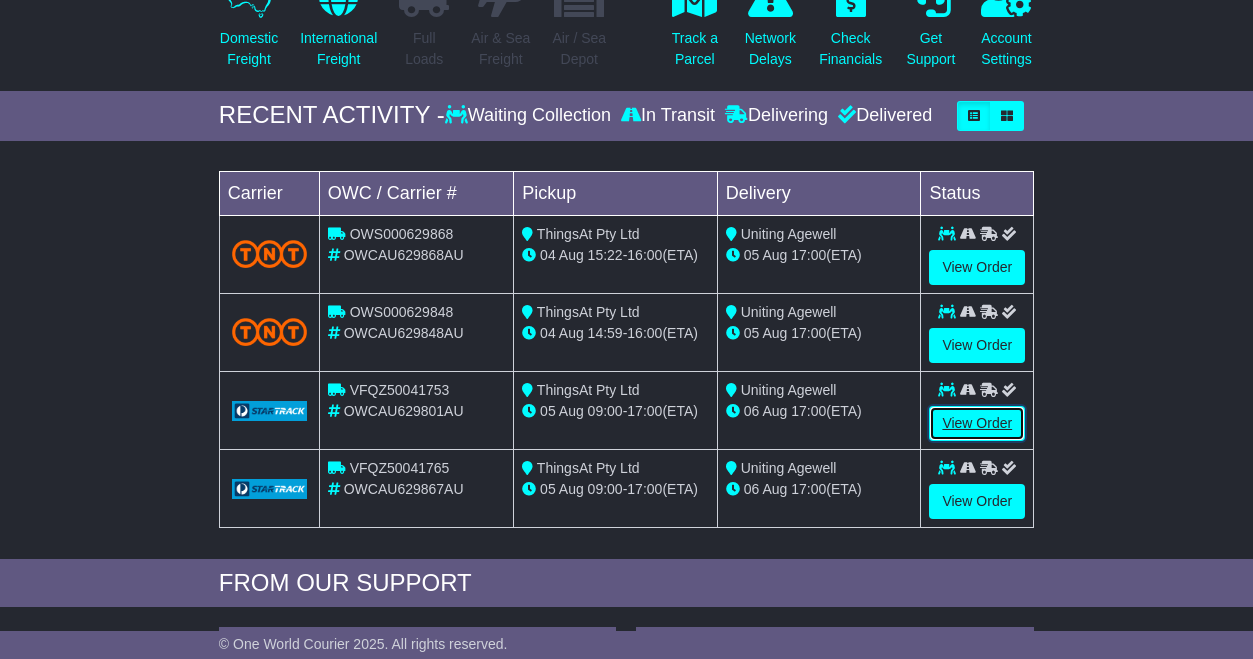 click on "View Order" at bounding box center [977, 423] 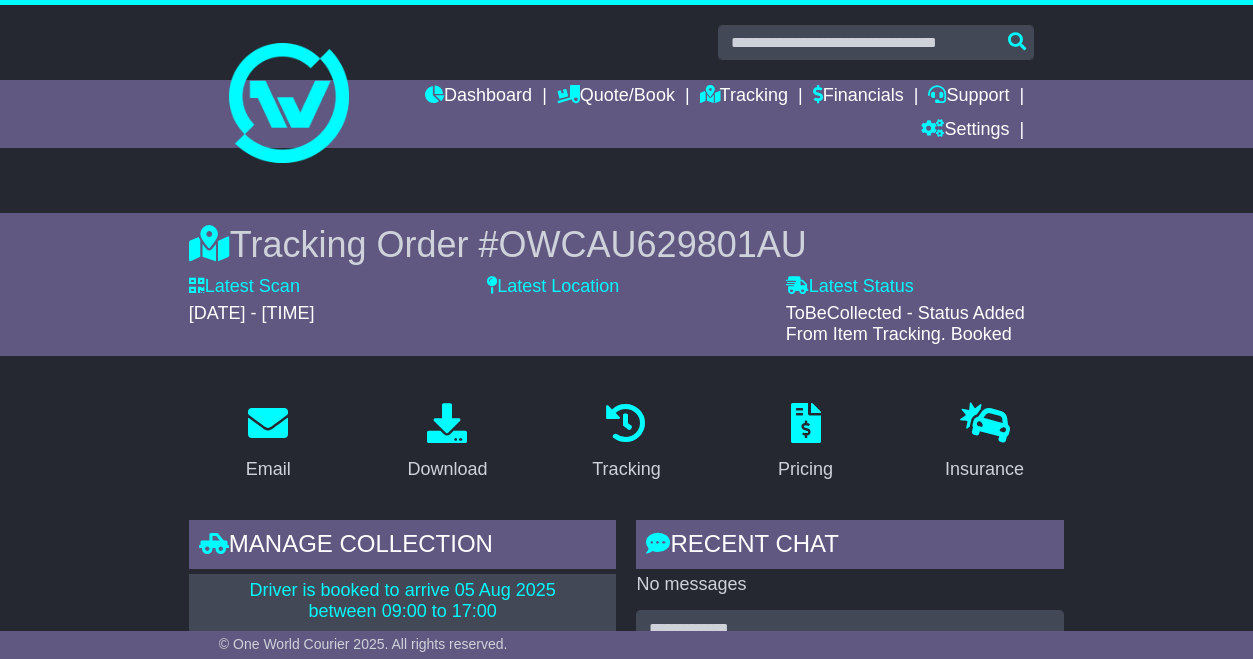 scroll, scrollTop: 0, scrollLeft: 0, axis: both 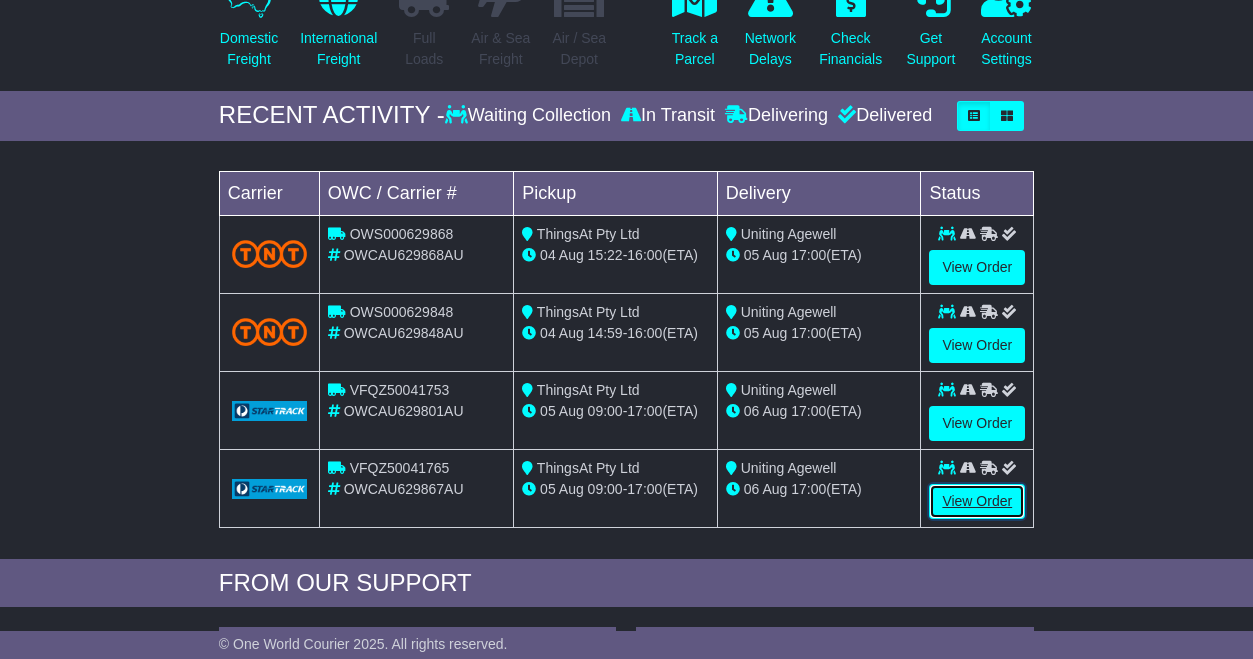click on "View Order" at bounding box center [977, 501] 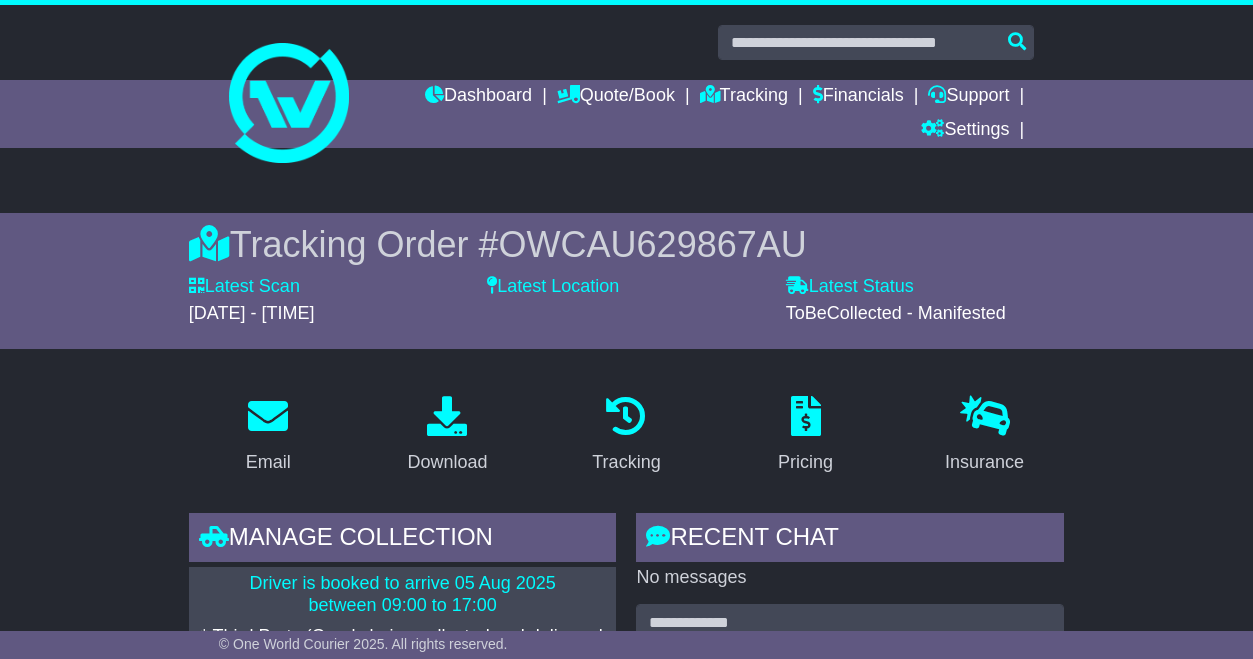 scroll, scrollTop: 0, scrollLeft: 0, axis: both 